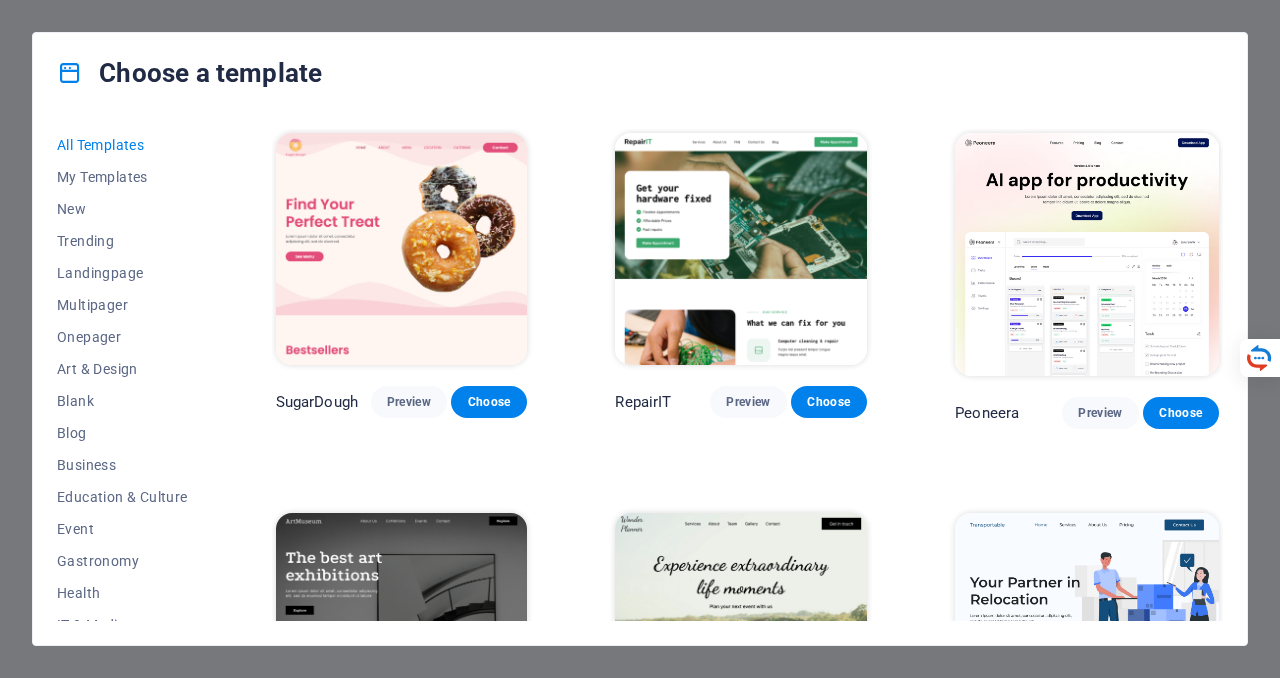 scroll, scrollTop: 0, scrollLeft: 0, axis: both 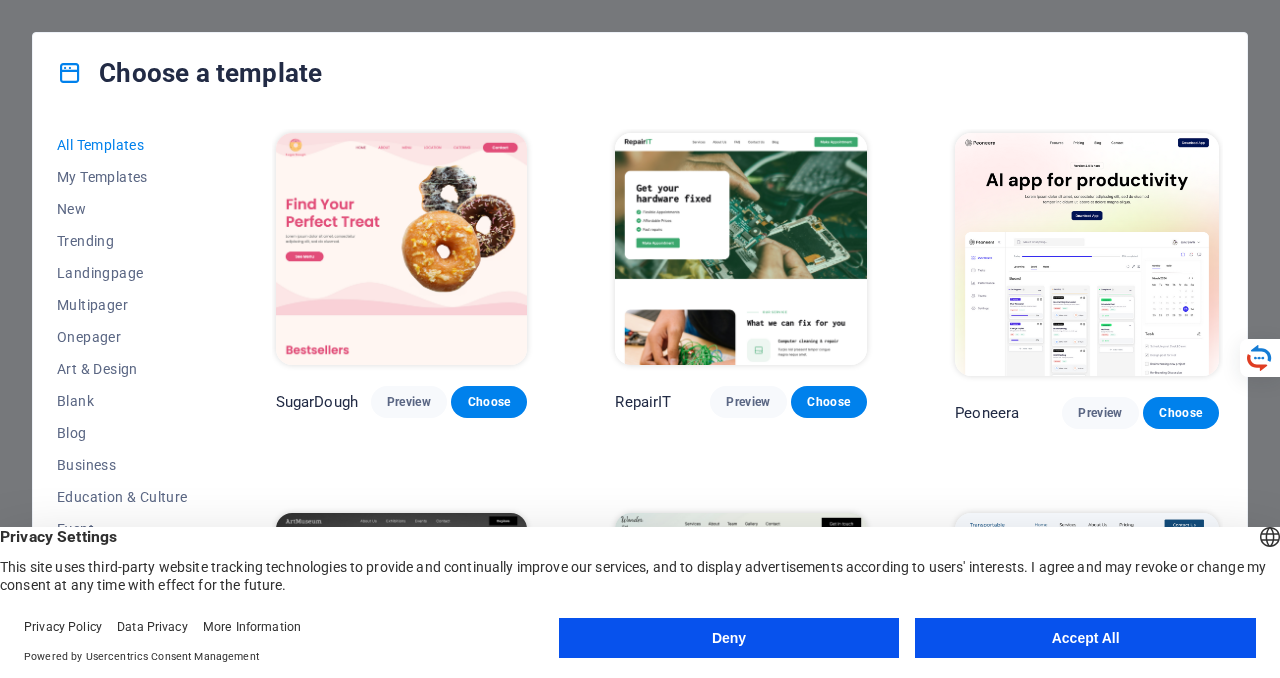 click on "Accept All" at bounding box center [1085, 638] 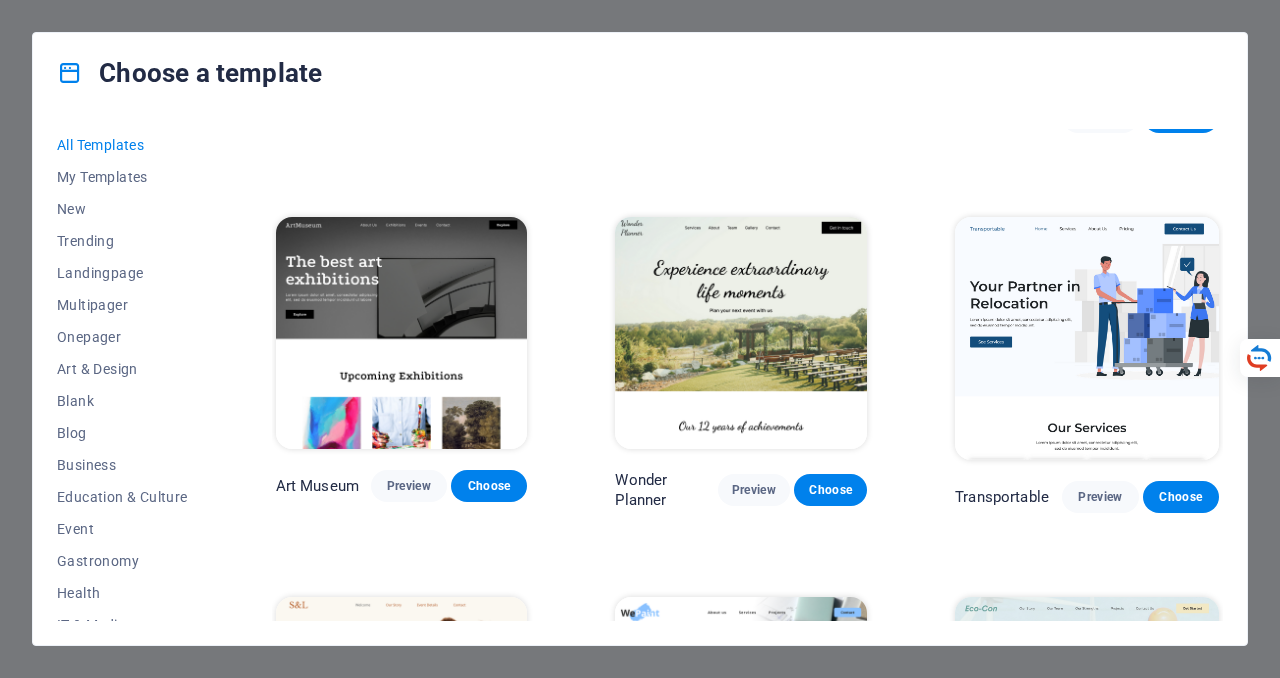 scroll, scrollTop: 300, scrollLeft: 0, axis: vertical 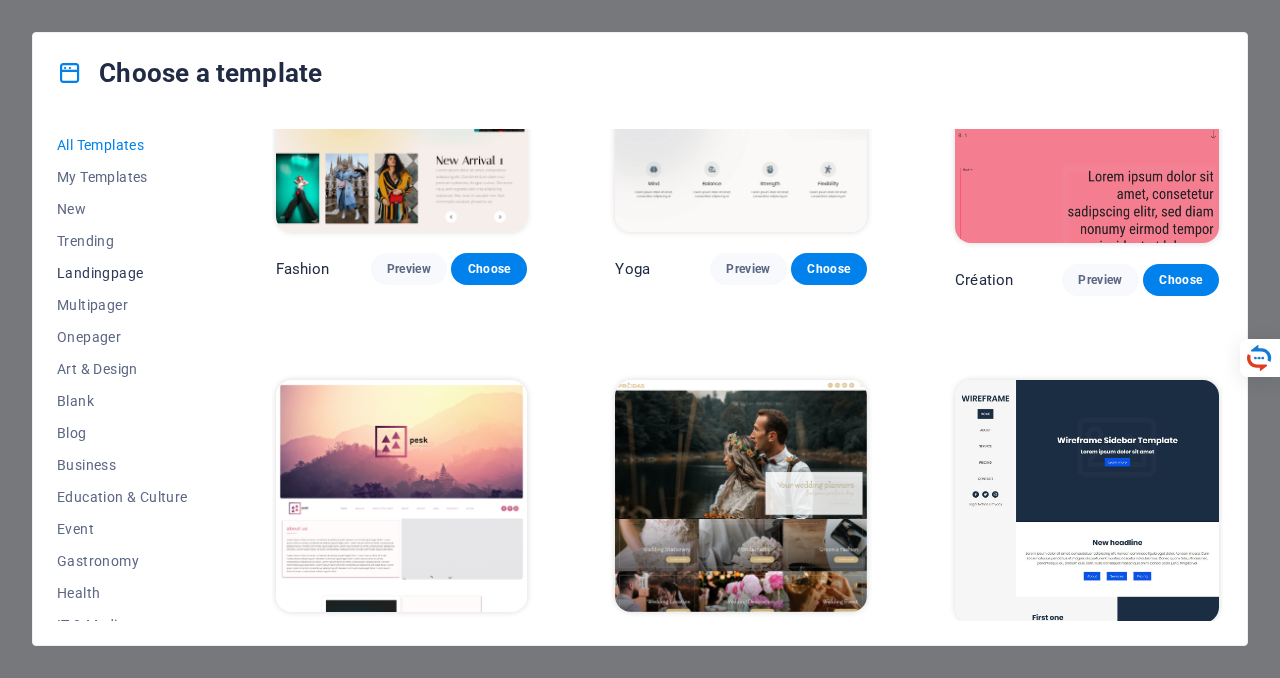 click on "Landingpage" at bounding box center (122, 273) 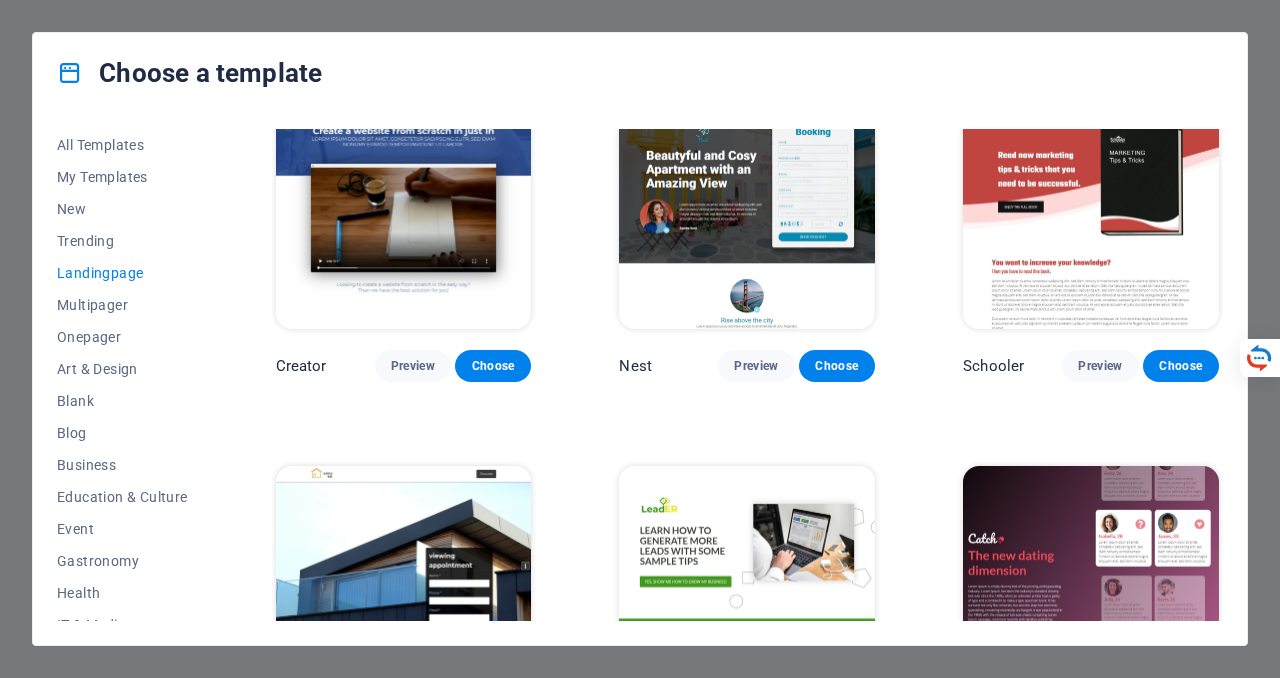 scroll, scrollTop: 1876, scrollLeft: 0, axis: vertical 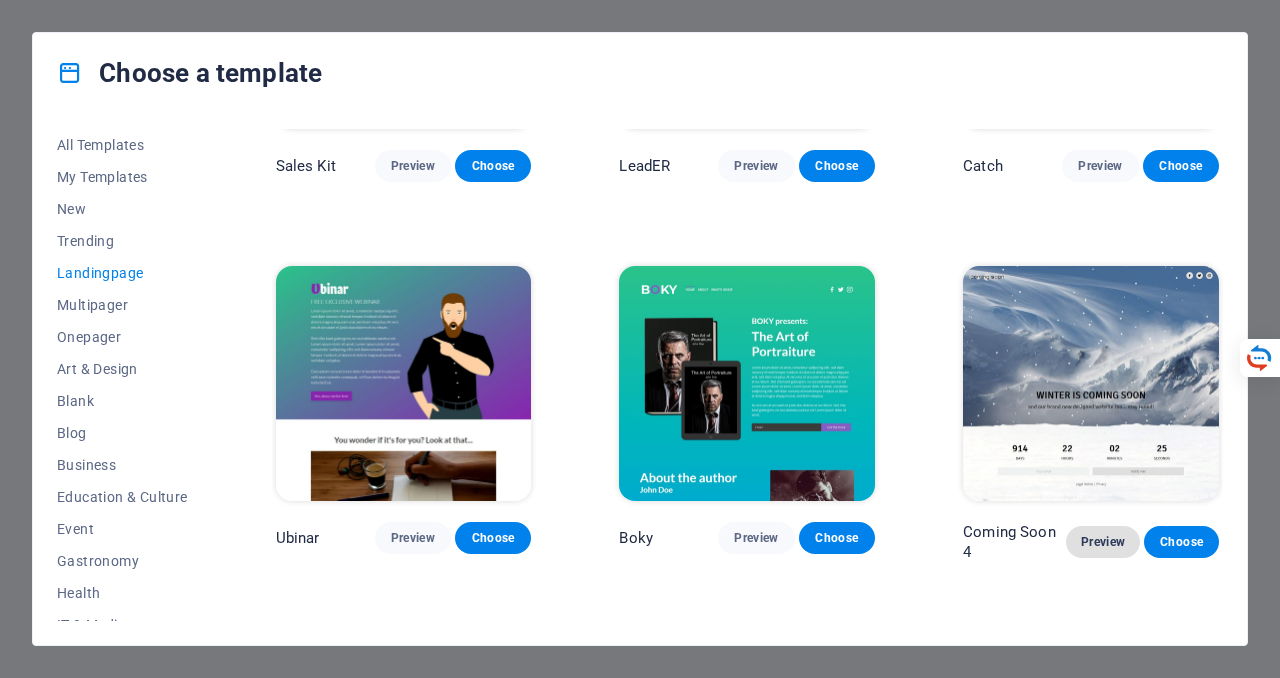 click on "Preview" at bounding box center (1103, 542) 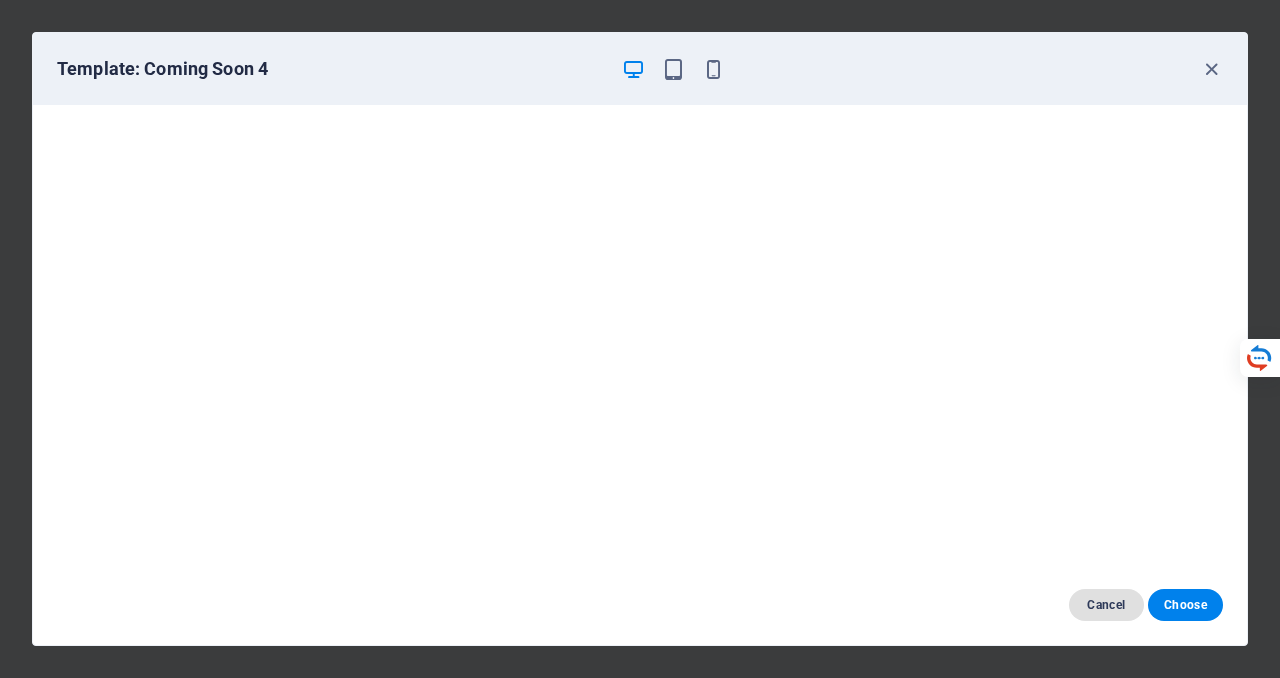 click on "Cancel" at bounding box center (1106, 605) 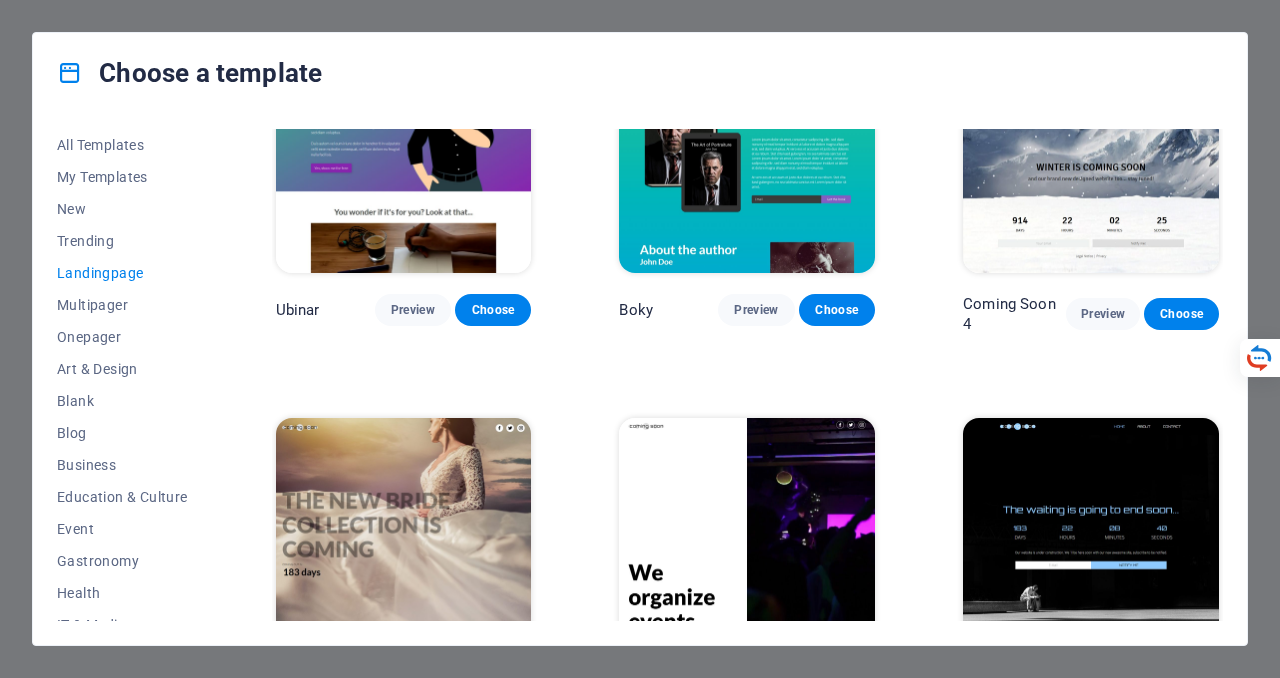 scroll, scrollTop: 2576, scrollLeft: 0, axis: vertical 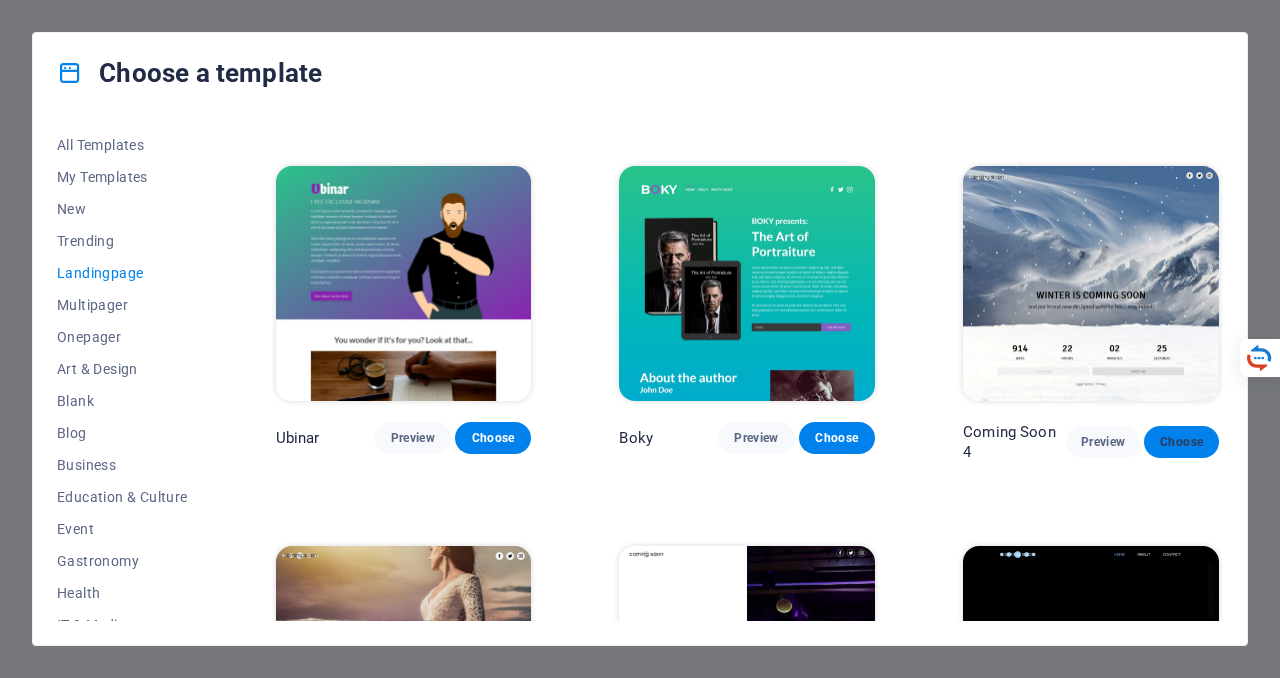 click on "Choose" at bounding box center [1181, 442] 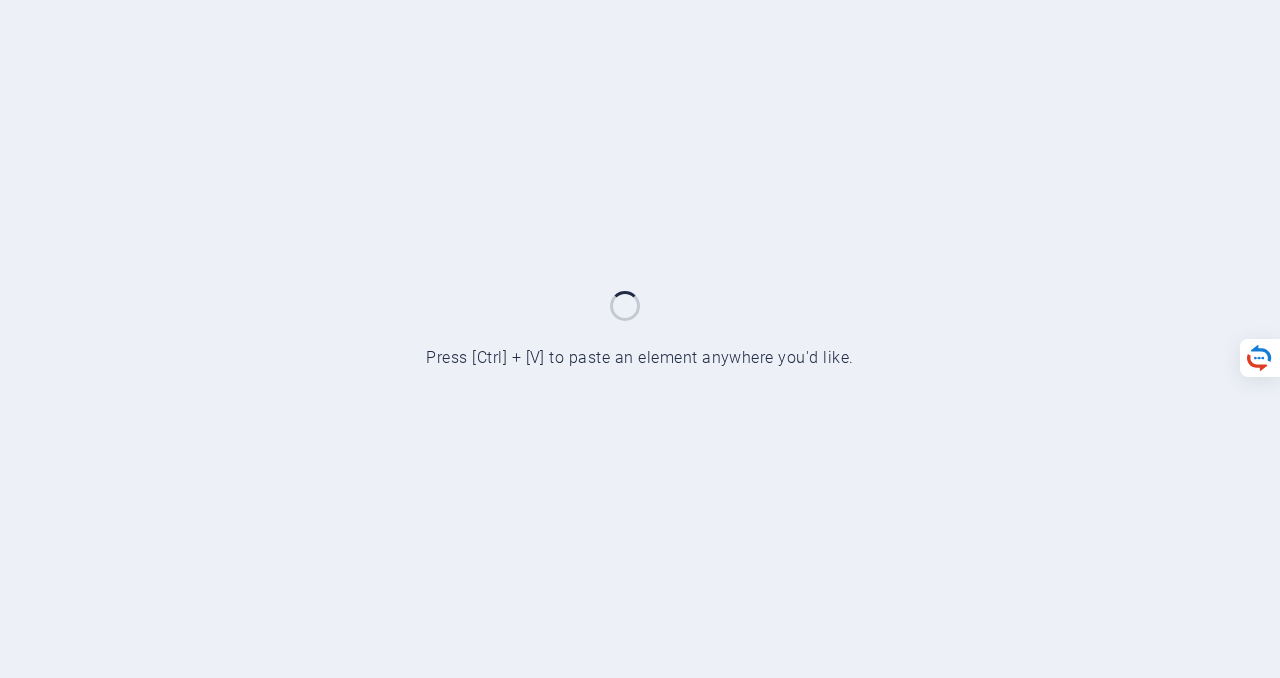 scroll, scrollTop: 0, scrollLeft: 0, axis: both 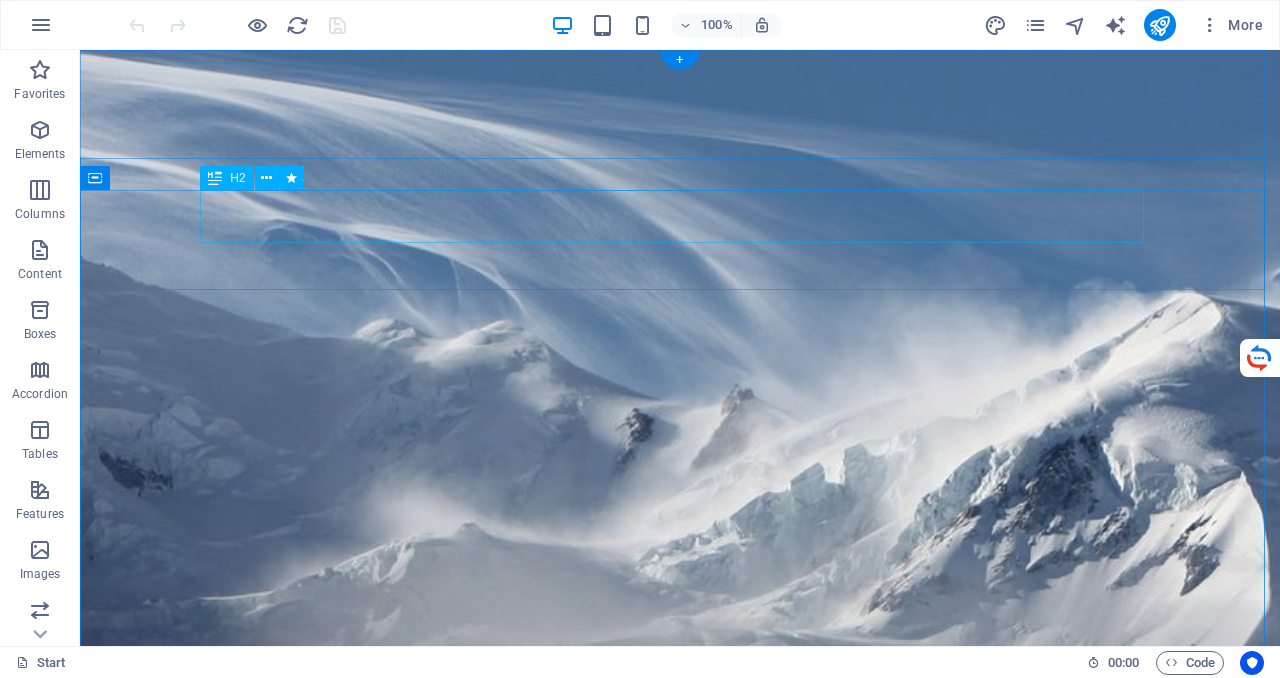 click on "Winter is coming soon" at bounding box center (680, 1408) 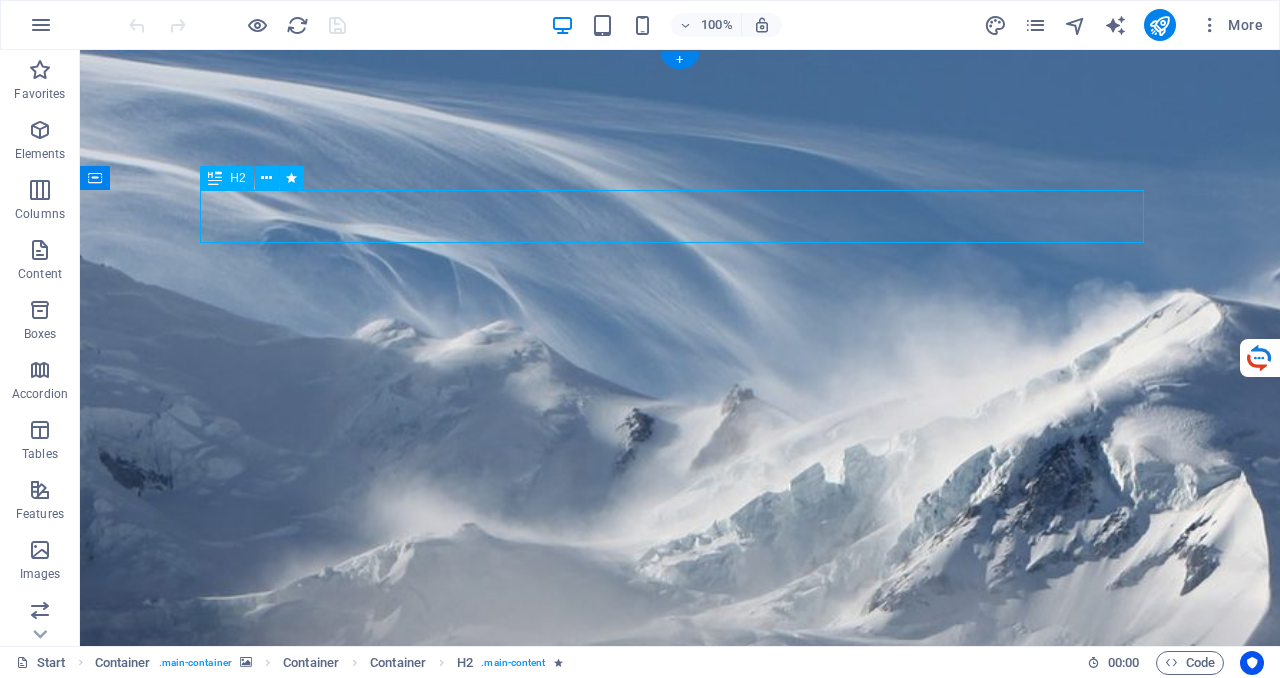 click on "Winter is coming soon" at bounding box center [680, 1408] 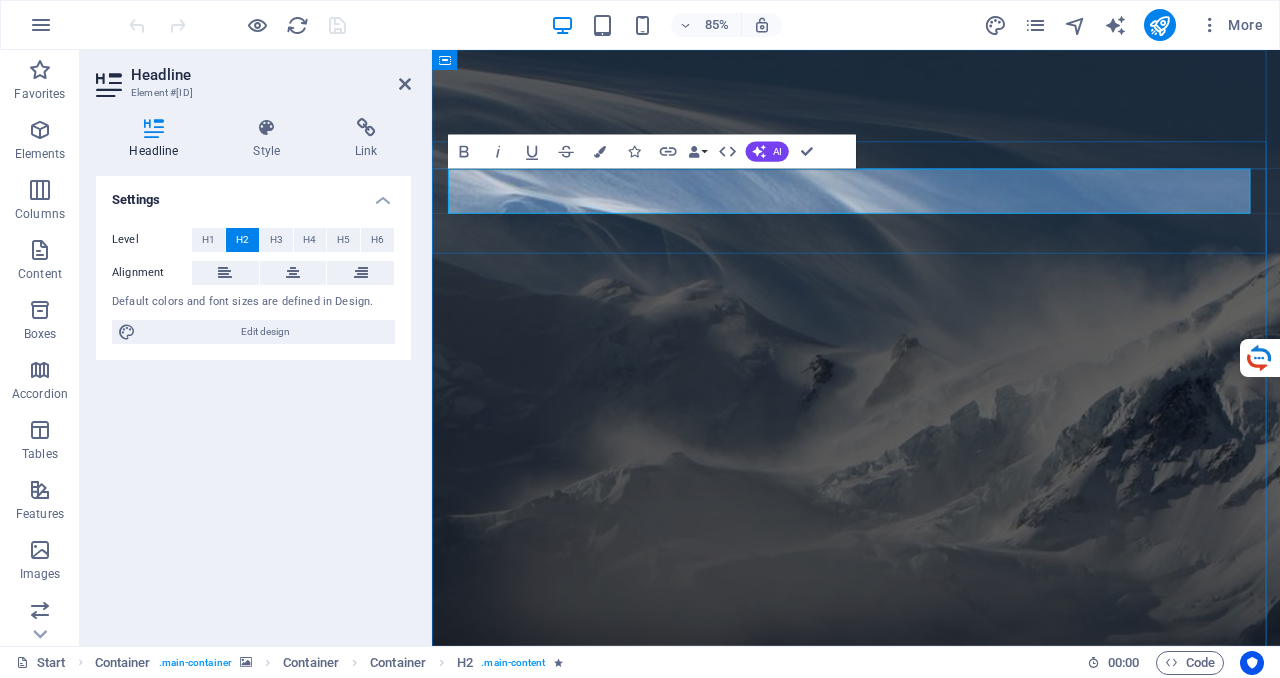 click on "Winter is coming soon" at bounding box center (931, 1408) 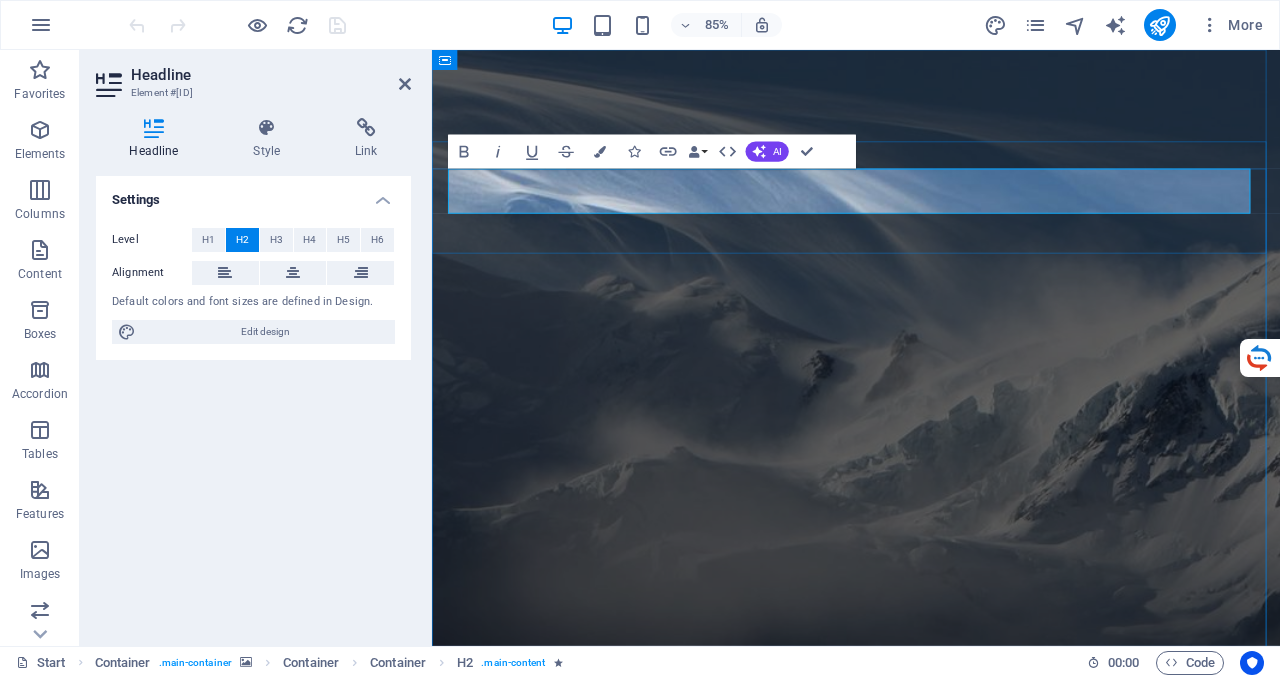 type 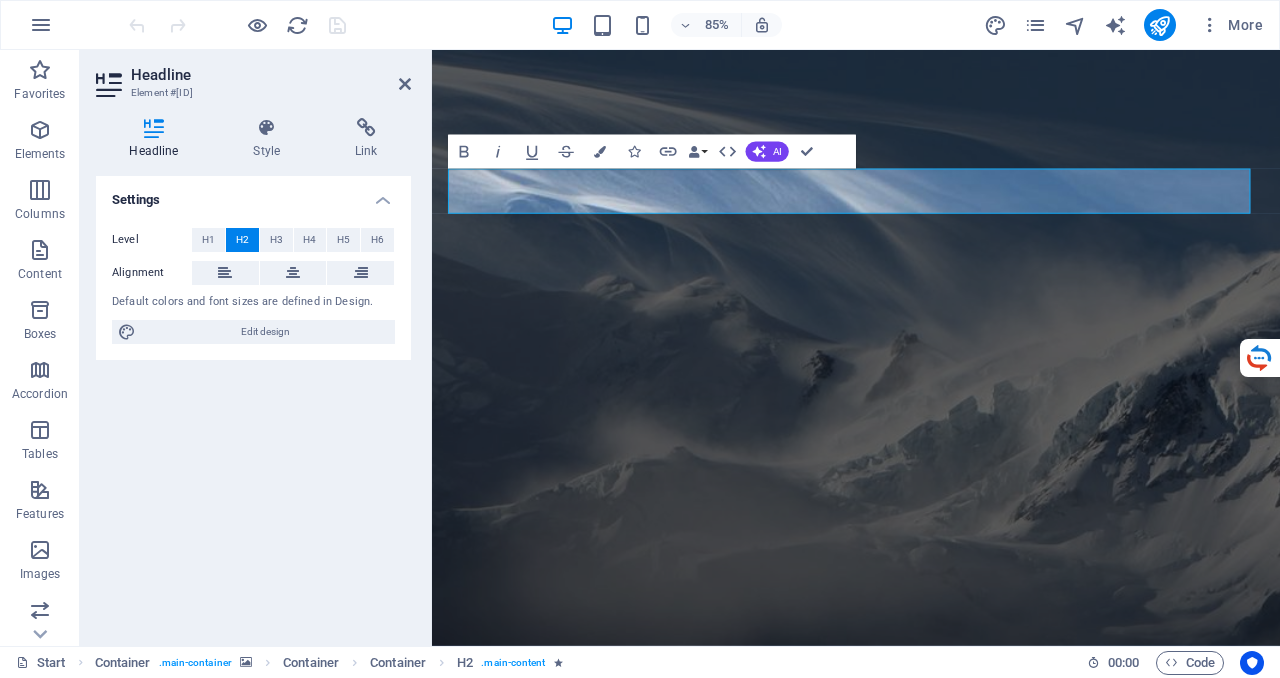 click at bounding box center [931, 1877] 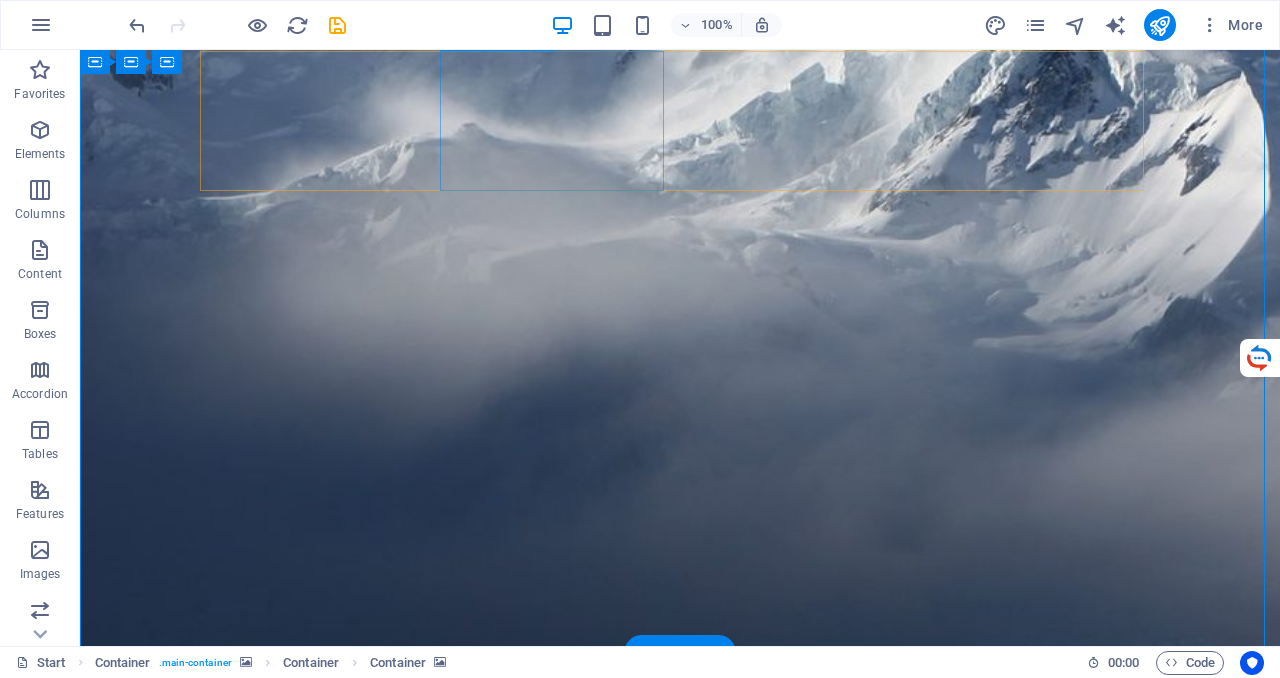 scroll, scrollTop: 200, scrollLeft: 0, axis: vertical 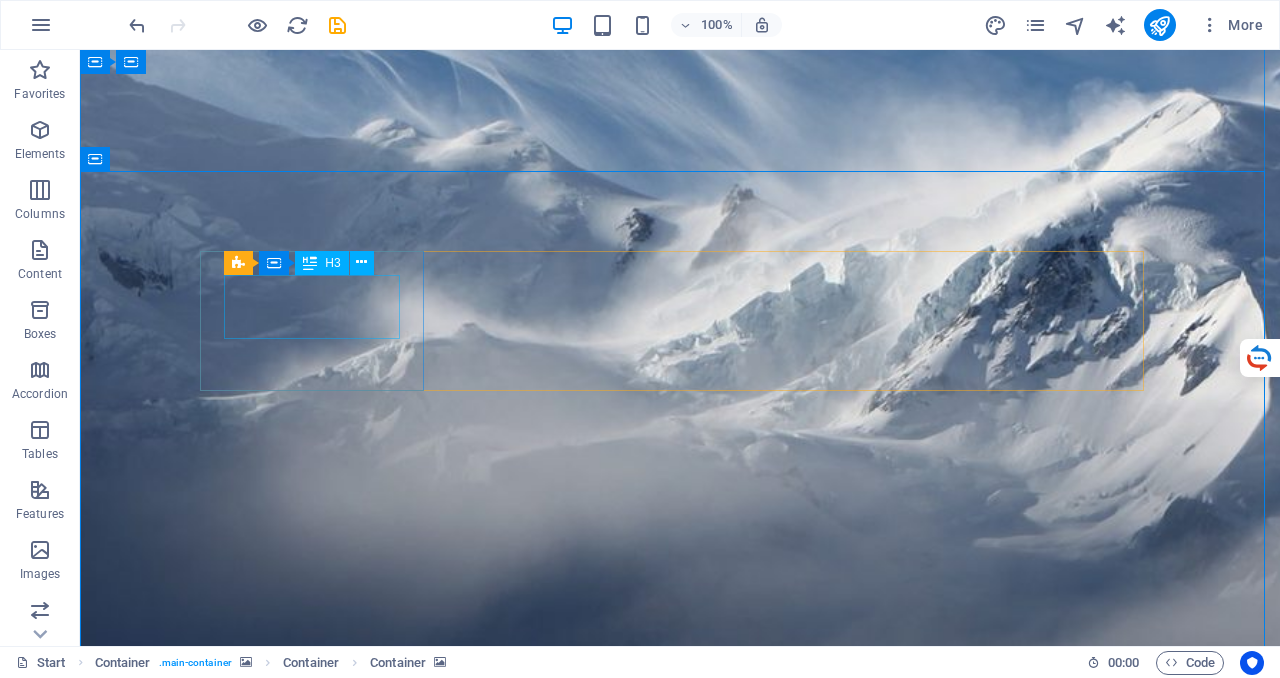click on "0" at bounding box center (320, 2174) 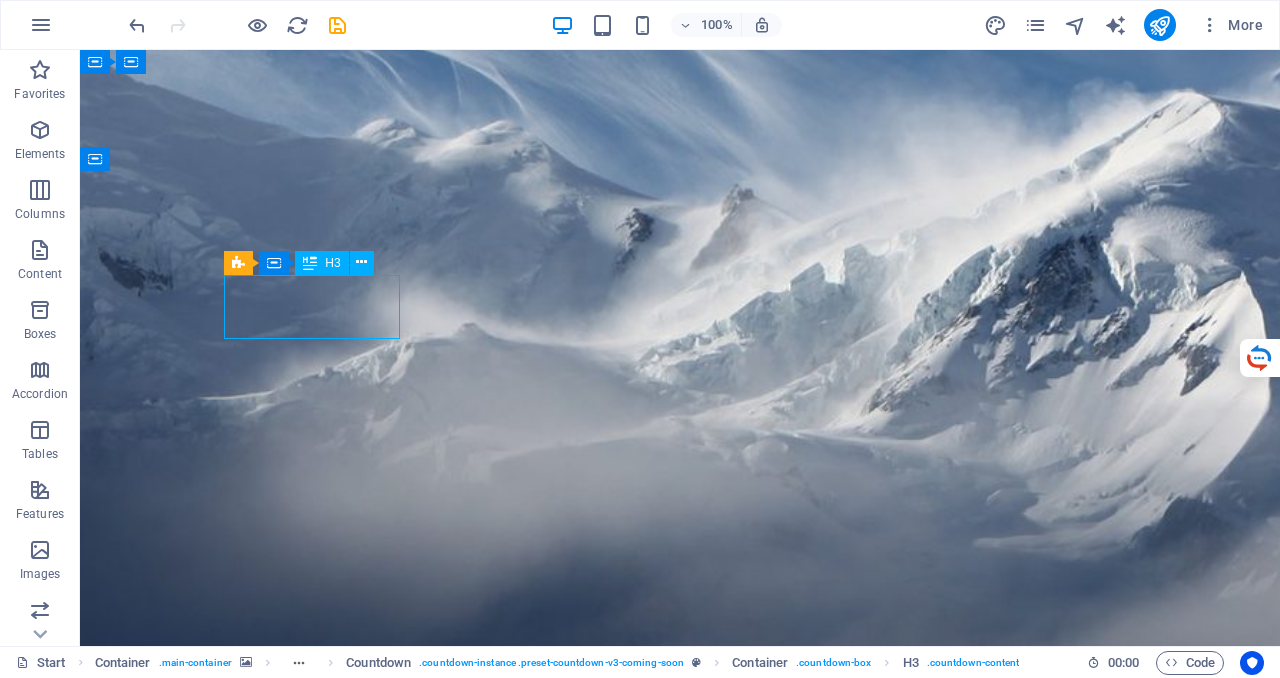 click on "0" at bounding box center [320, 2174] 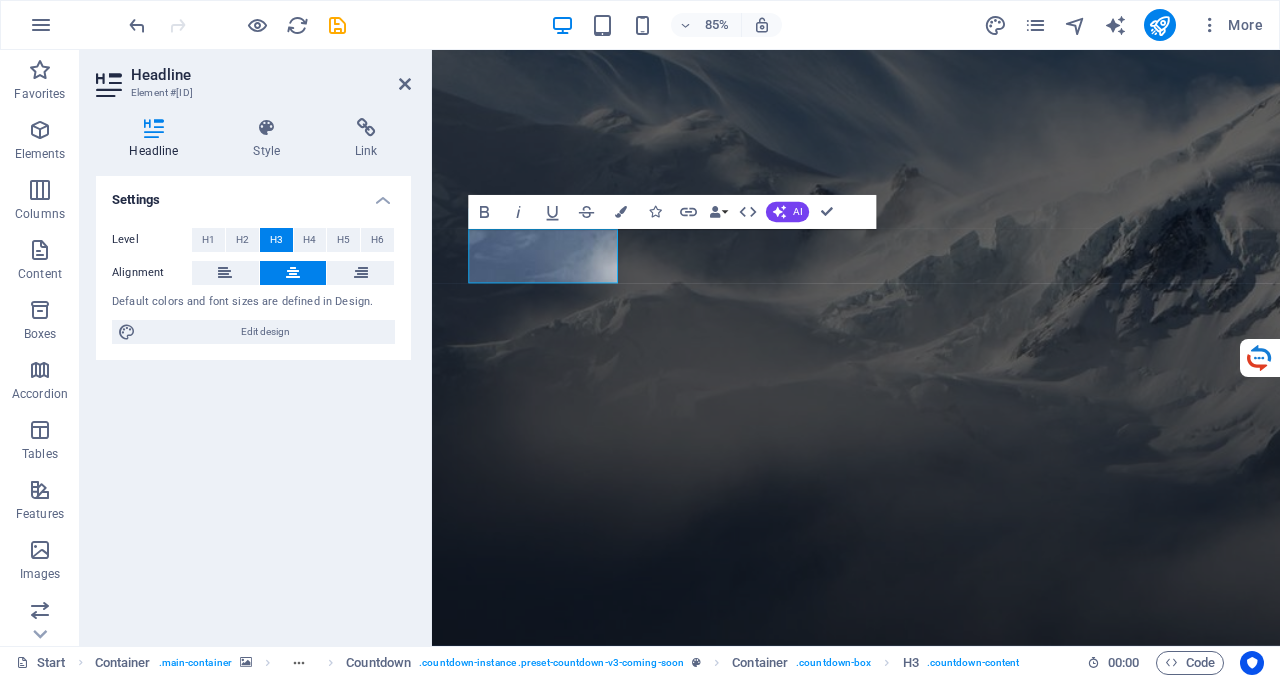 type 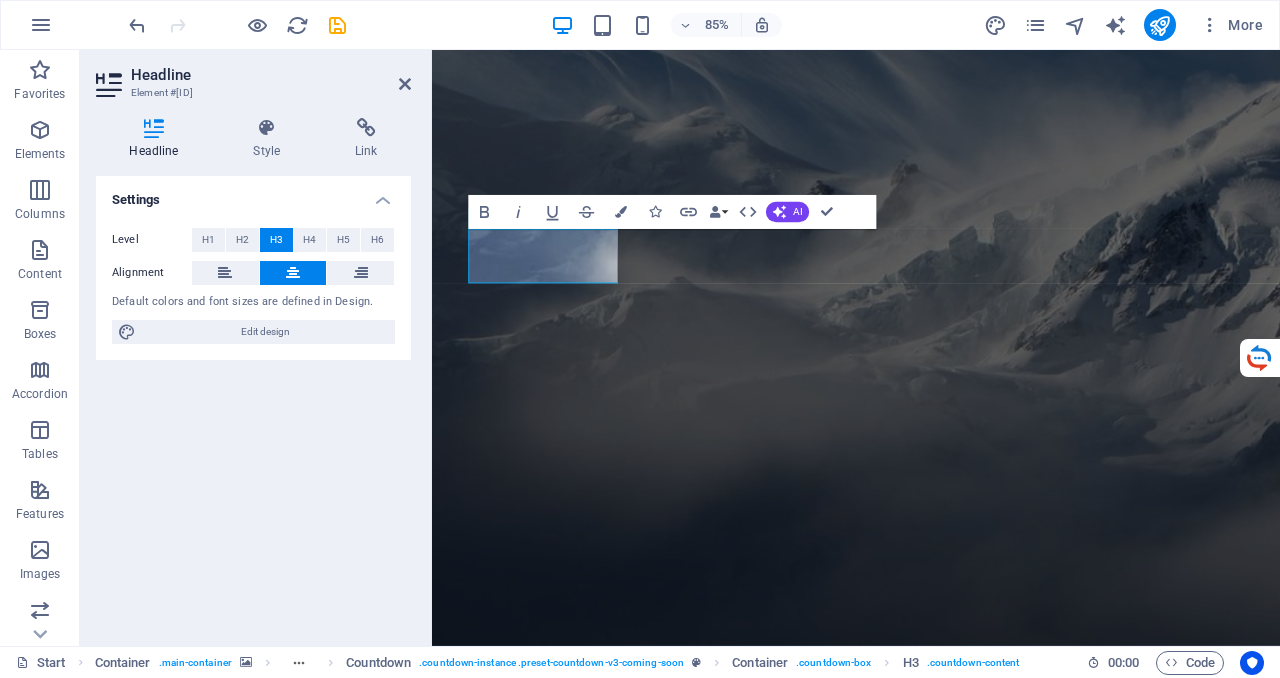 click at bounding box center [931, 1677] 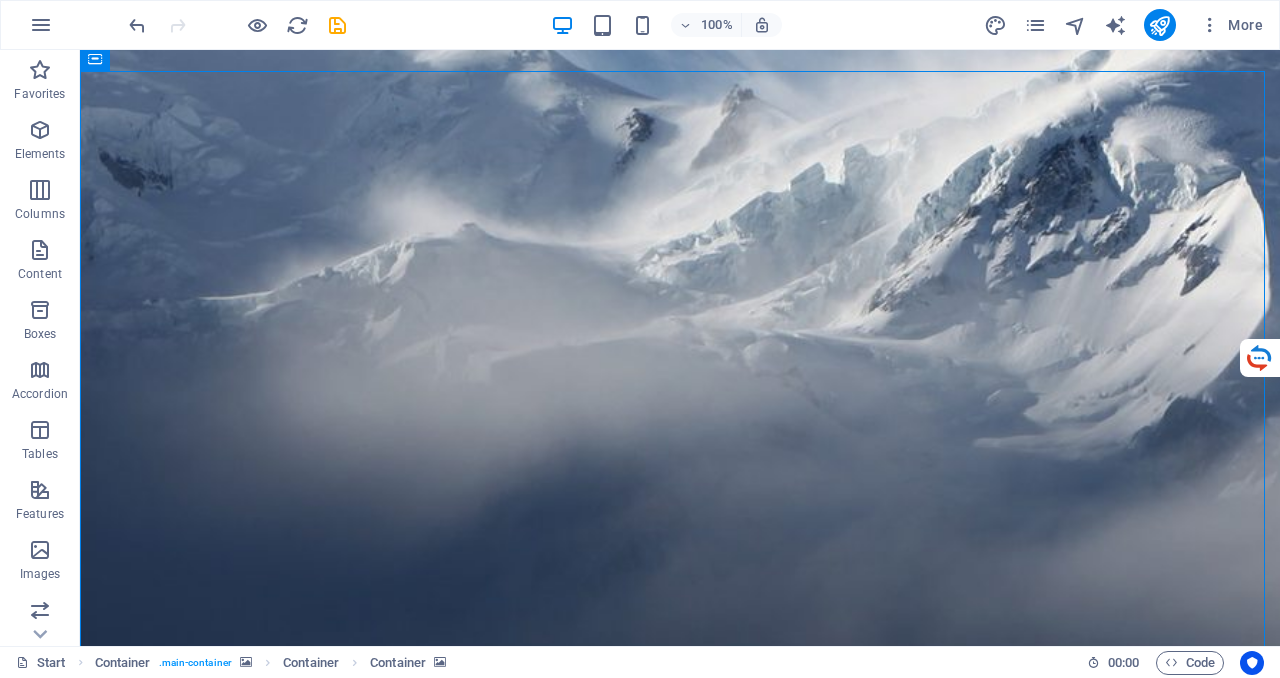scroll, scrollTop: 400, scrollLeft: 0, axis: vertical 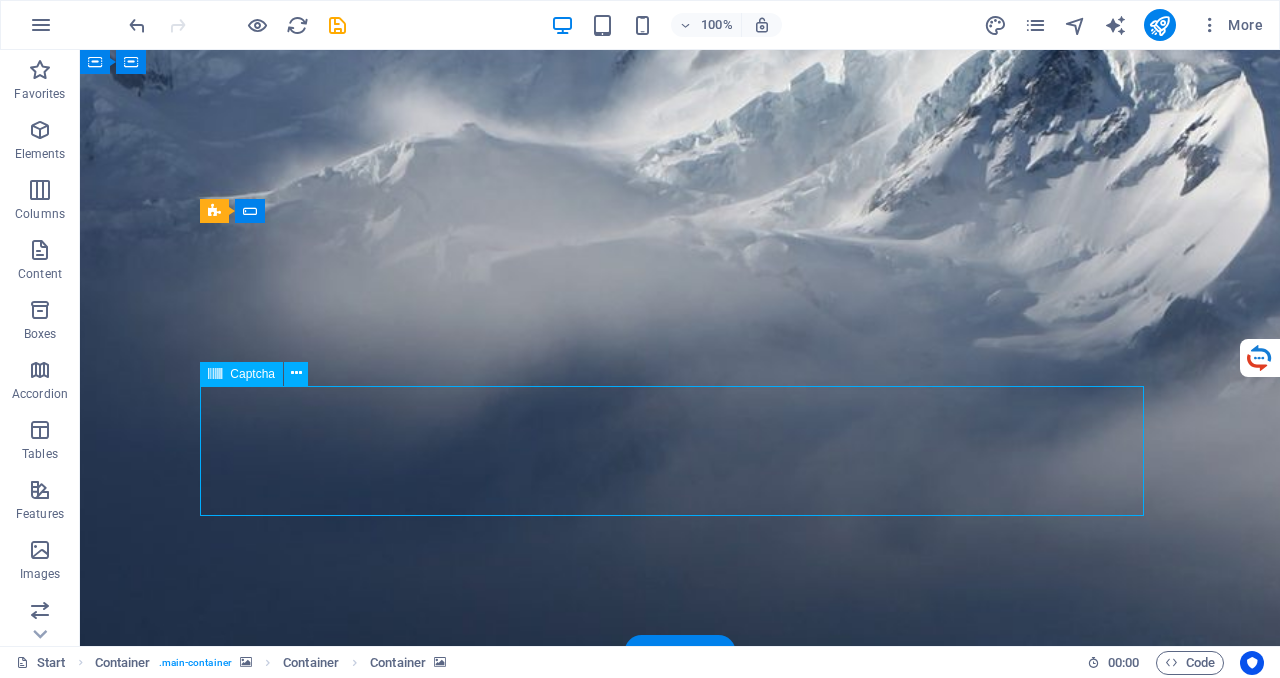 click on "Unreadable? Load new" at bounding box center [680, 2795] 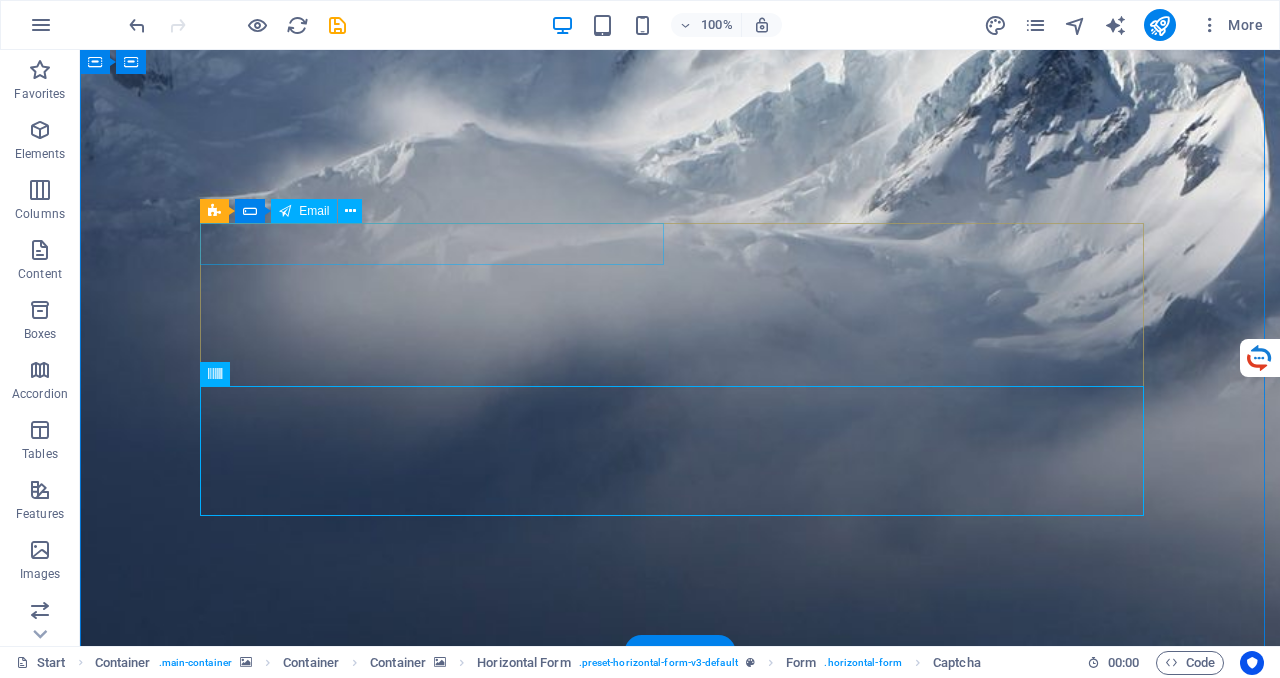 click at bounding box center (440, 2566) 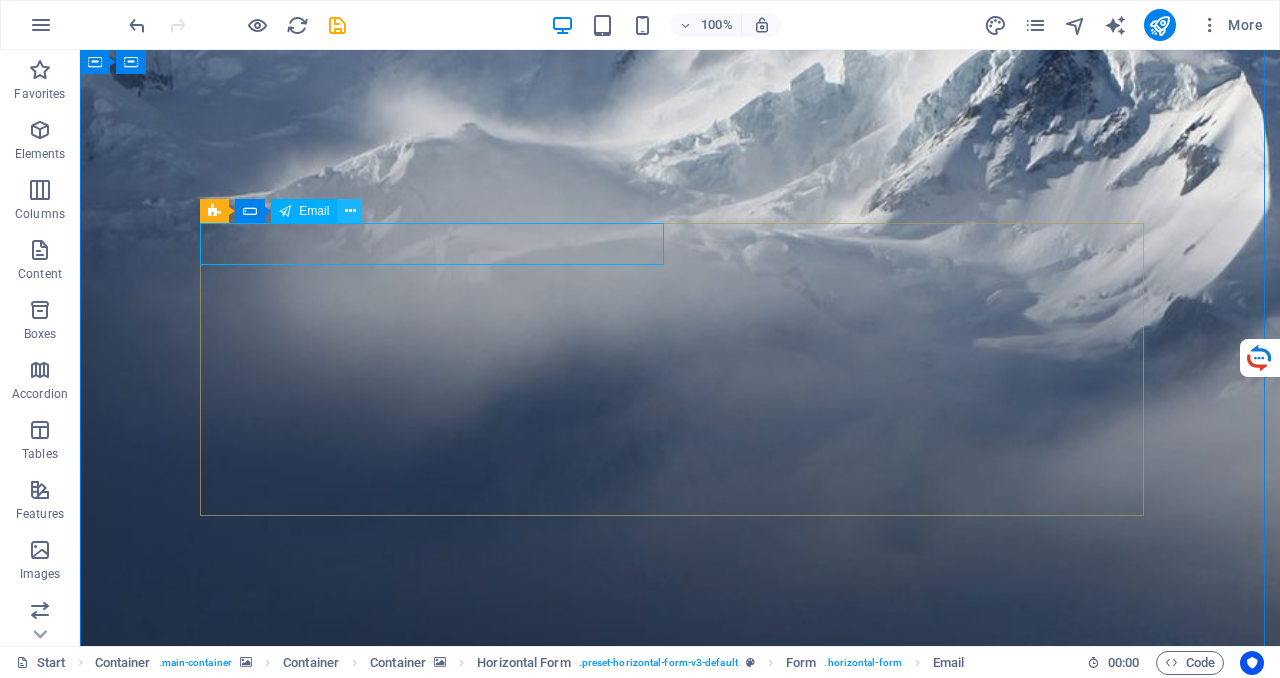 click at bounding box center [350, 211] 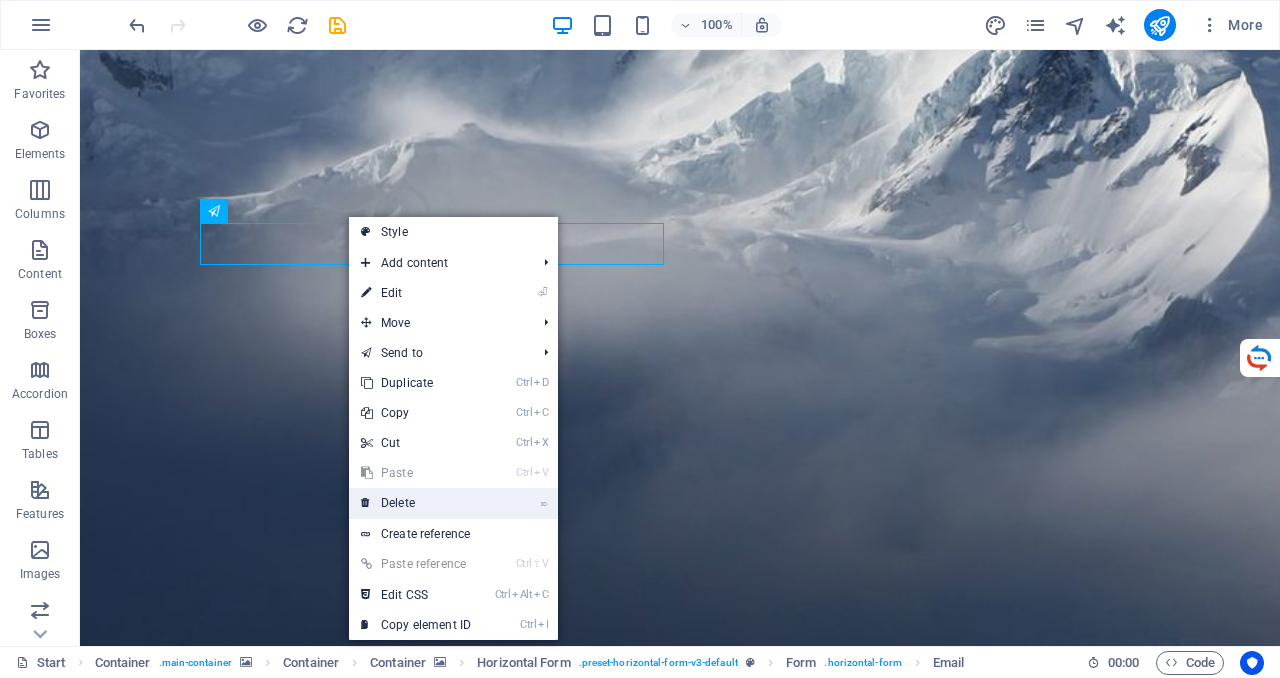 click on "⌦  Delete" at bounding box center [416, 503] 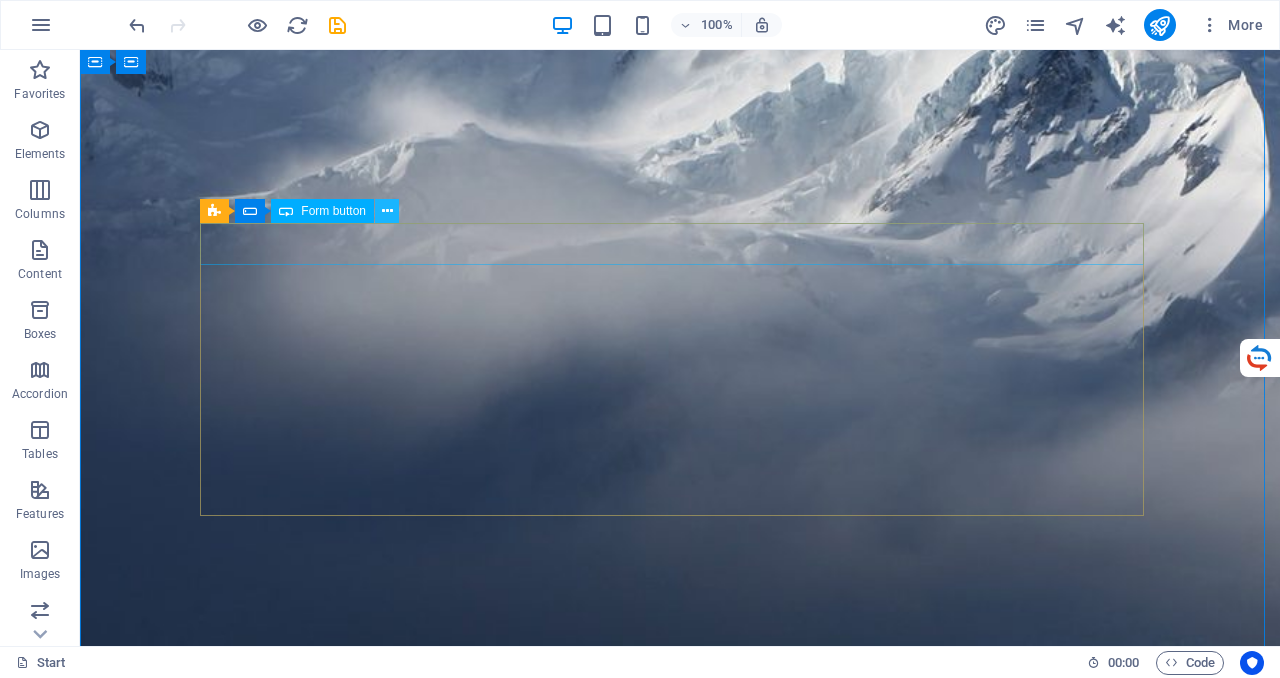click at bounding box center (387, 211) 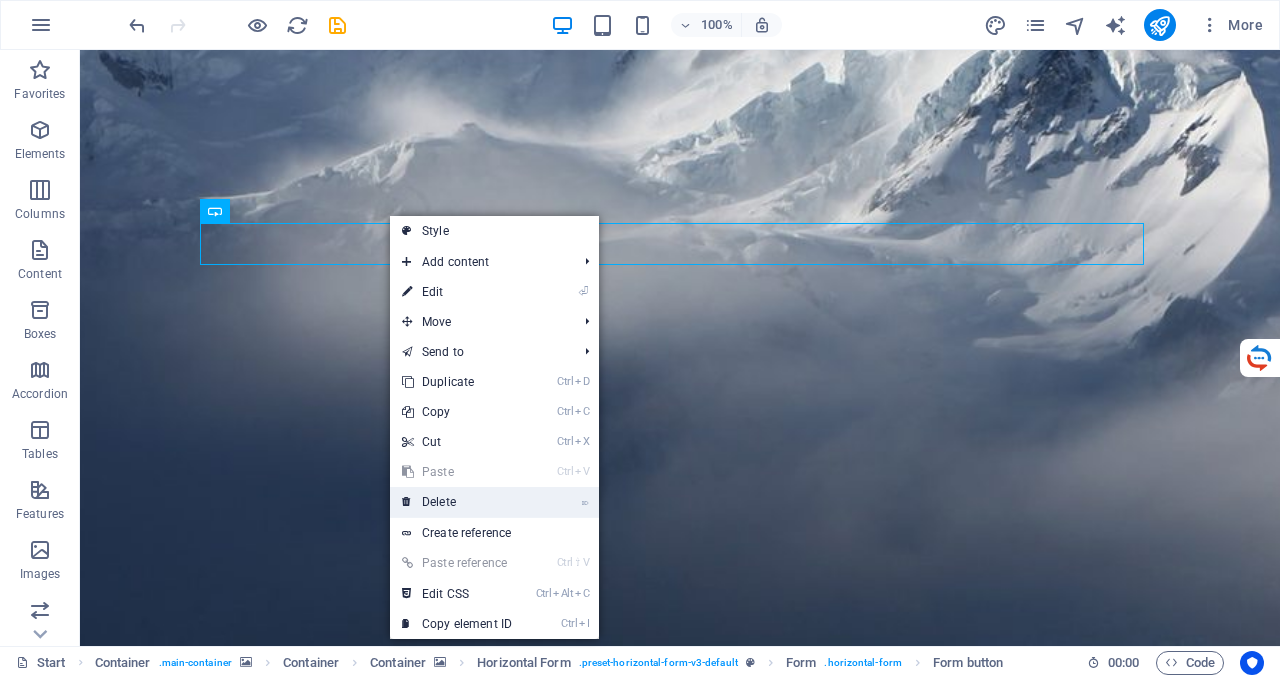 click on "⌦  Delete" at bounding box center [457, 502] 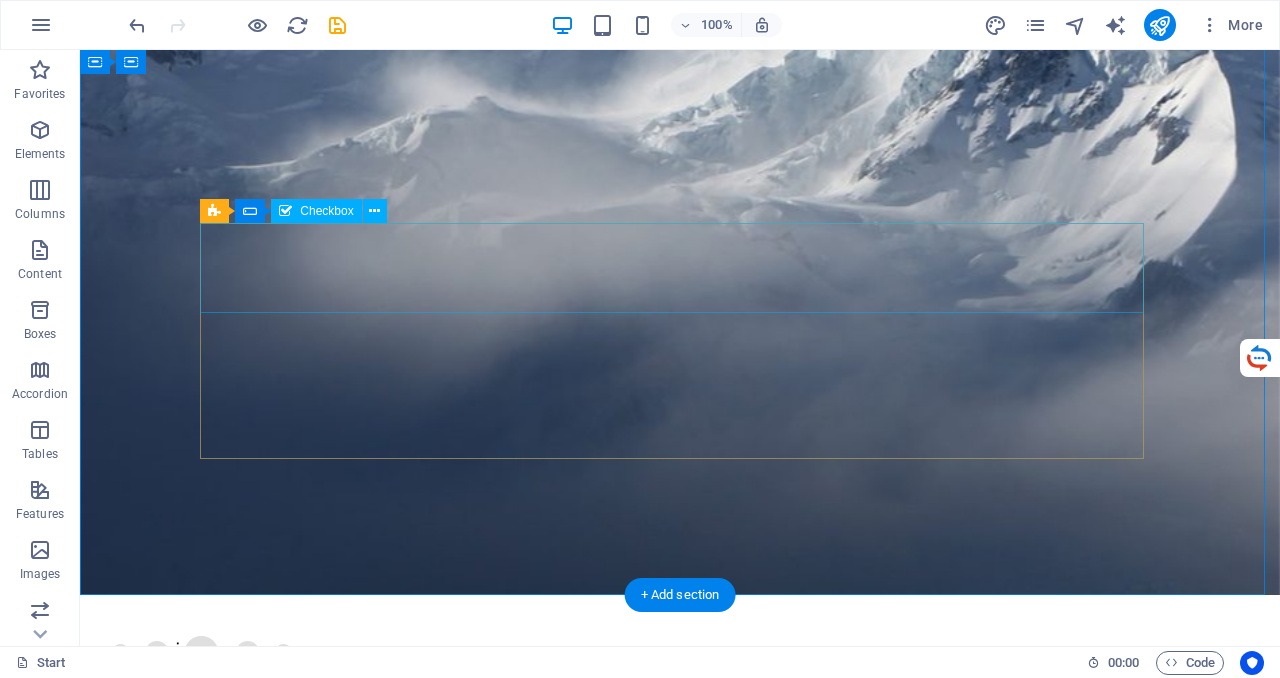 click on "I have read and understand the privacy policy." at bounding box center (680, 2475) 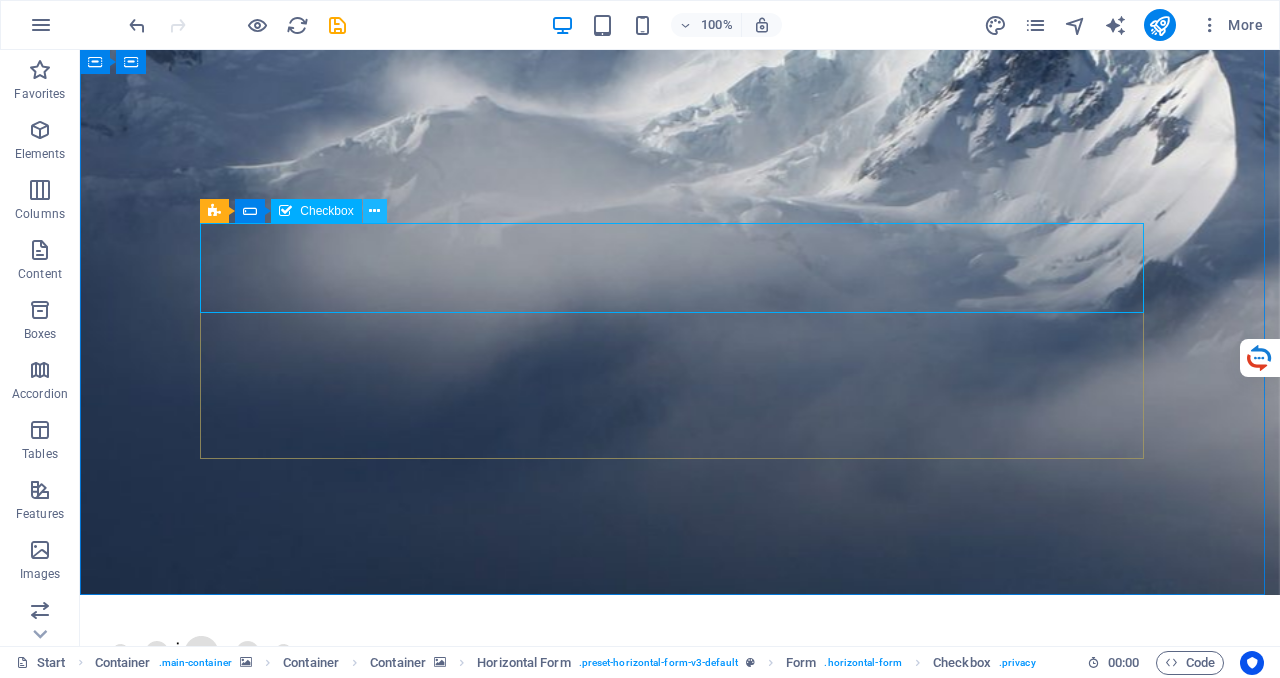 click at bounding box center (374, 211) 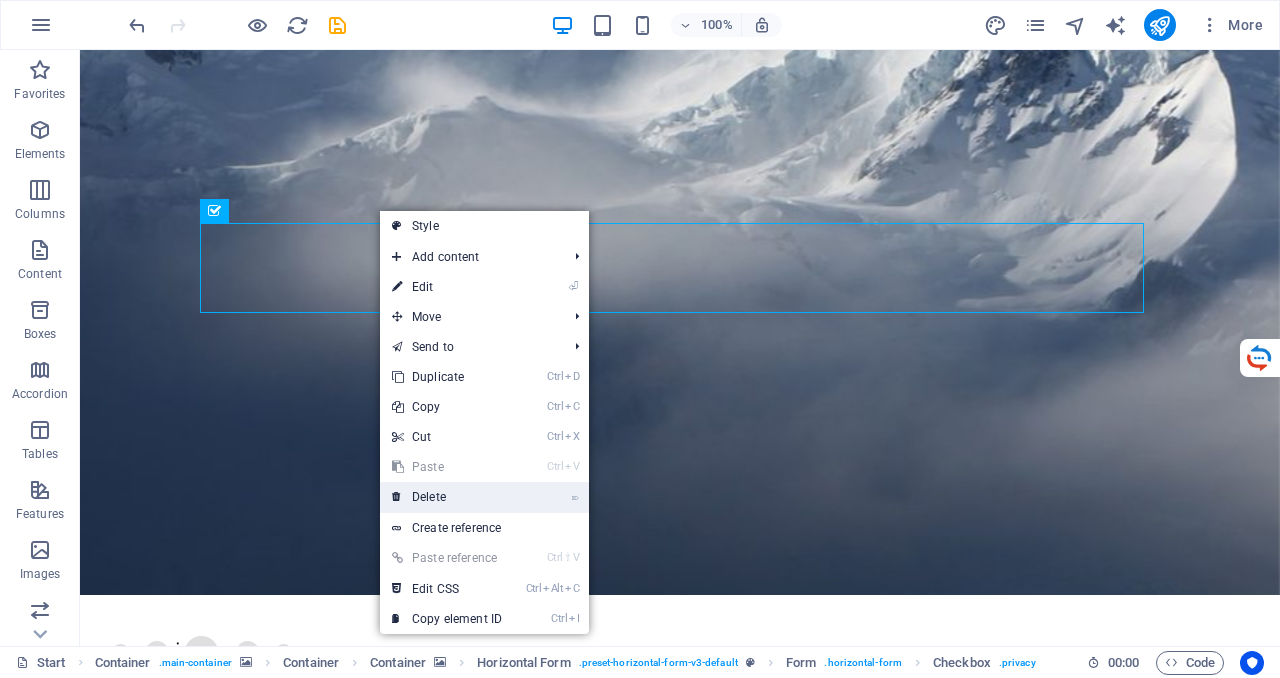 click on "⌦  Delete" at bounding box center [447, 497] 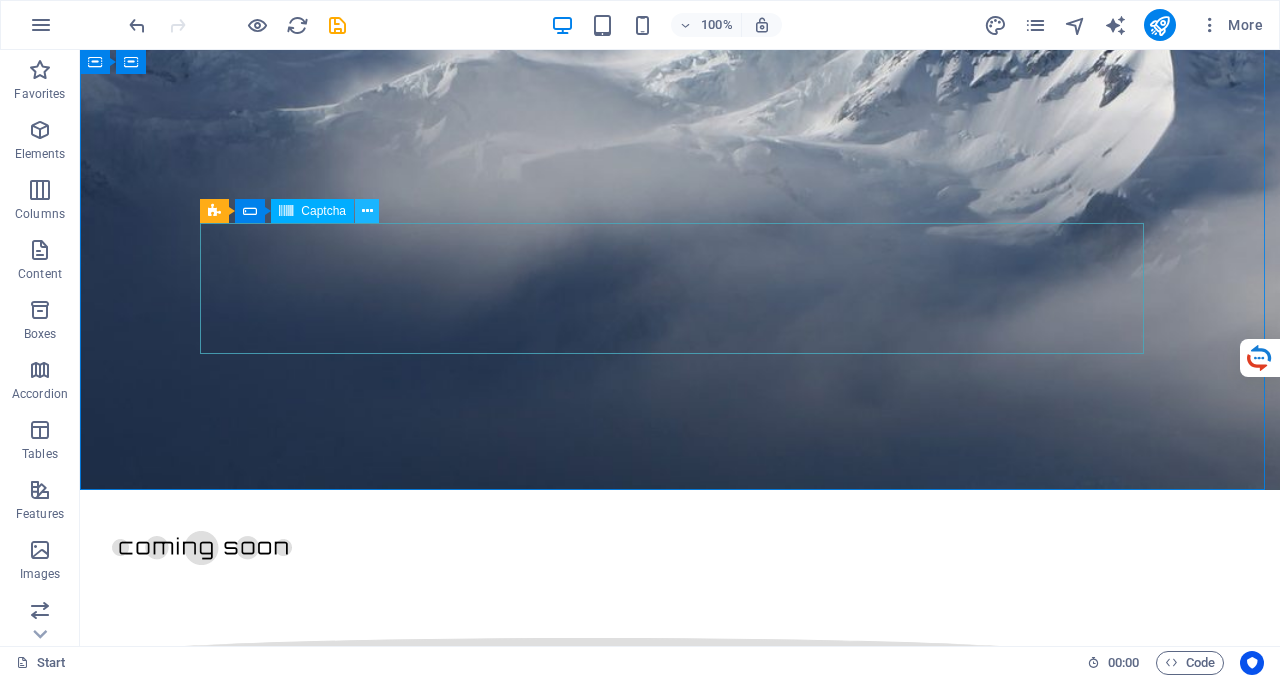 click at bounding box center (367, 211) 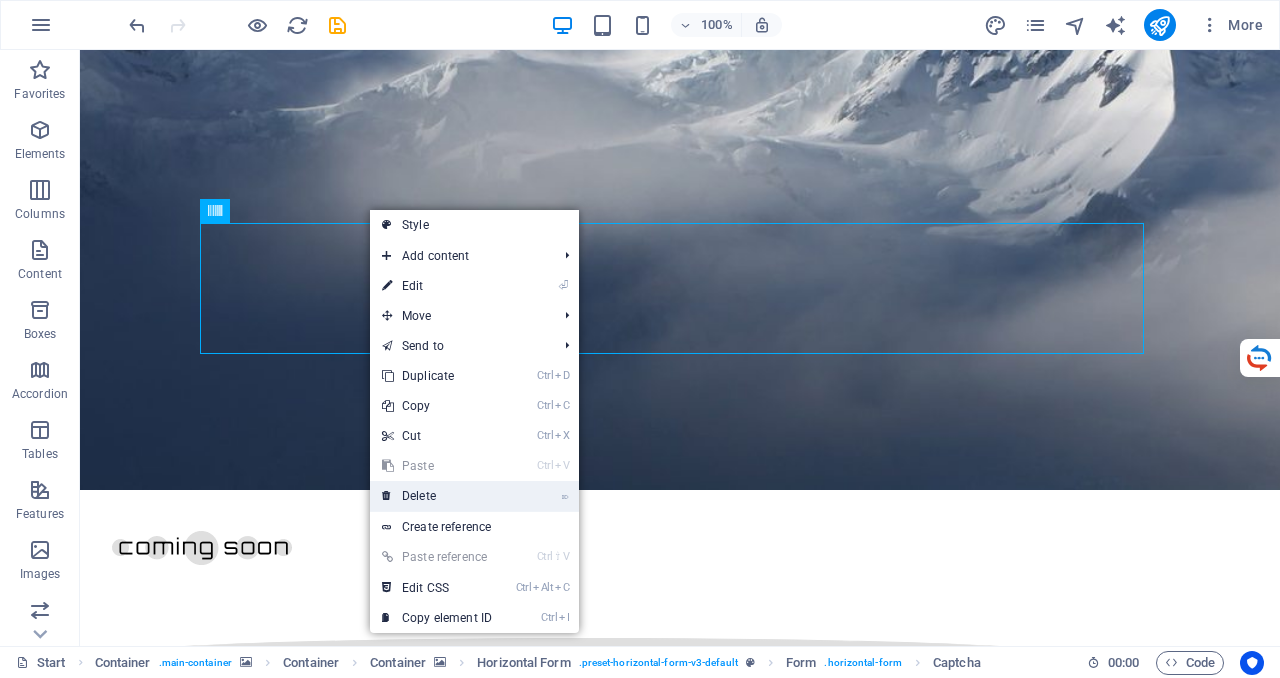 click on "⌦  Delete" at bounding box center (437, 496) 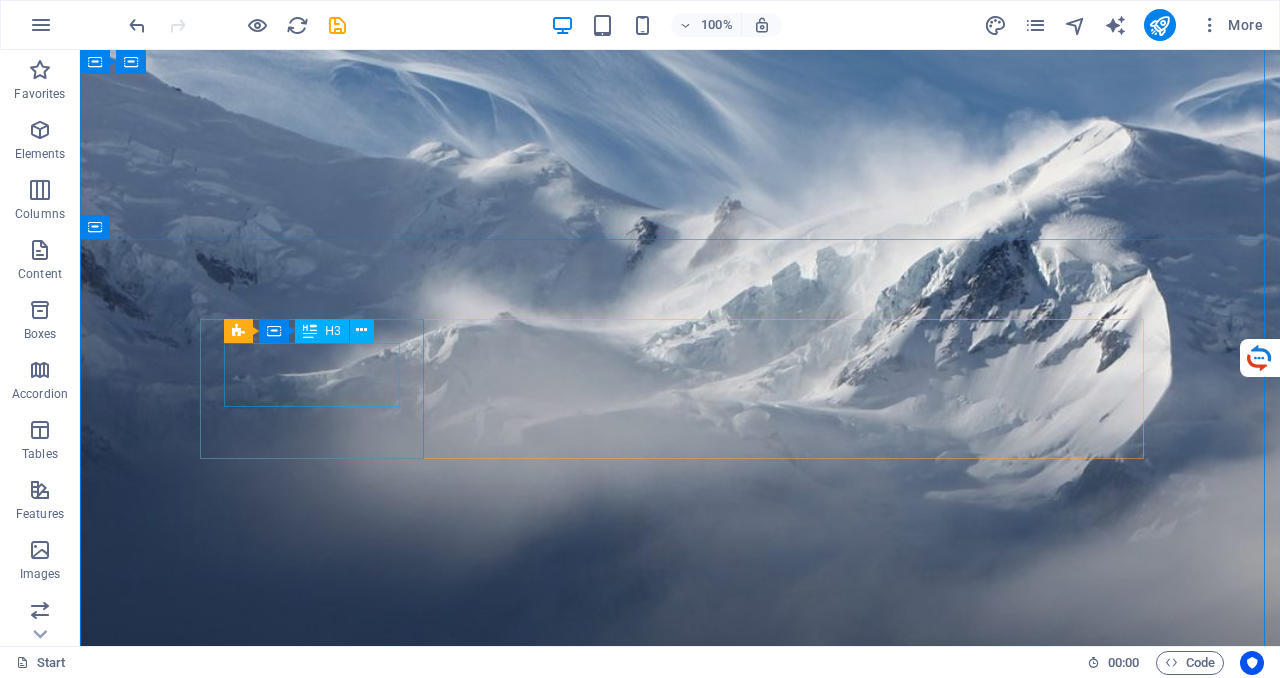 scroll, scrollTop: 0, scrollLeft: 0, axis: both 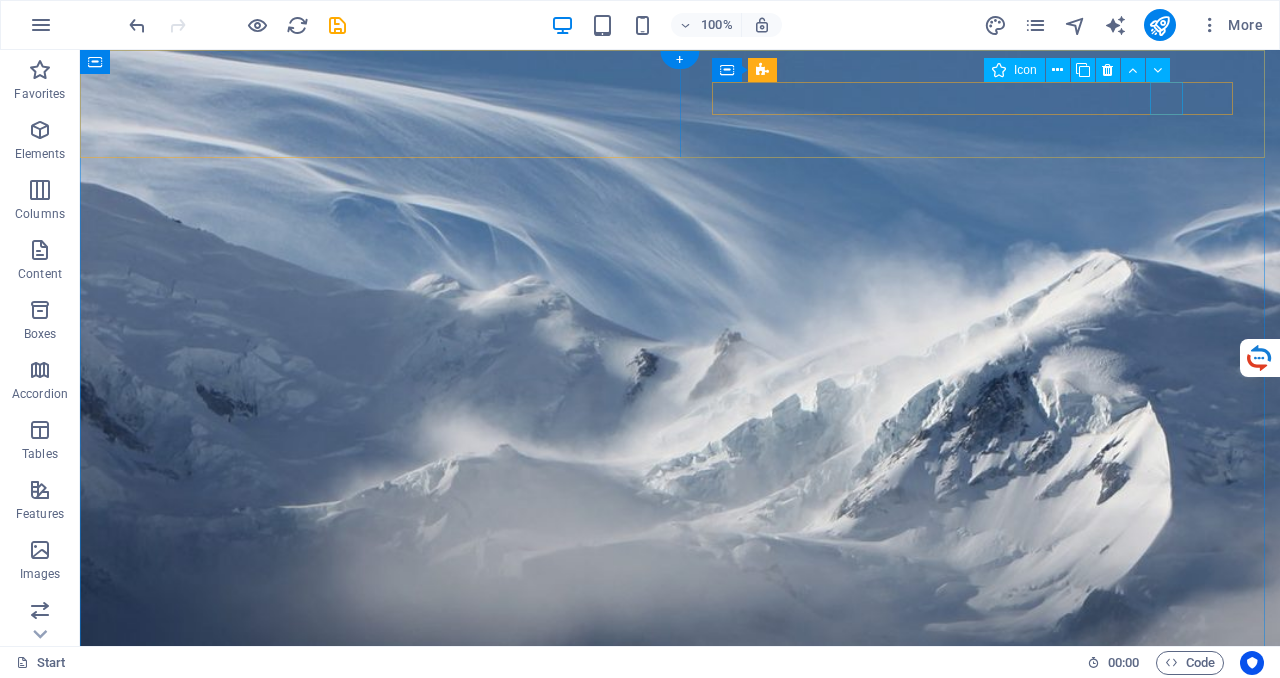 click at bounding box center [592, 1092] 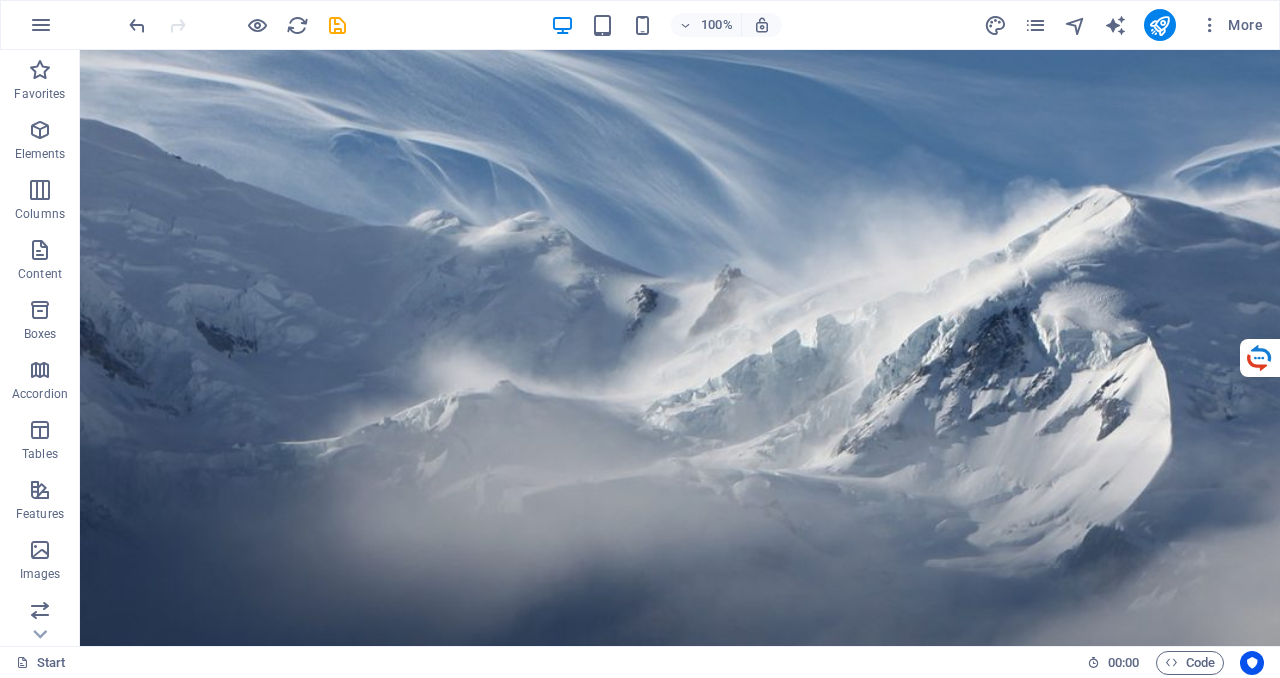 scroll, scrollTop: 0, scrollLeft: 0, axis: both 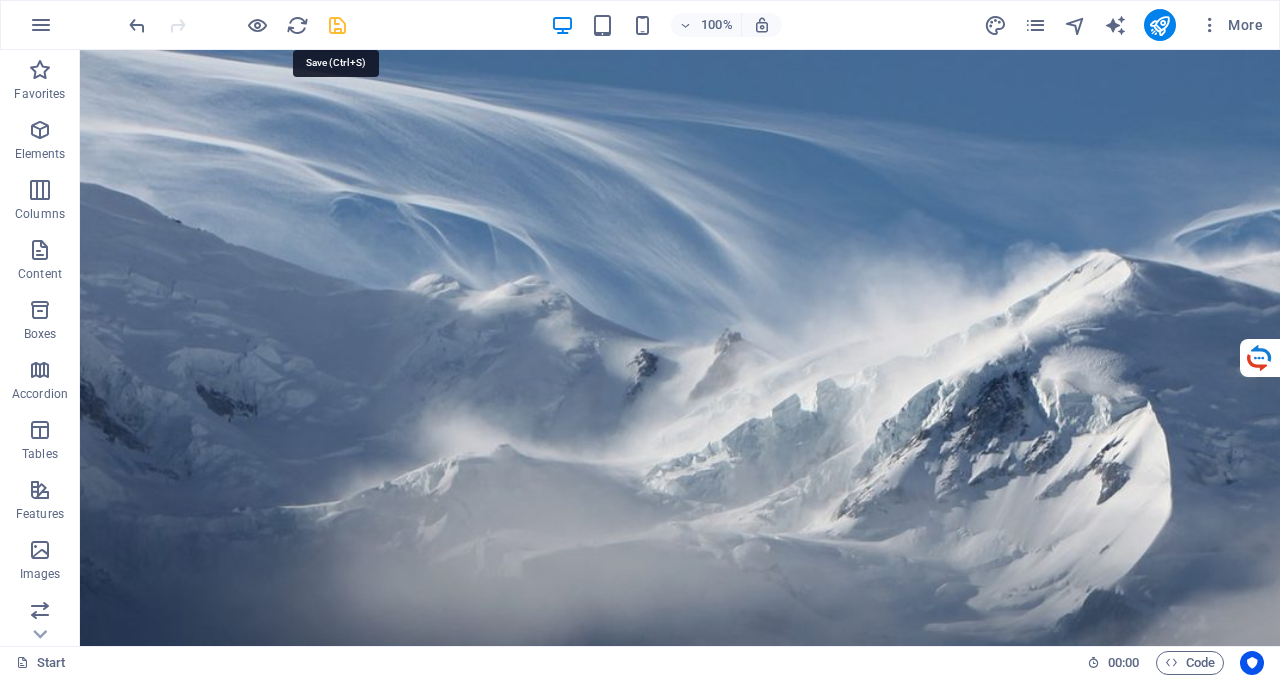 click at bounding box center [337, 25] 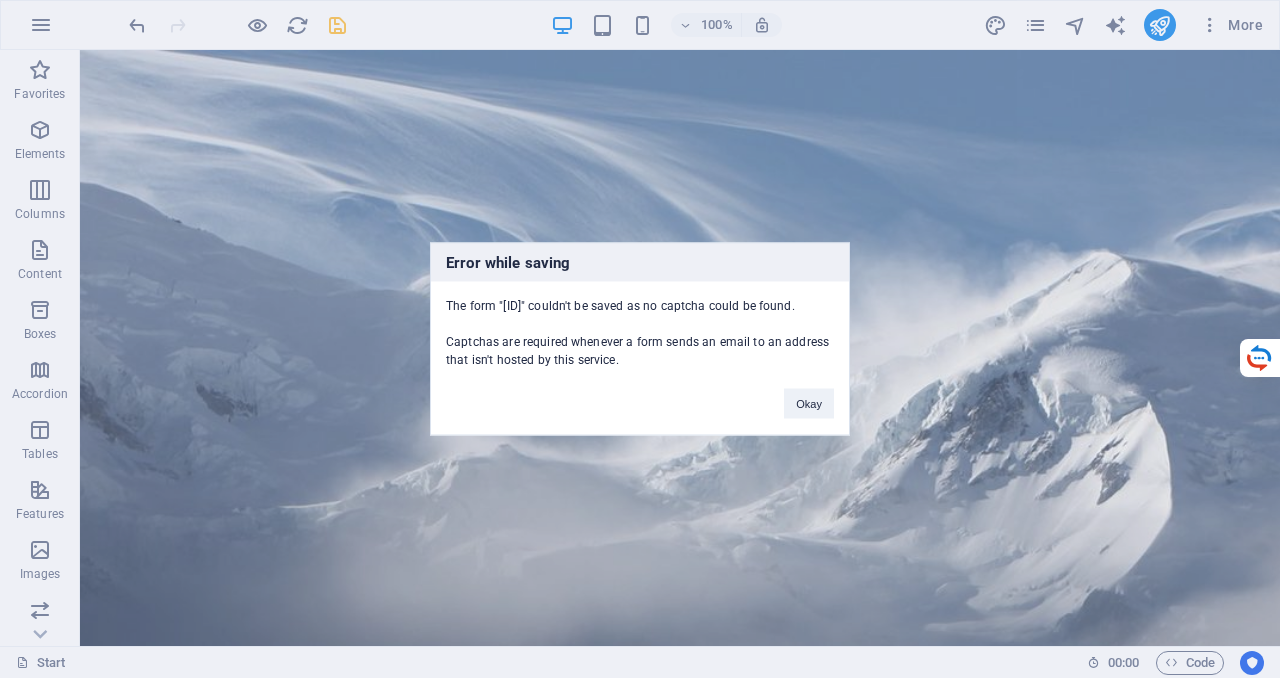 scroll, scrollTop: 565, scrollLeft: 0, axis: vertical 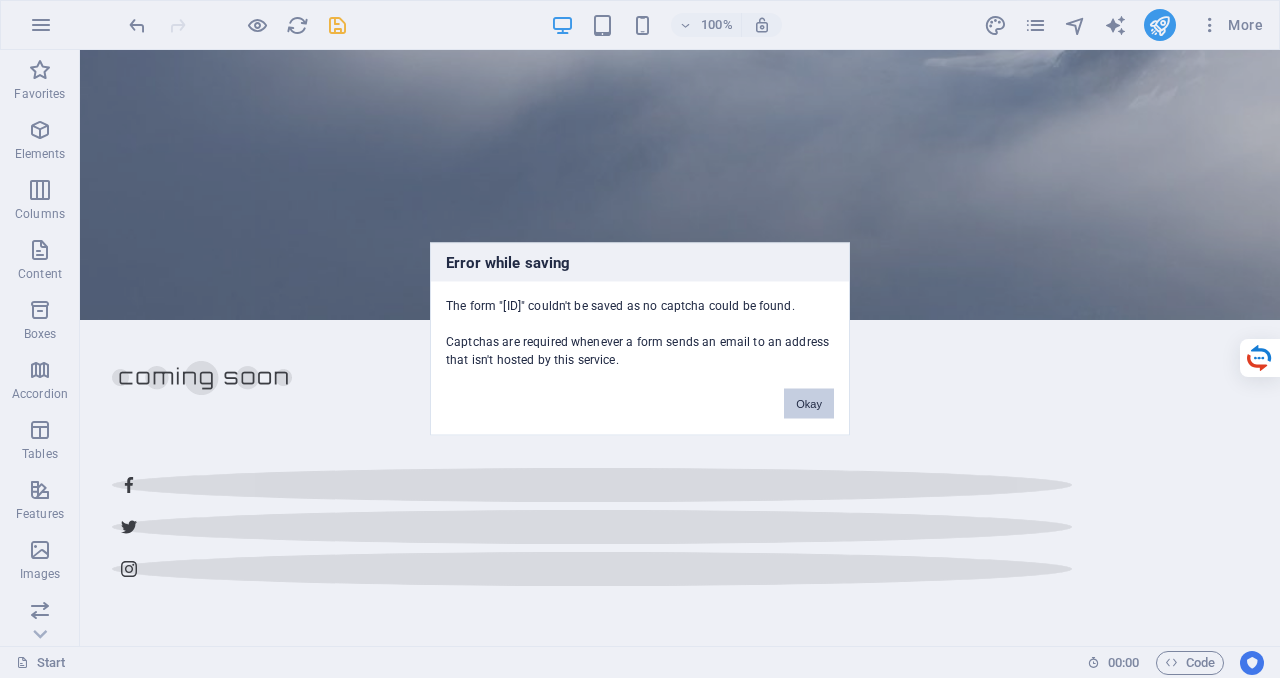 click on "Okay" at bounding box center [809, 404] 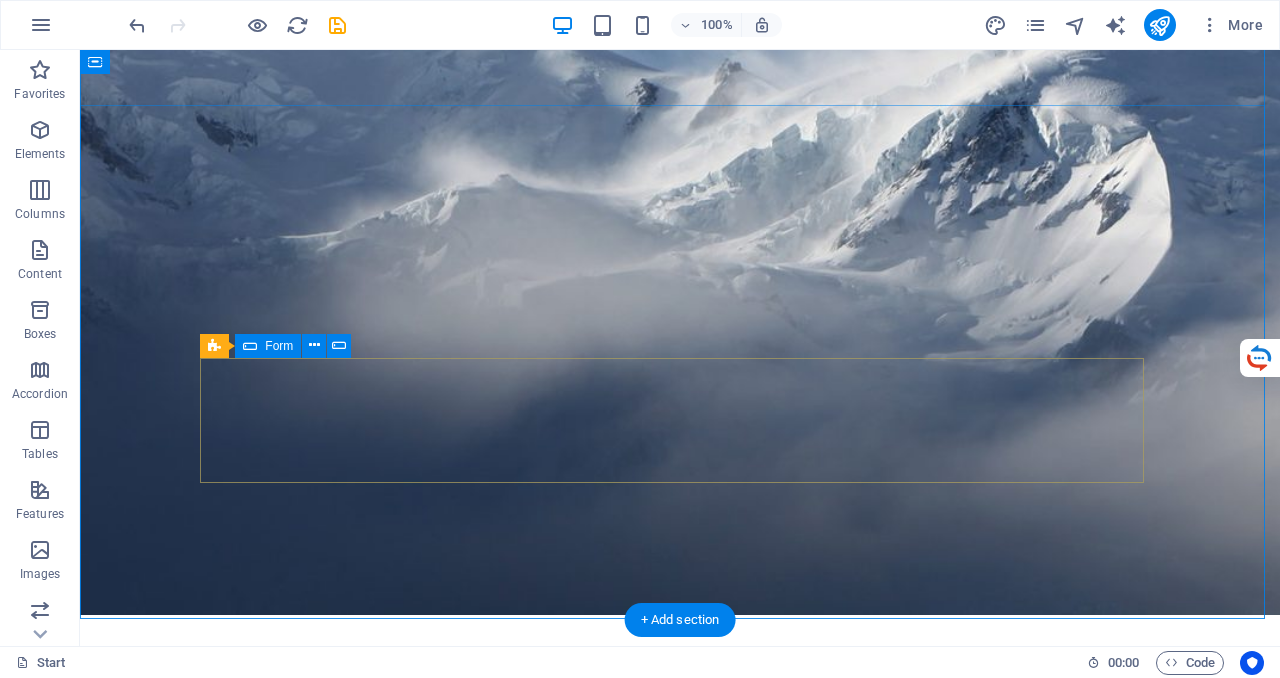 scroll, scrollTop: 265, scrollLeft: 0, axis: vertical 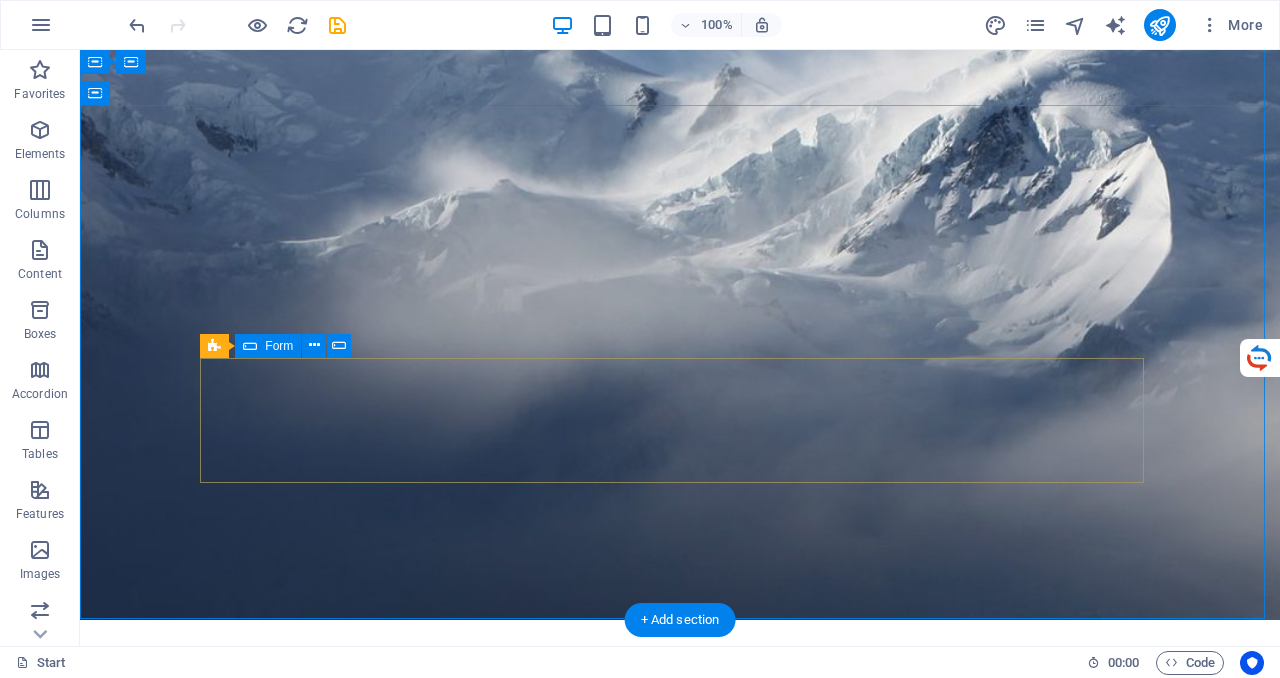 click on "Drop content here or  Add elements  Paste clipboard" at bounding box center [680, 2408] 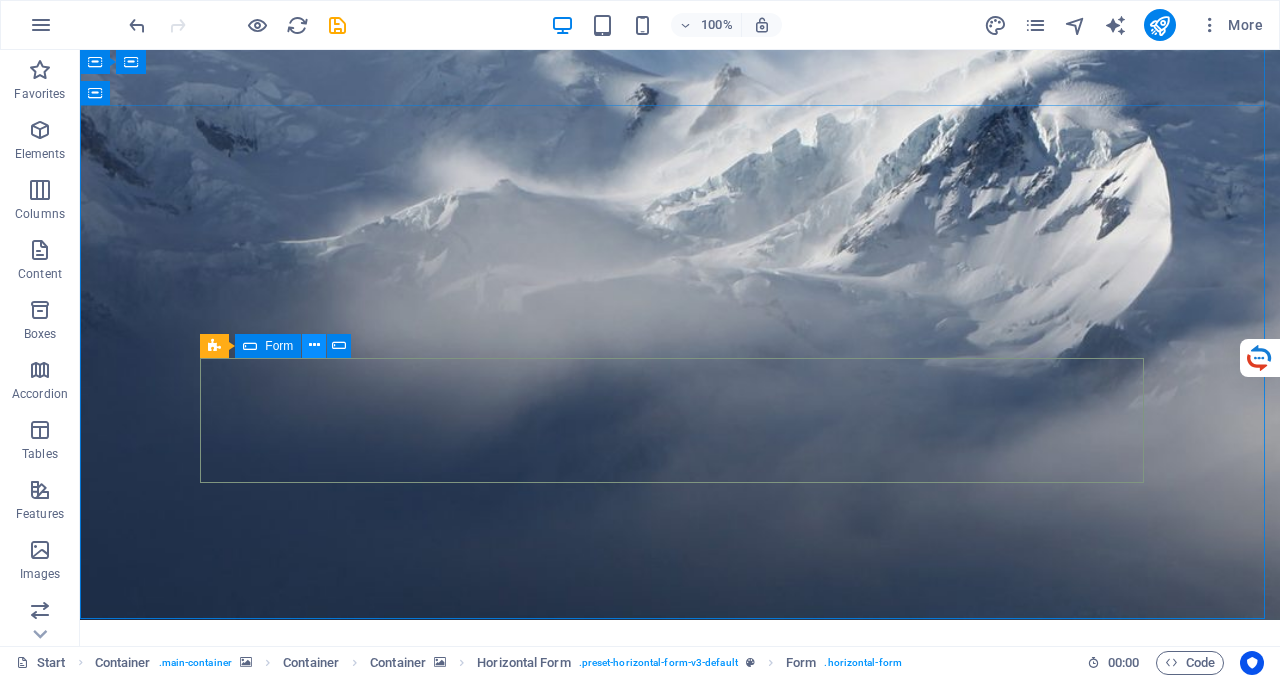 click at bounding box center [314, 345] 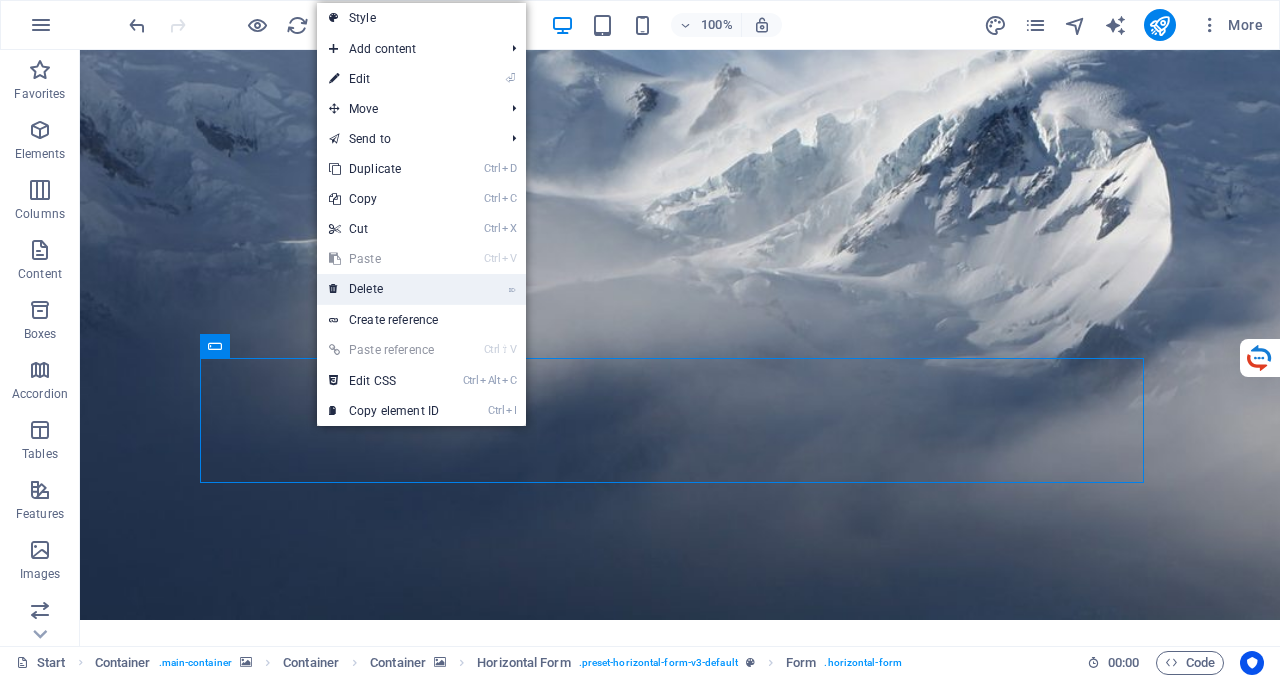 click on "⌦  Delete" at bounding box center [384, 289] 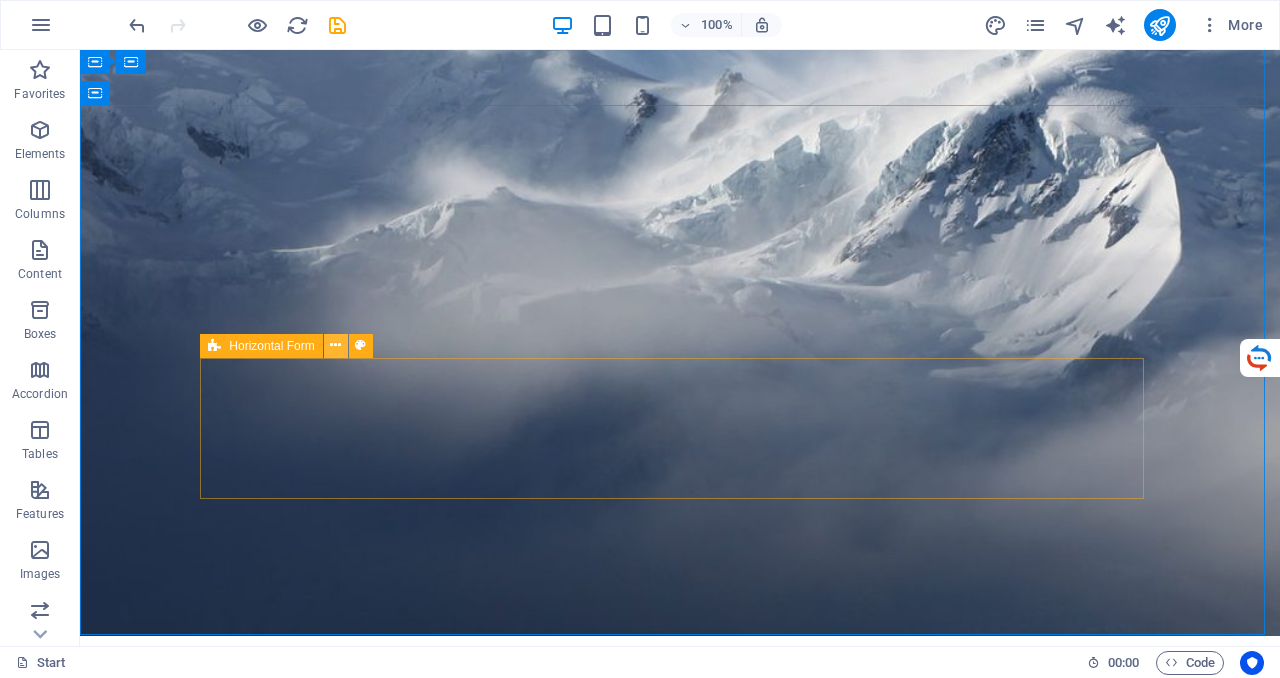 click at bounding box center [335, 345] 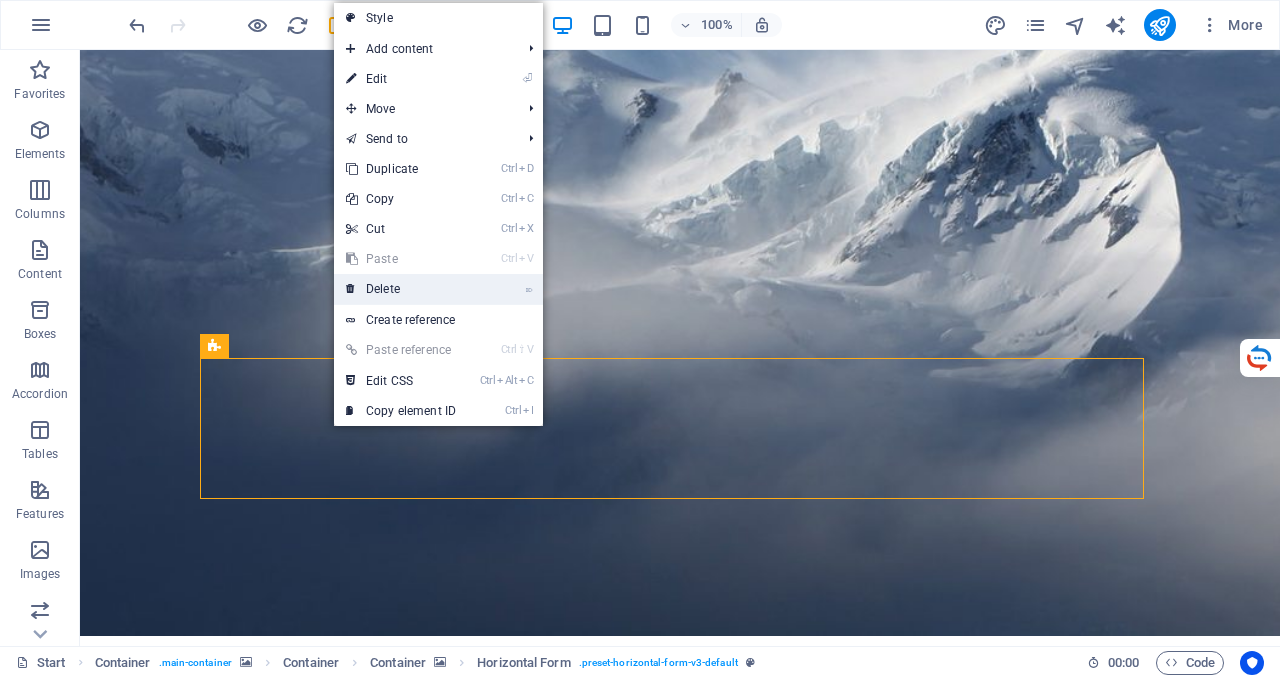 click on "⌦  Delete" at bounding box center [401, 289] 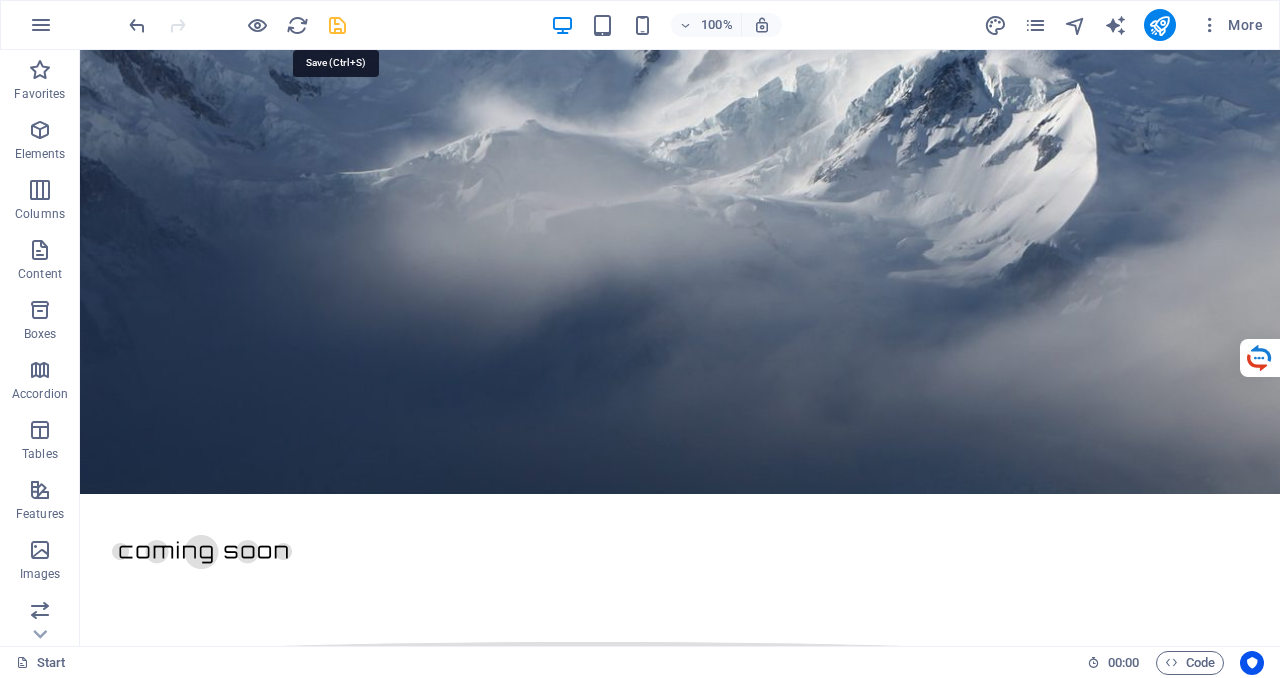 click at bounding box center [337, 25] 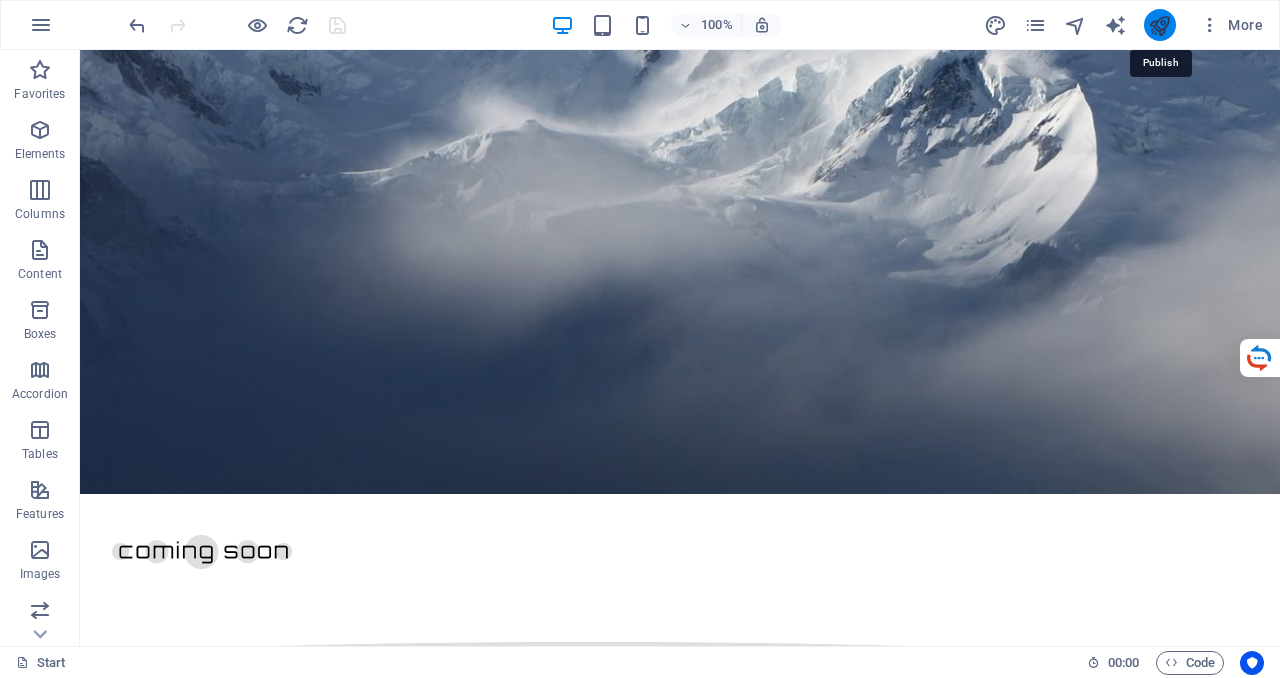 click at bounding box center (1159, 25) 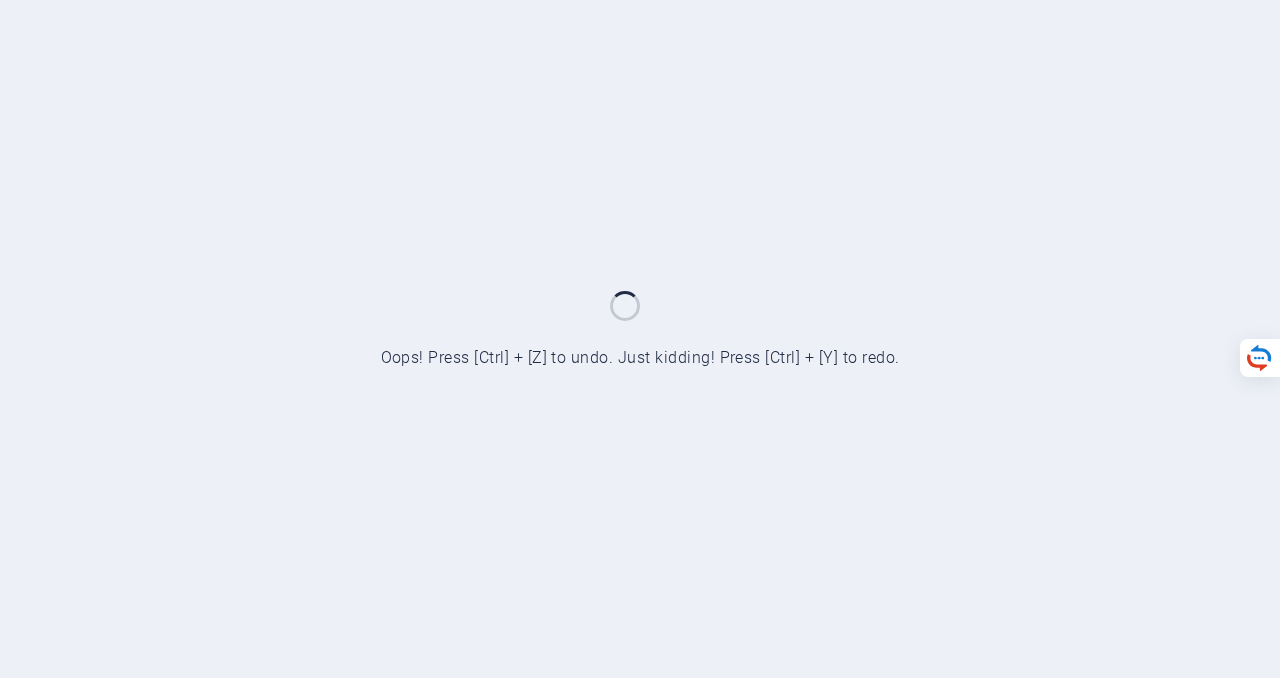 scroll, scrollTop: 0, scrollLeft: 0, axis: both 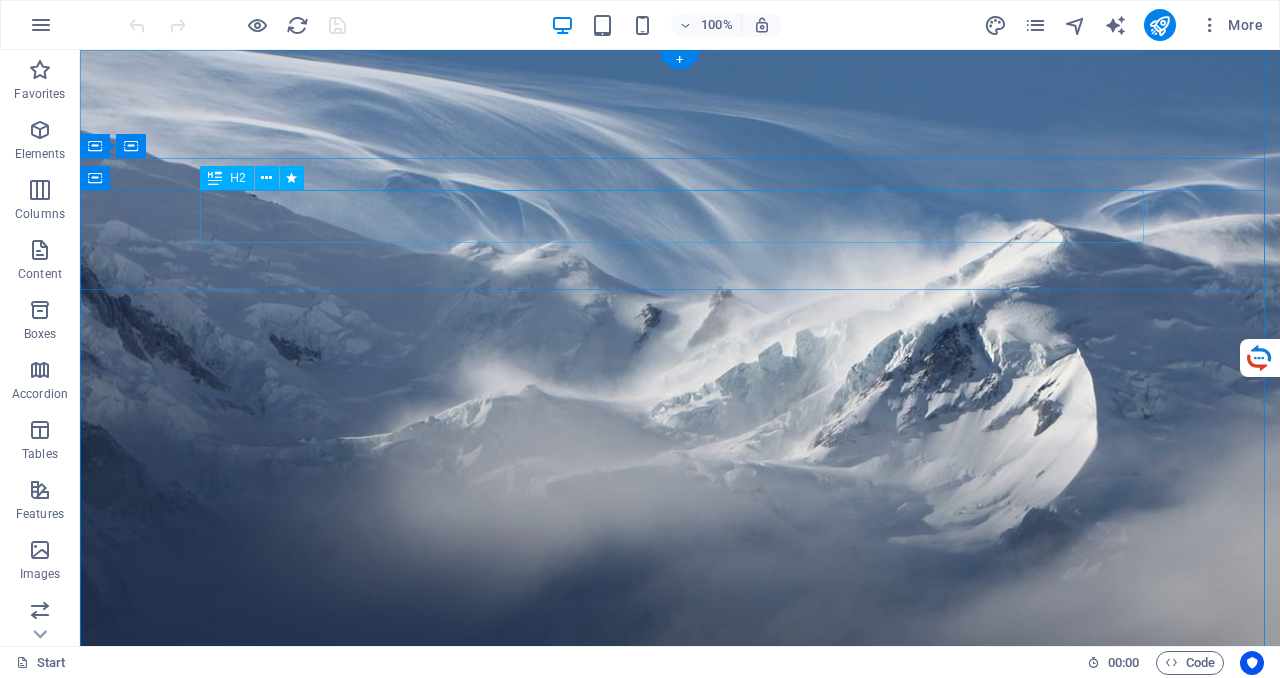 click on "MP3iBooks is coming soon" at bounding box center [680, 1115] 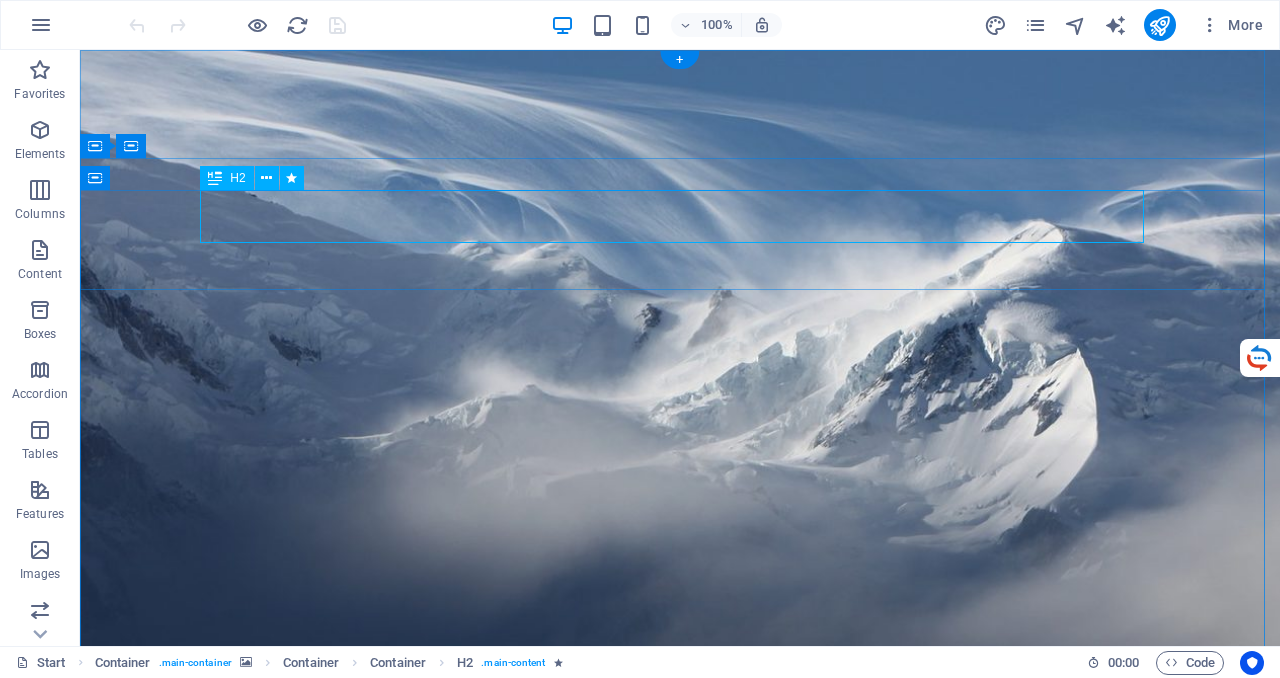click on "MP3iBooks is coming soon" at bounding box center [680, 1115] 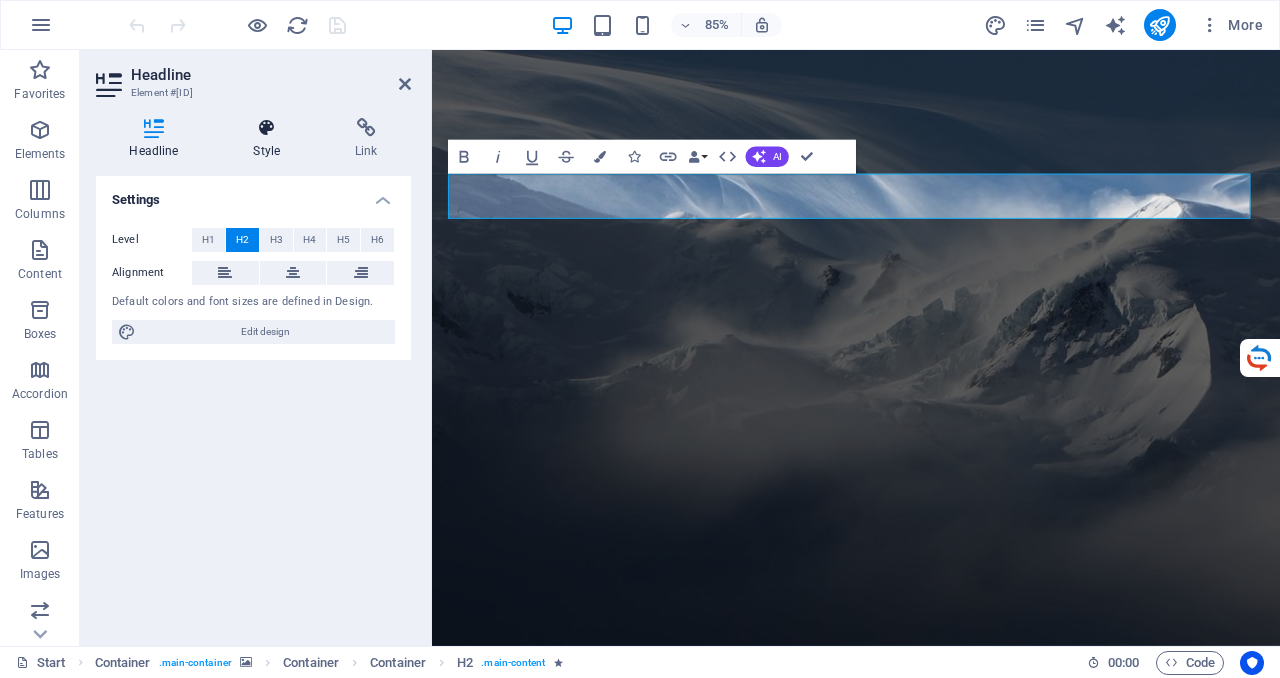 click at bounding box center [267, 128] 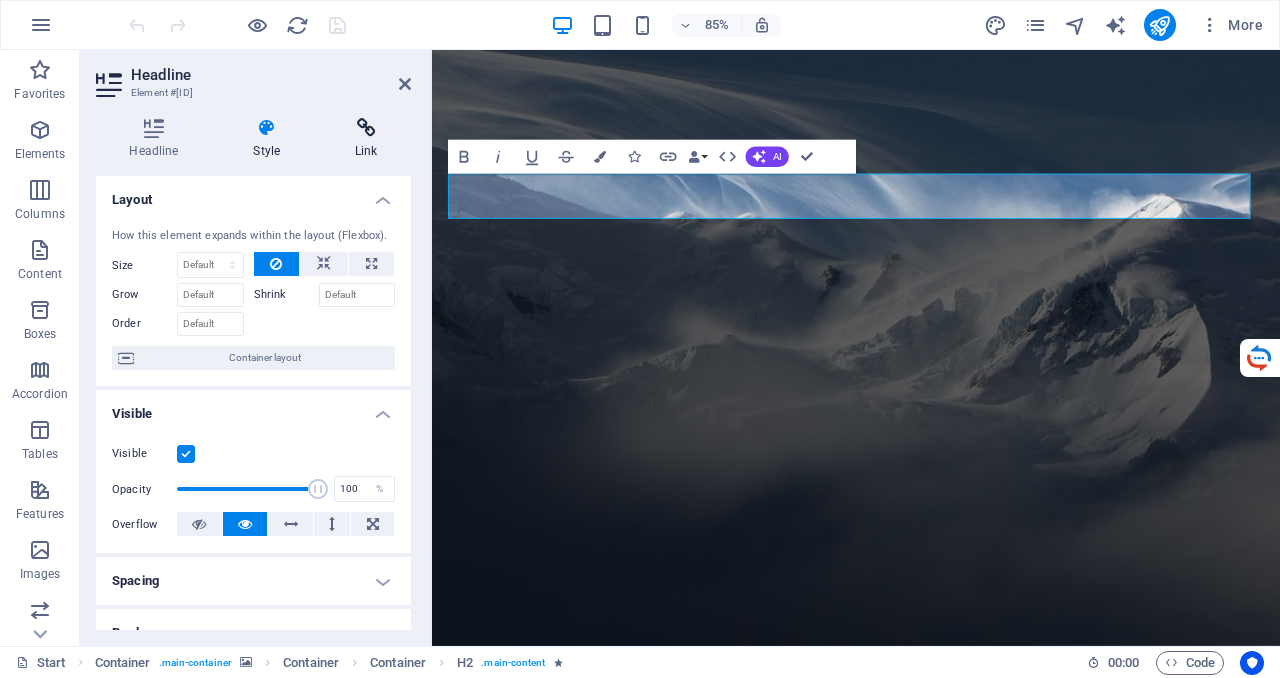 click at bounding box center (366, 128) 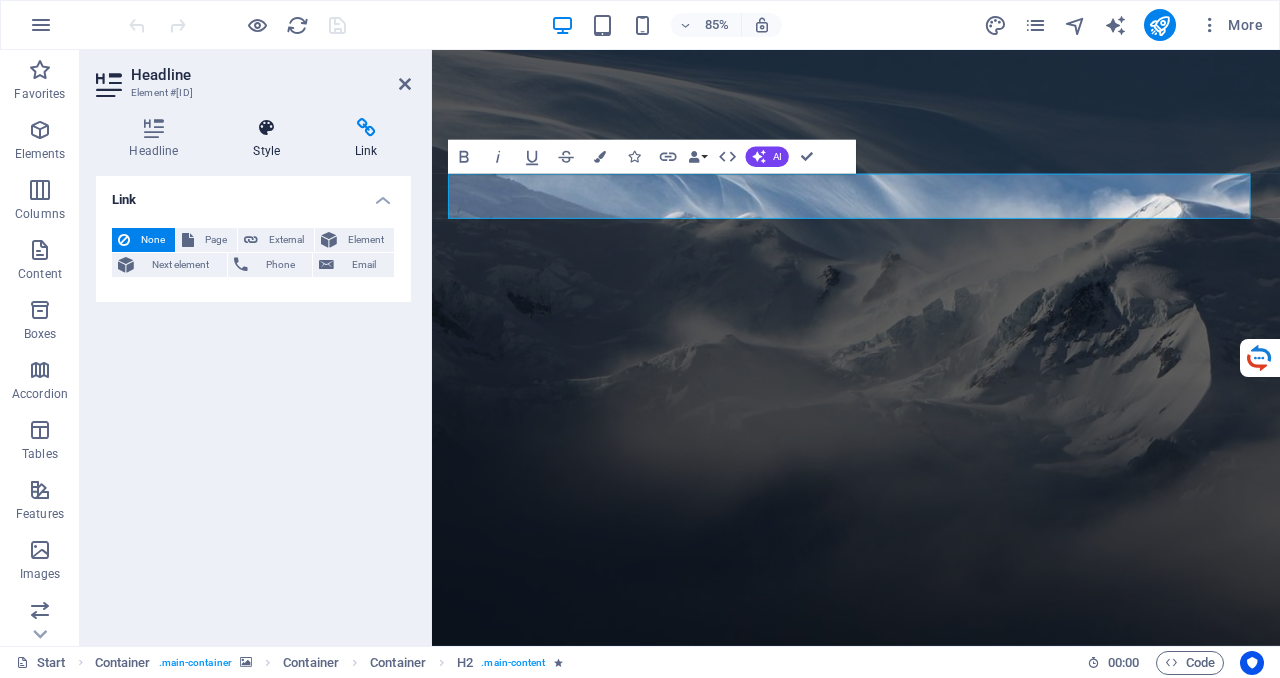 click at bounding box center (267, 128) 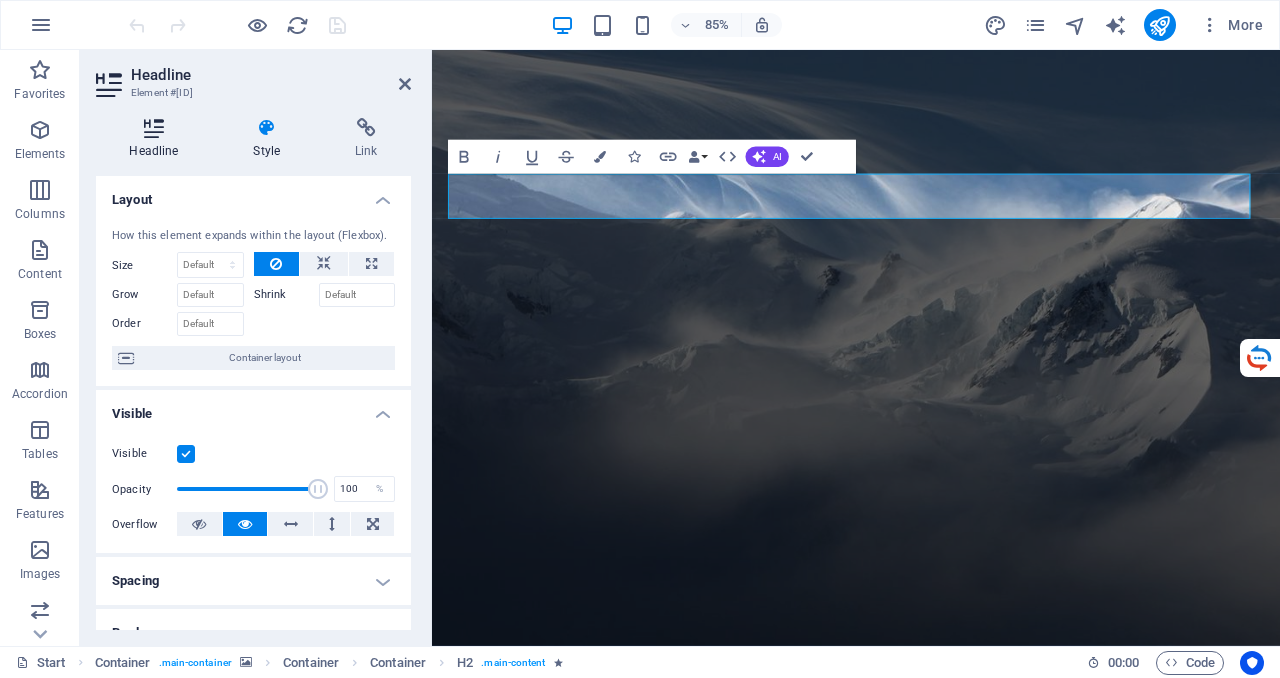 click at bounding box center (154, 128) 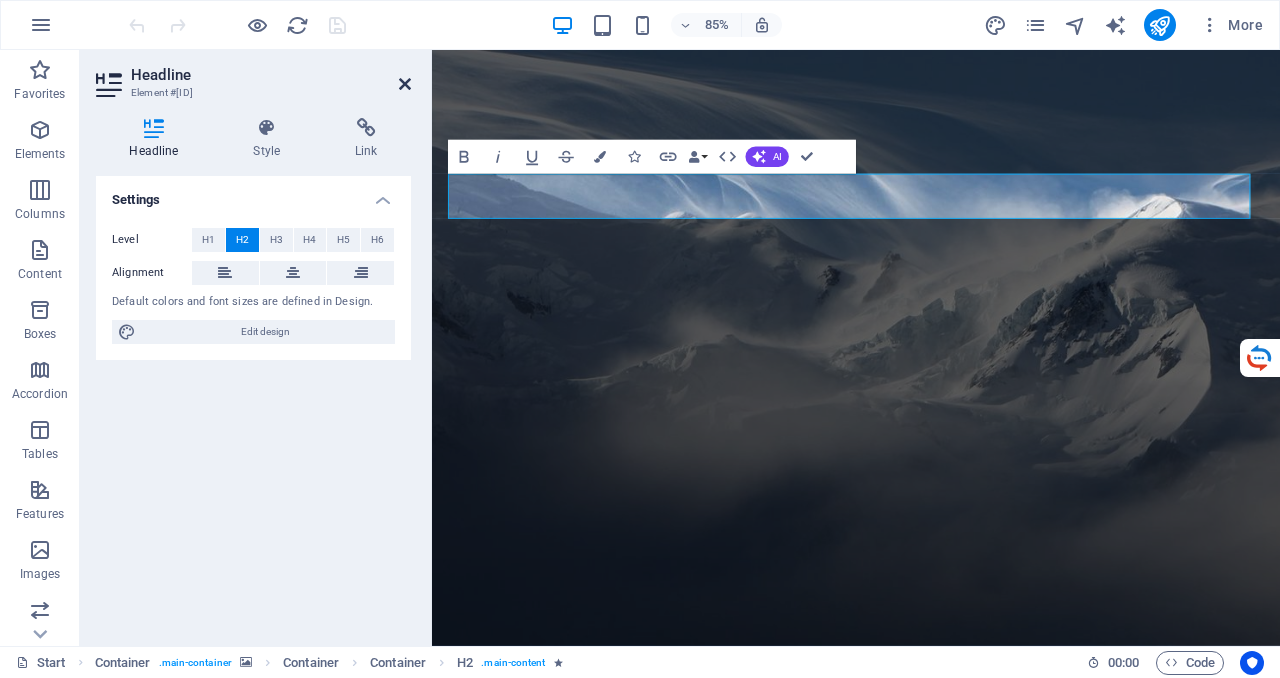 click at bounding box center (405, 84) 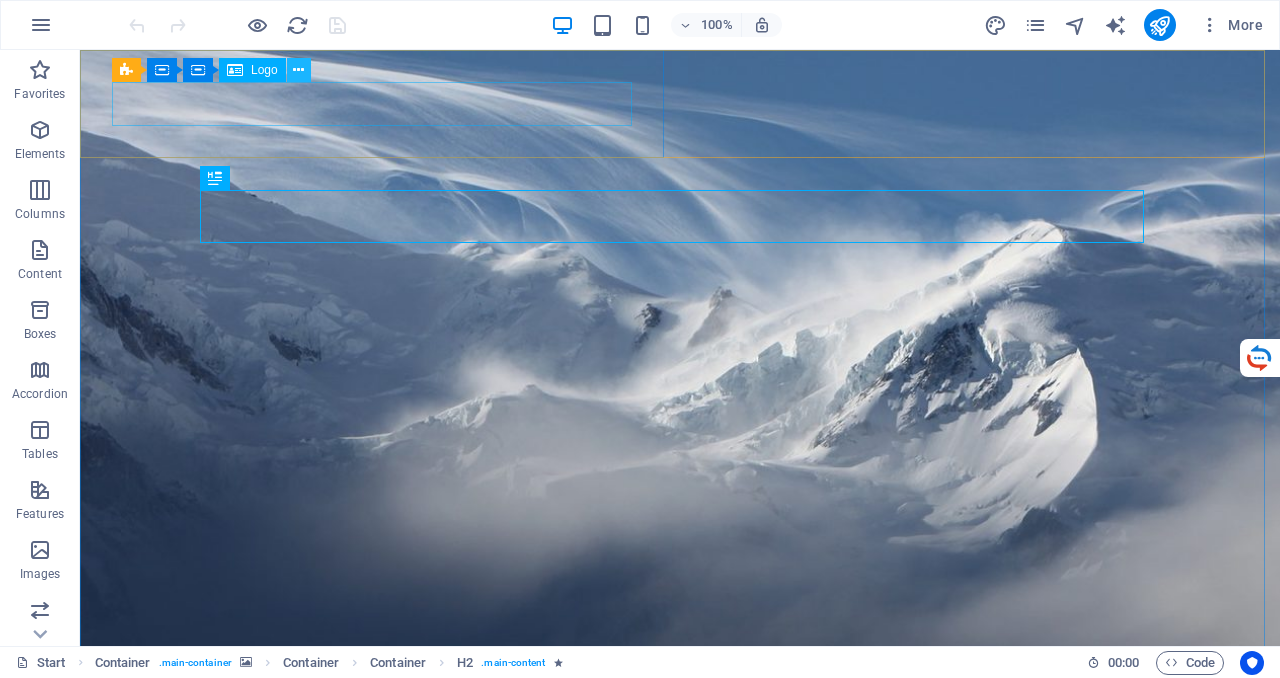 click at bounding box center [298, 70] 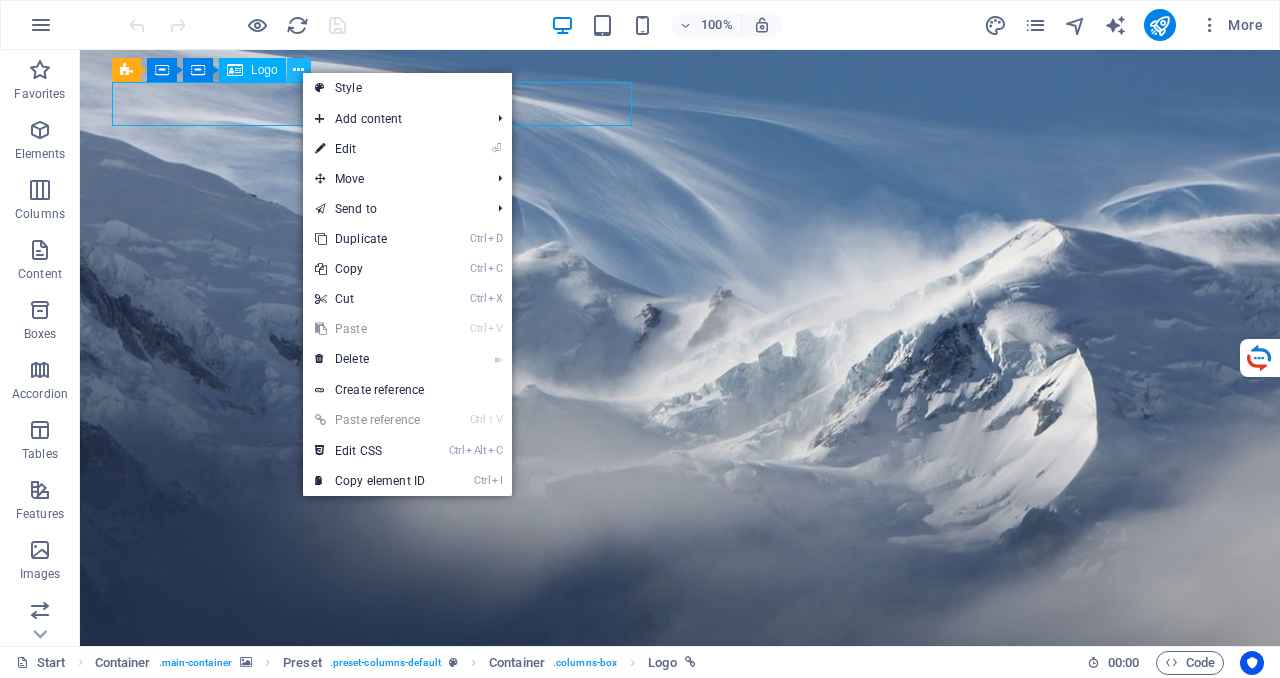 click at bounding box center [298, 70] 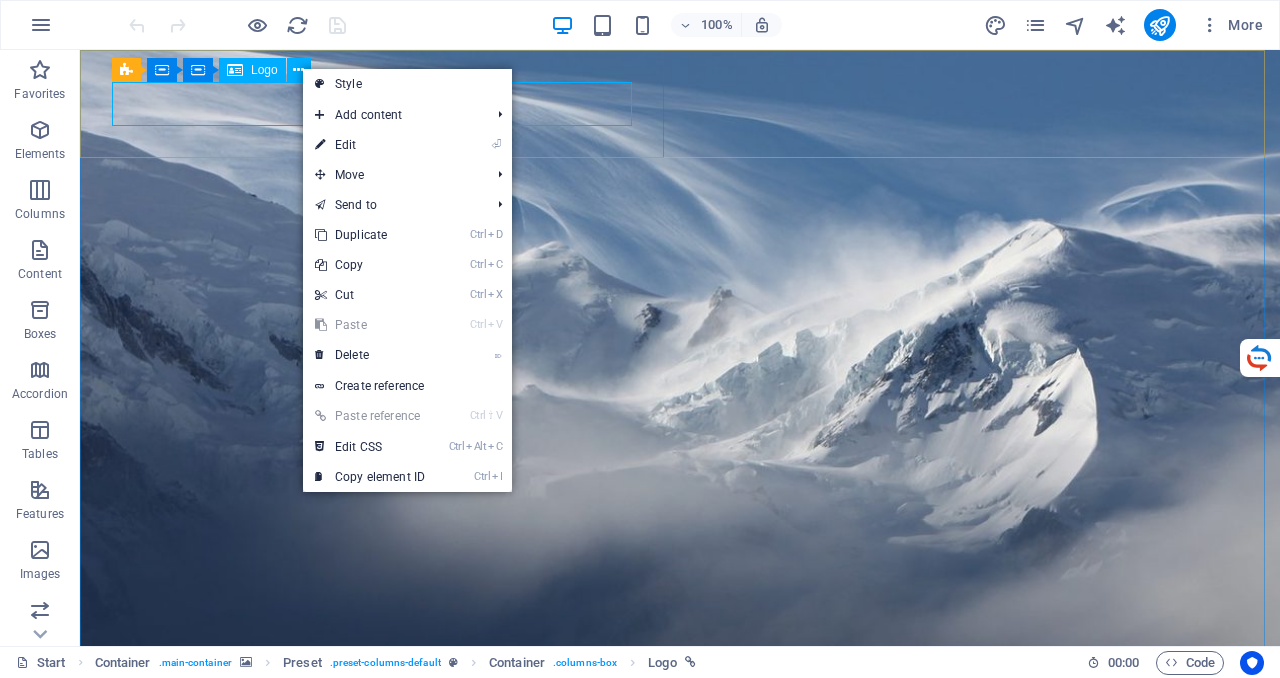 click on "Logo" at bounding box center (264, 70) 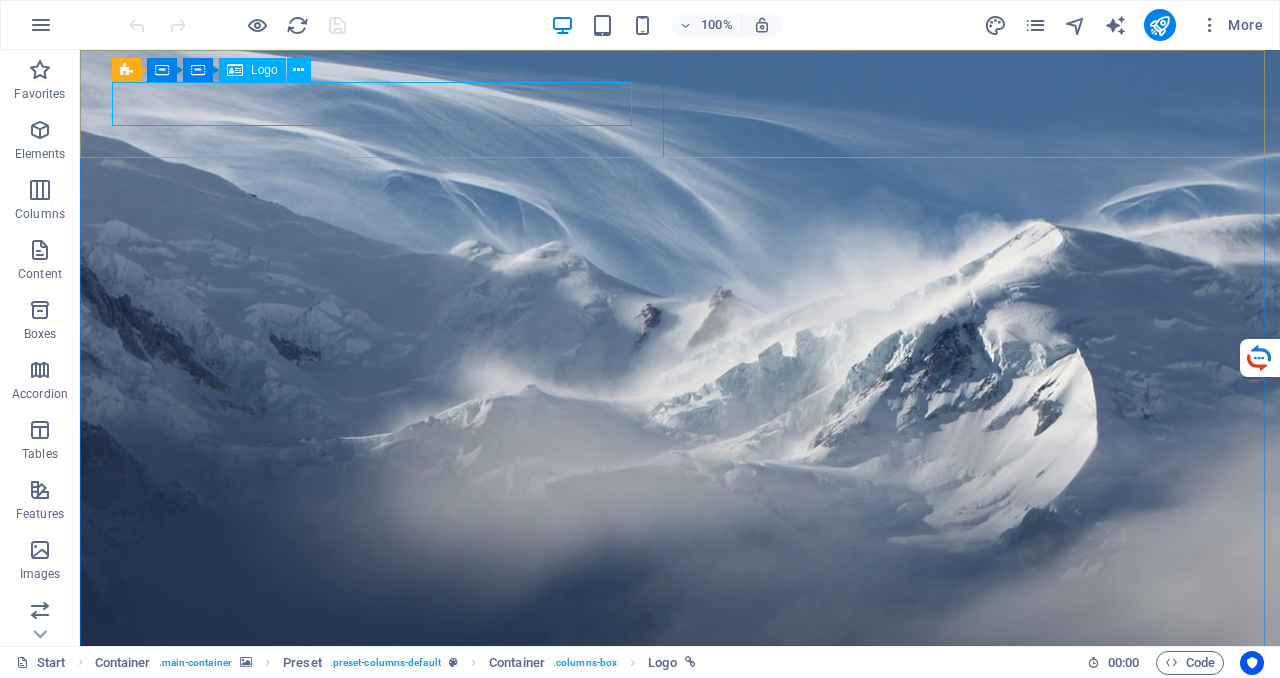 click on "Logo" at bounding box center [264, 70] 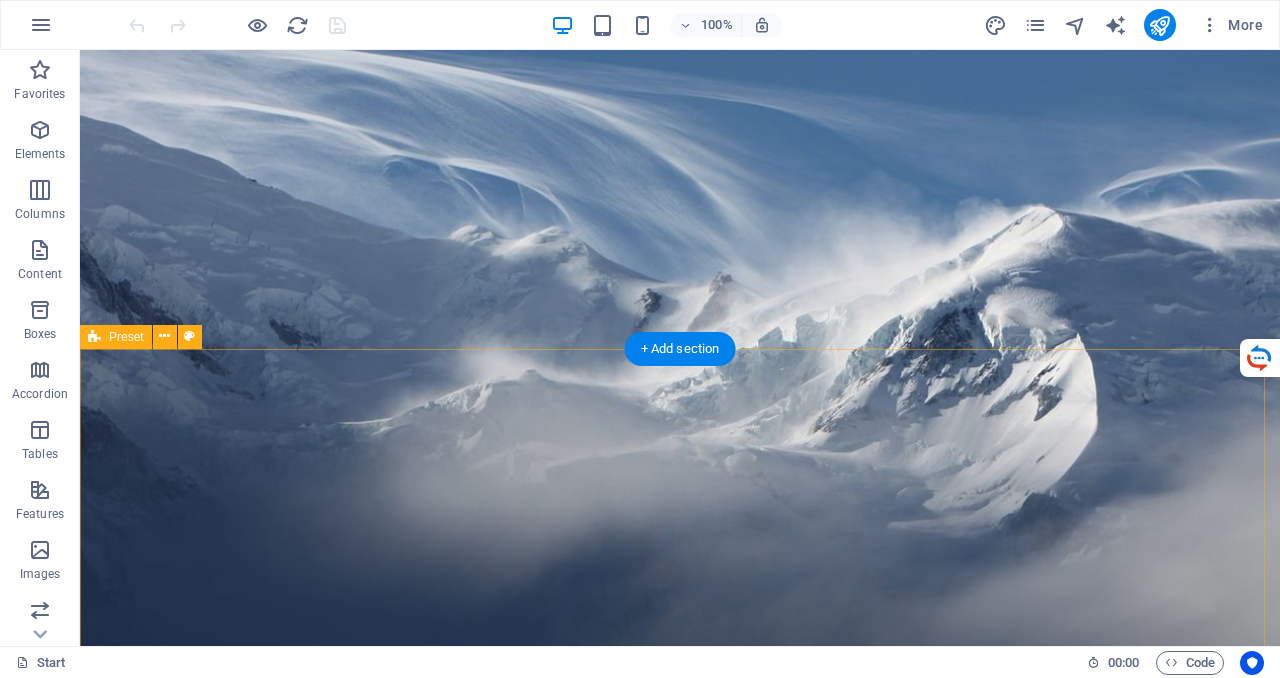 scroll, scrollTop: 0, scrollLeft: 0, axis: both 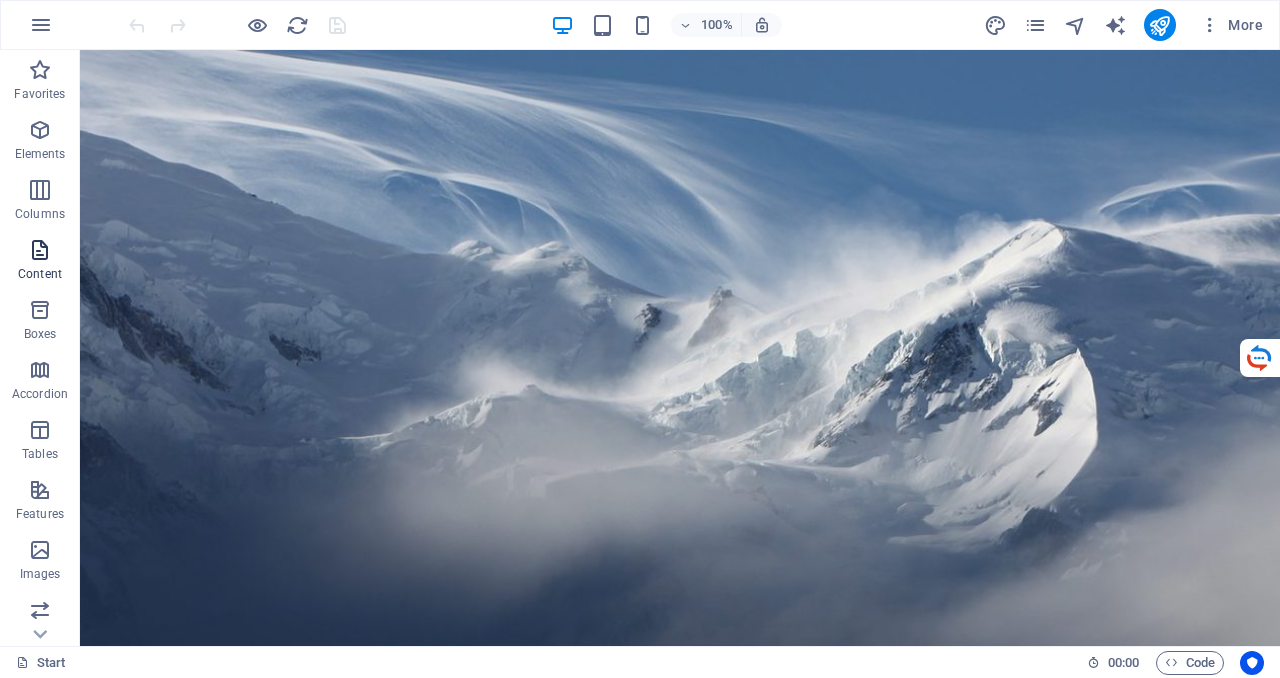 click at bounding box center [40, 250] 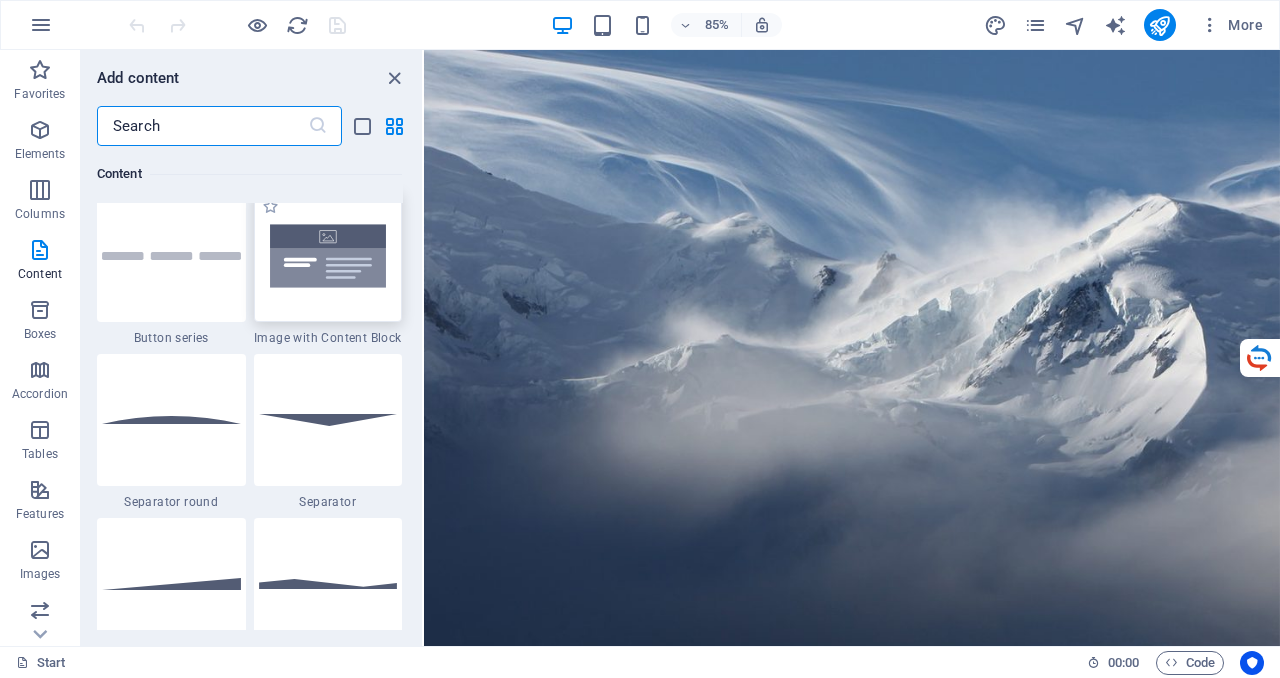 scroll, scrollTop: 4699, scrollLeft: 0, axis: vertical 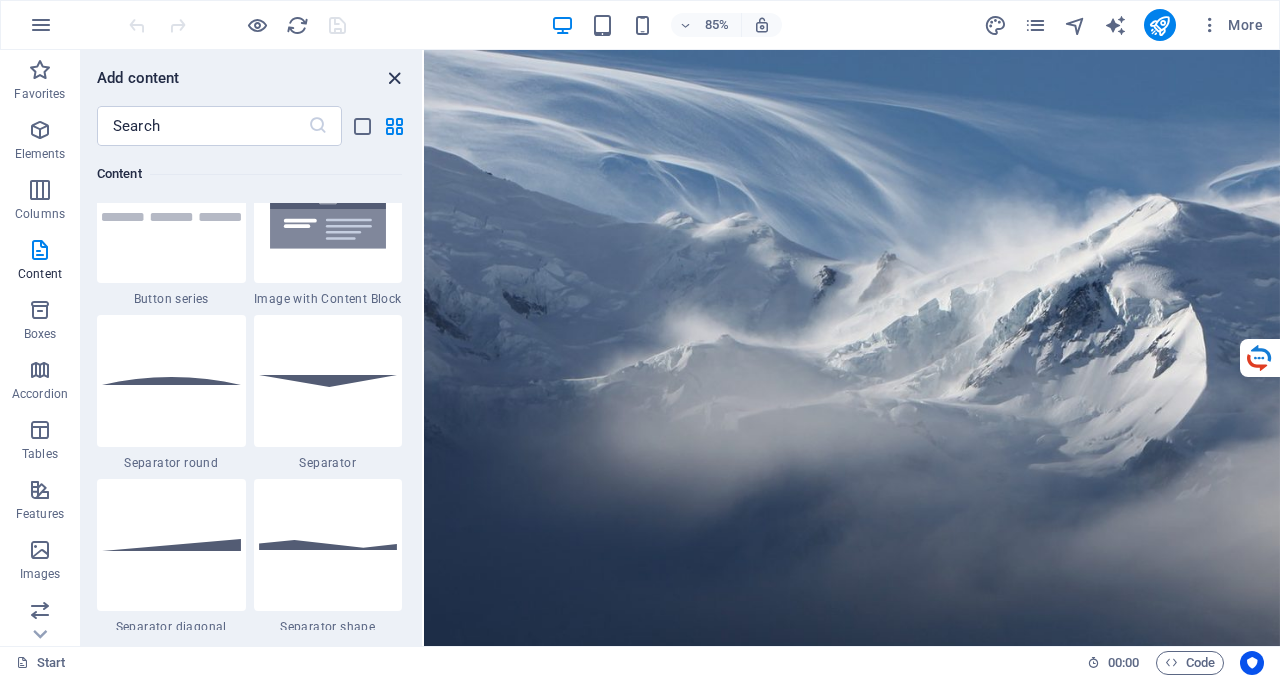 drag, startPoint x: 395, startPoint y: 74, endPoint x: 314, endPoint y: 25, distance: 94.66784 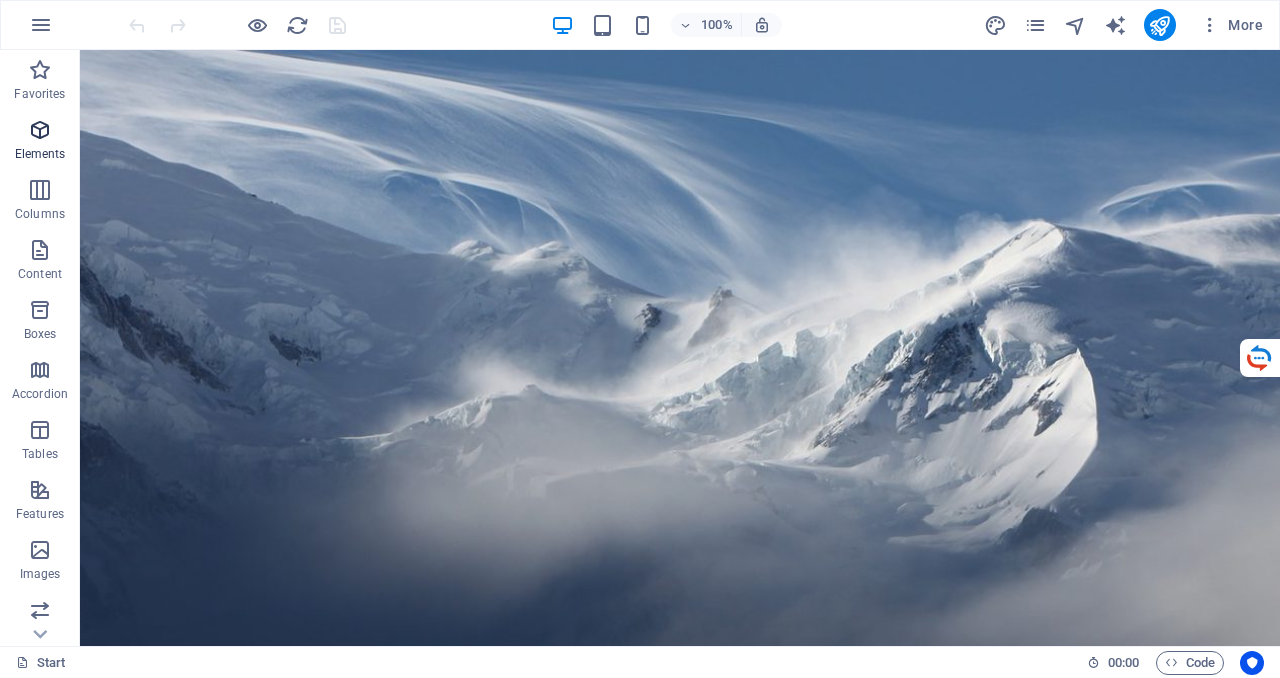 click at bounding box center (40, 130) 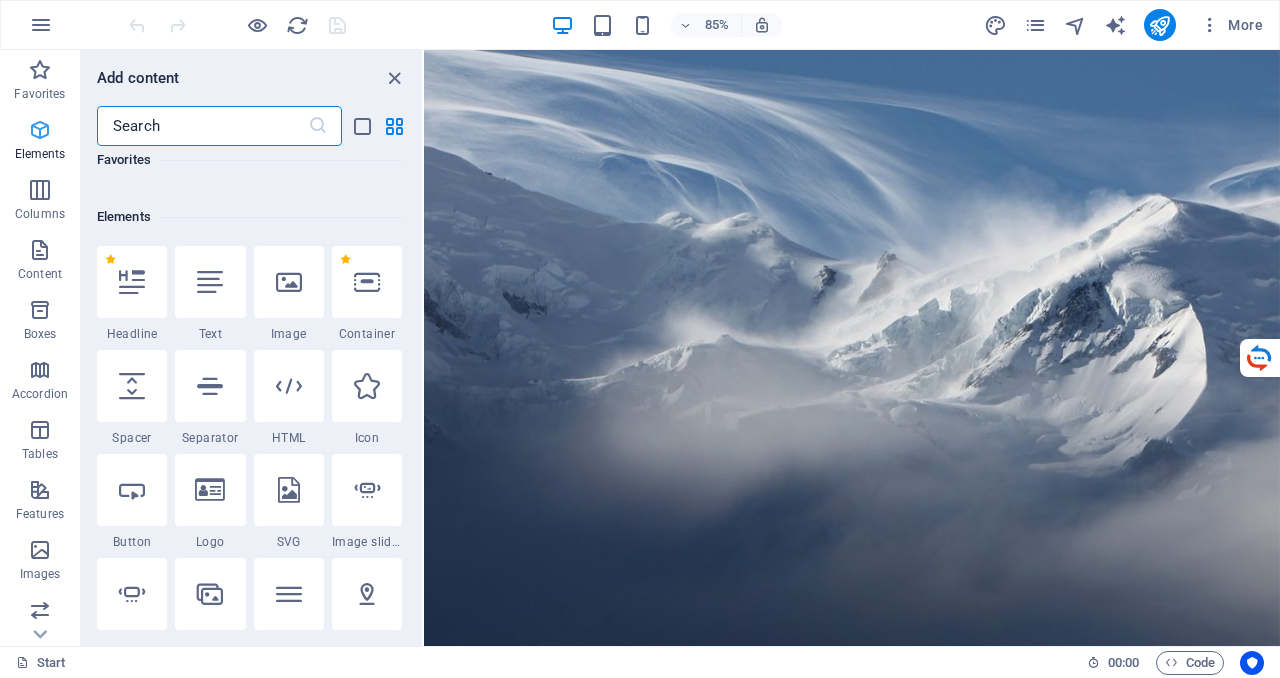scroll, scrollTop: 213, scrollLeft: 0, axis: vertical 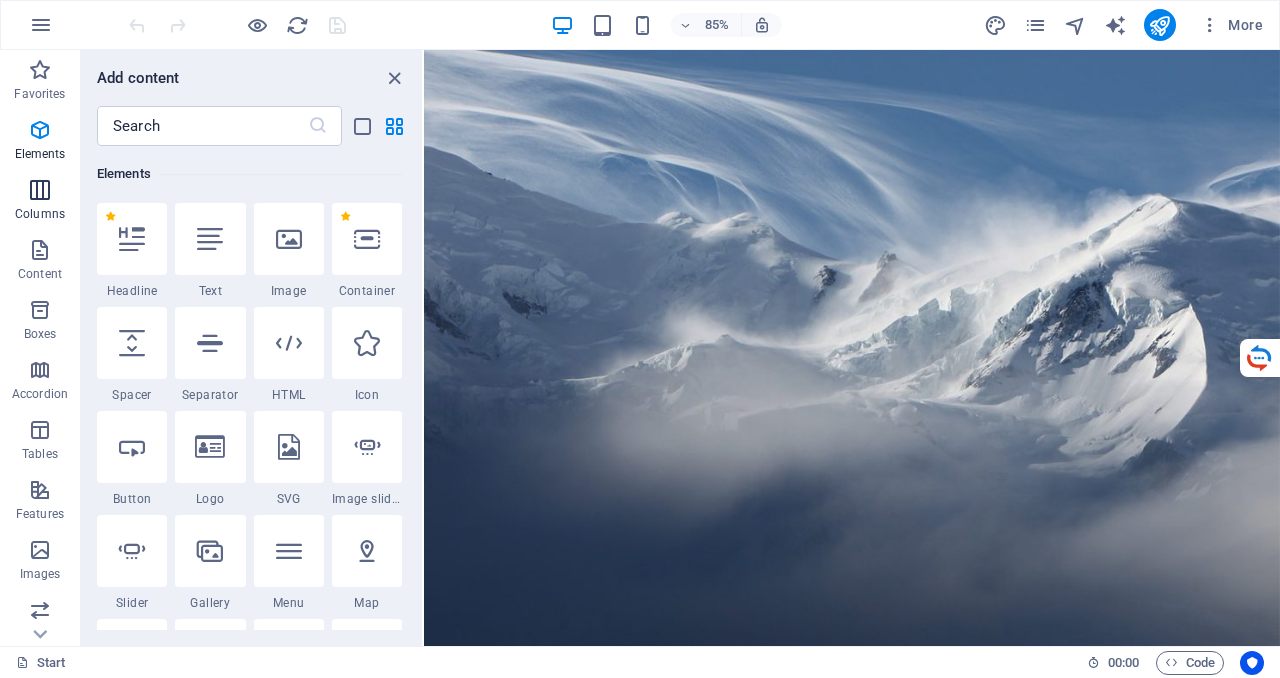 click at bounding box center [40, 190] 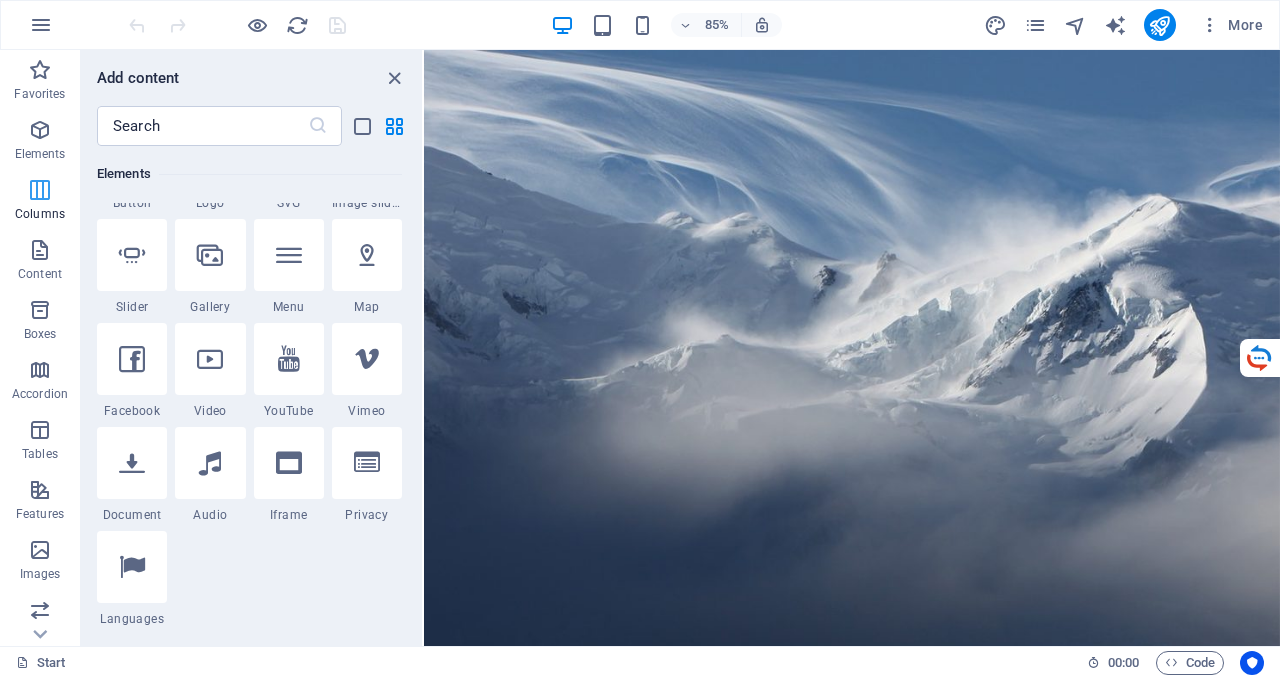 scroll, scrollTop: 990, scrollLeft: 0, axis: vertical 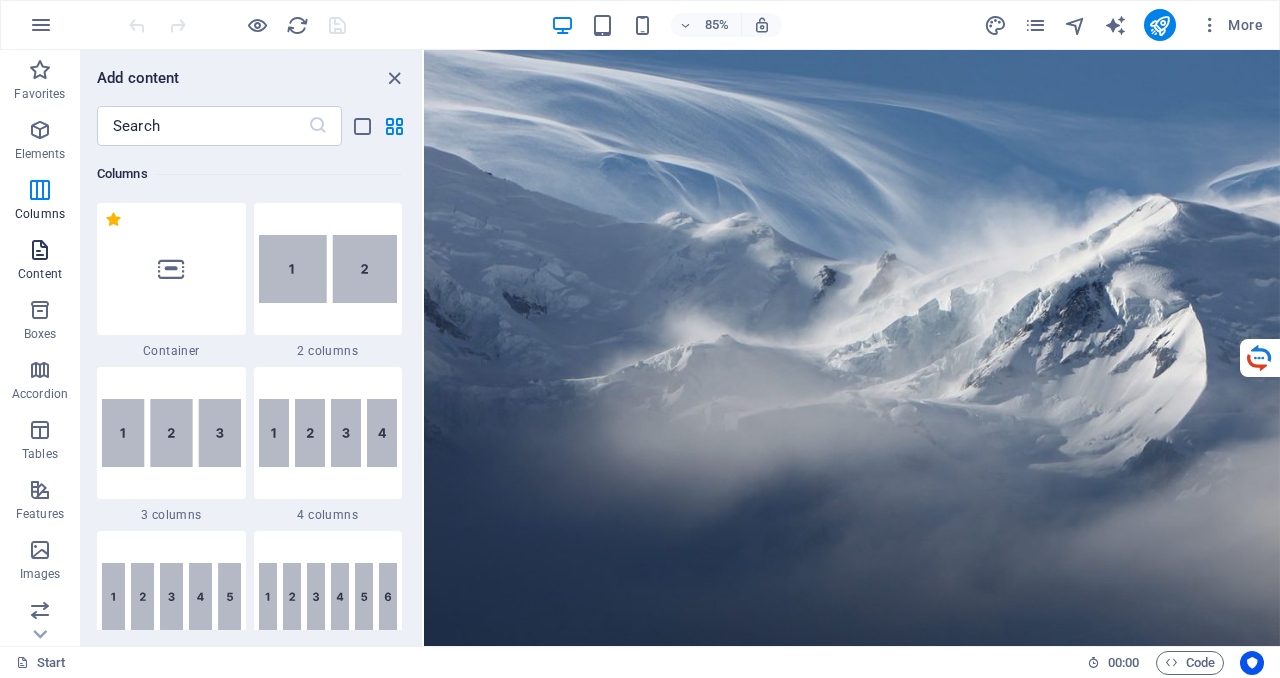 click at bounding box center [40, 250] 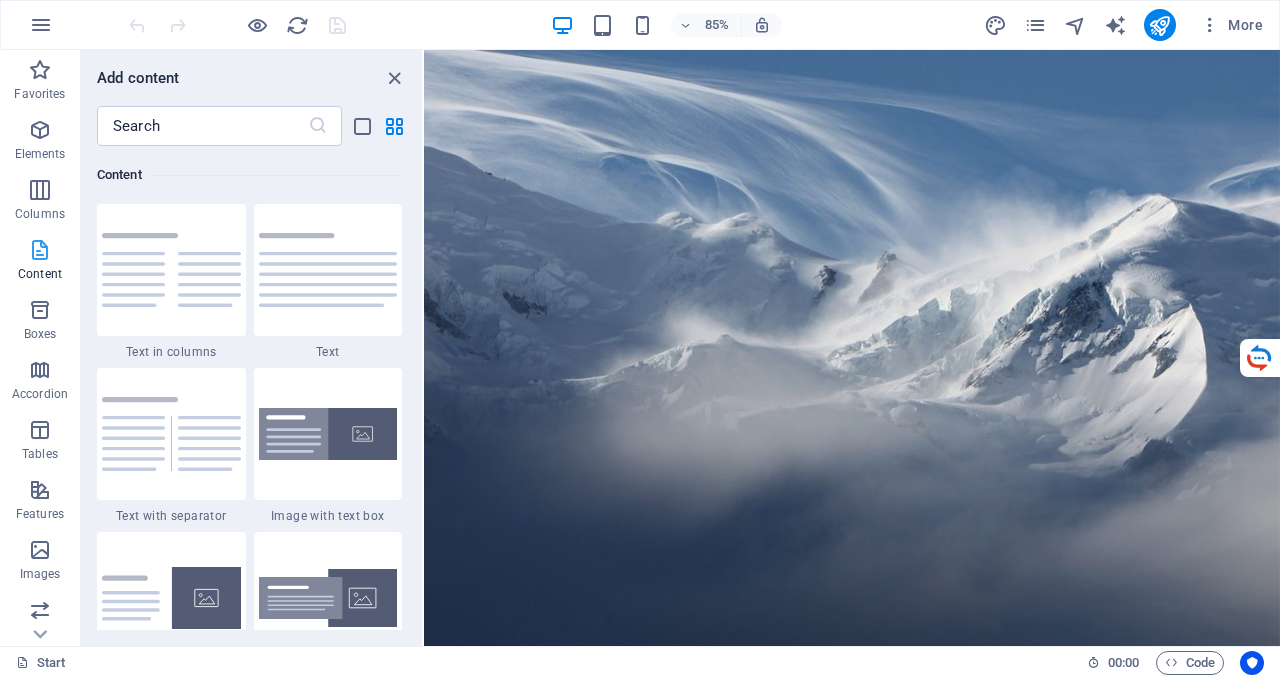 scroll, scrollTop: 3498, scrollLeft: 0, axis: vertical 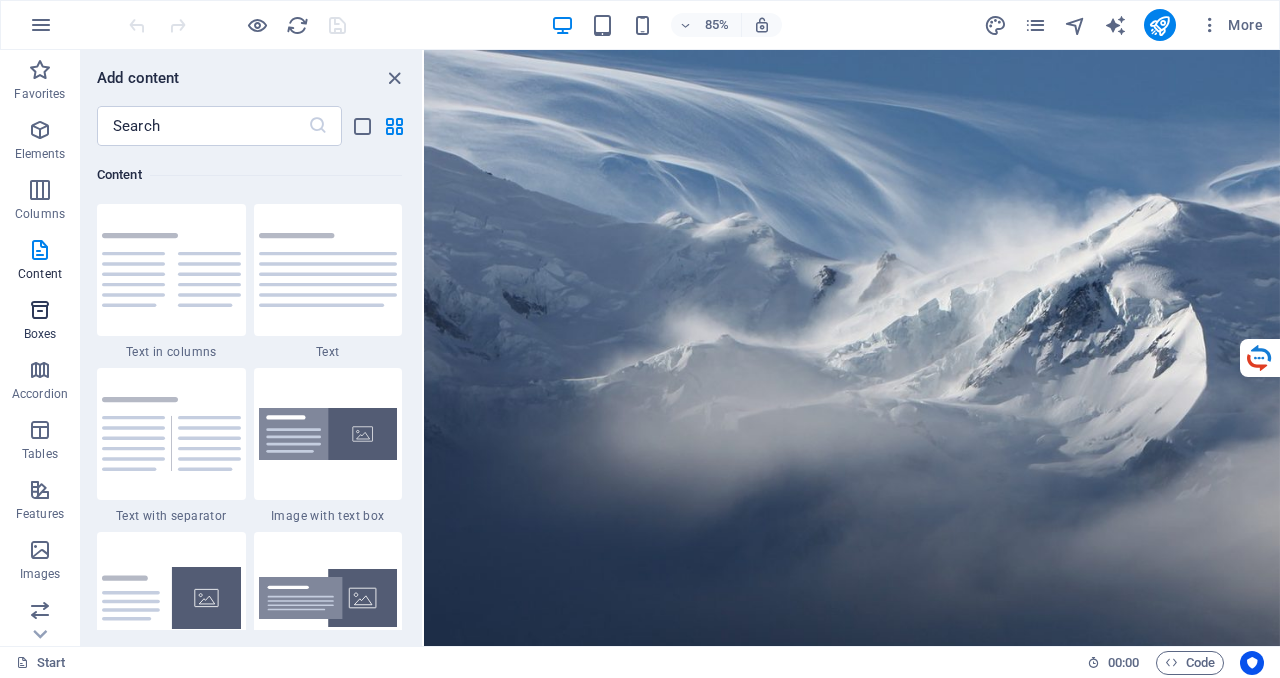 click at bounding box center [40, 310] 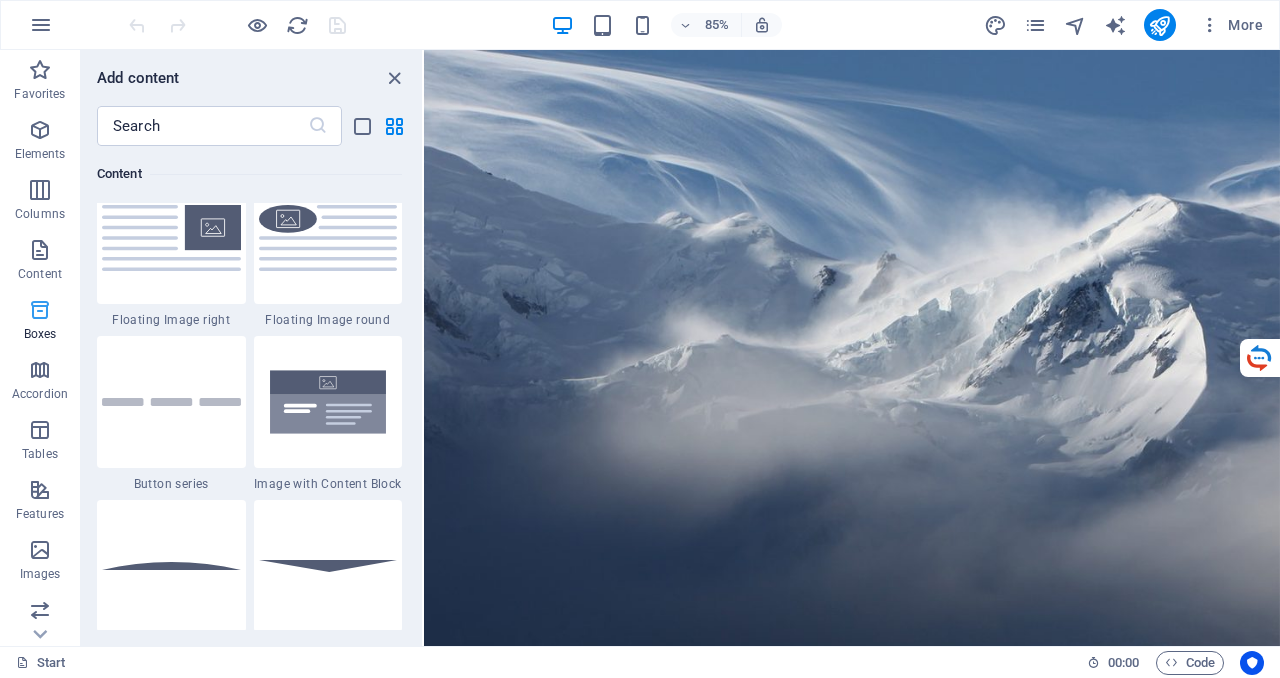 scroll, scrollTop: 5516, scrollLeft: 0, axis: vertical 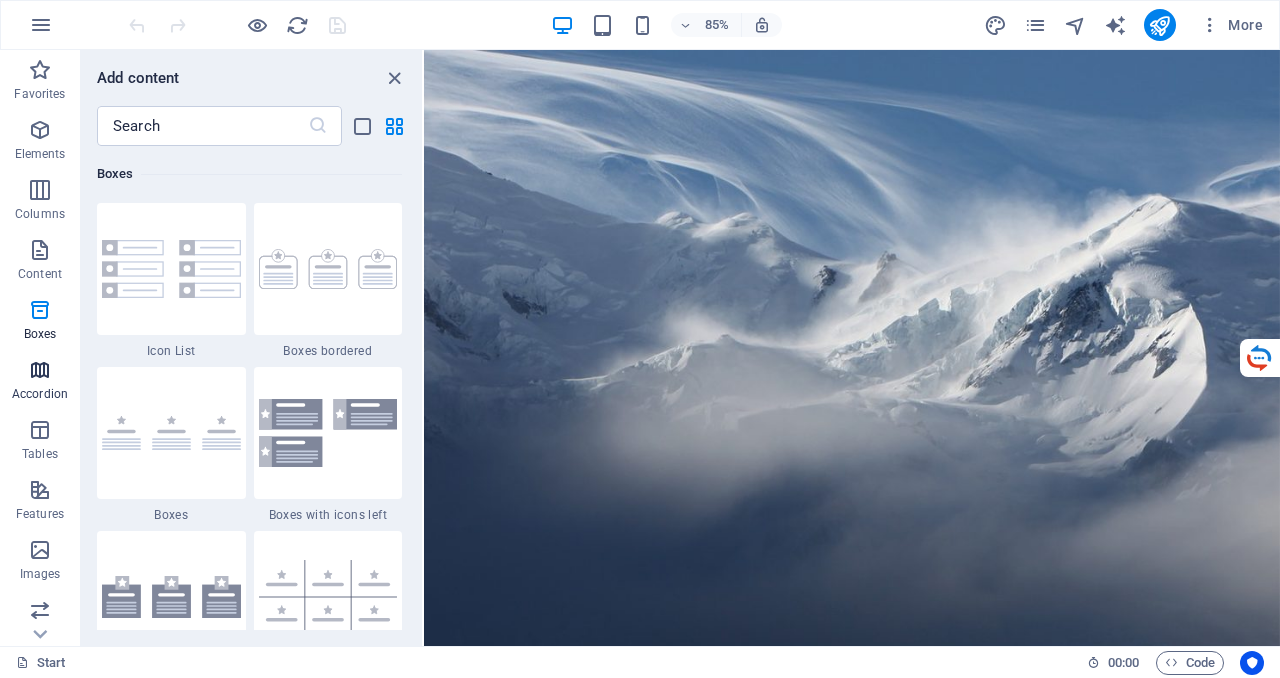 click at bounding box center [40, 370] 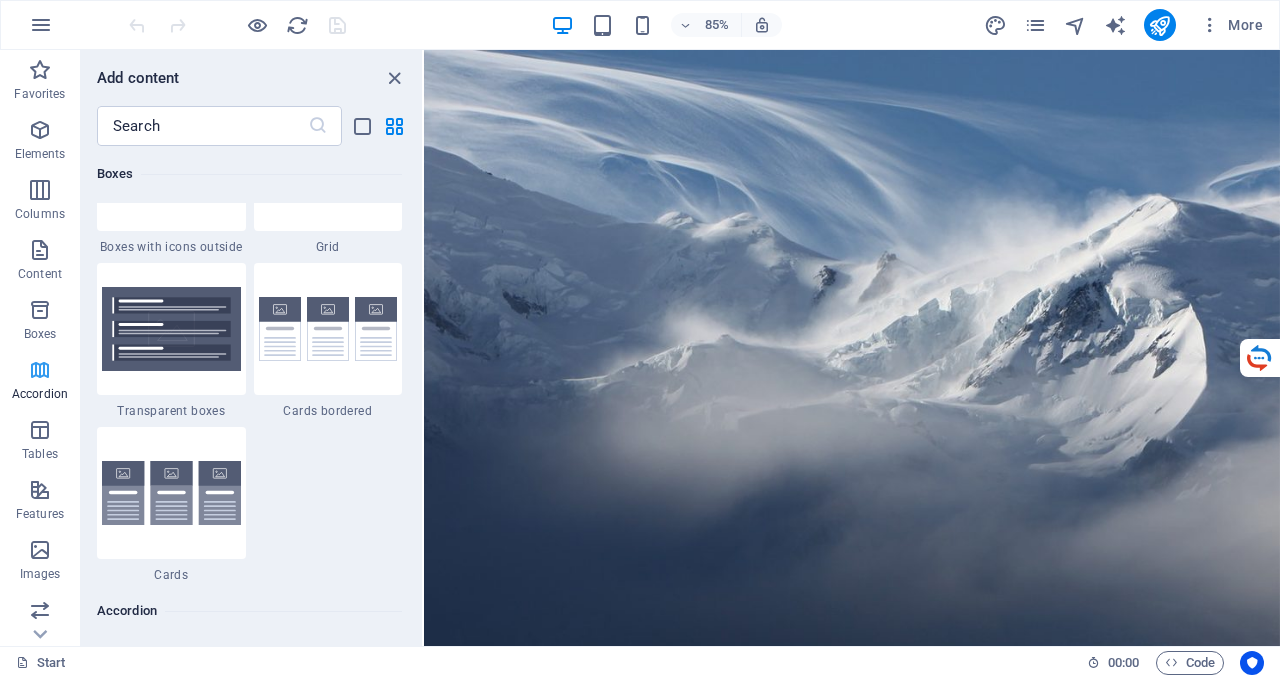 scroll, scrollTop: 6385, scrollLeft: 0, axis: vertical 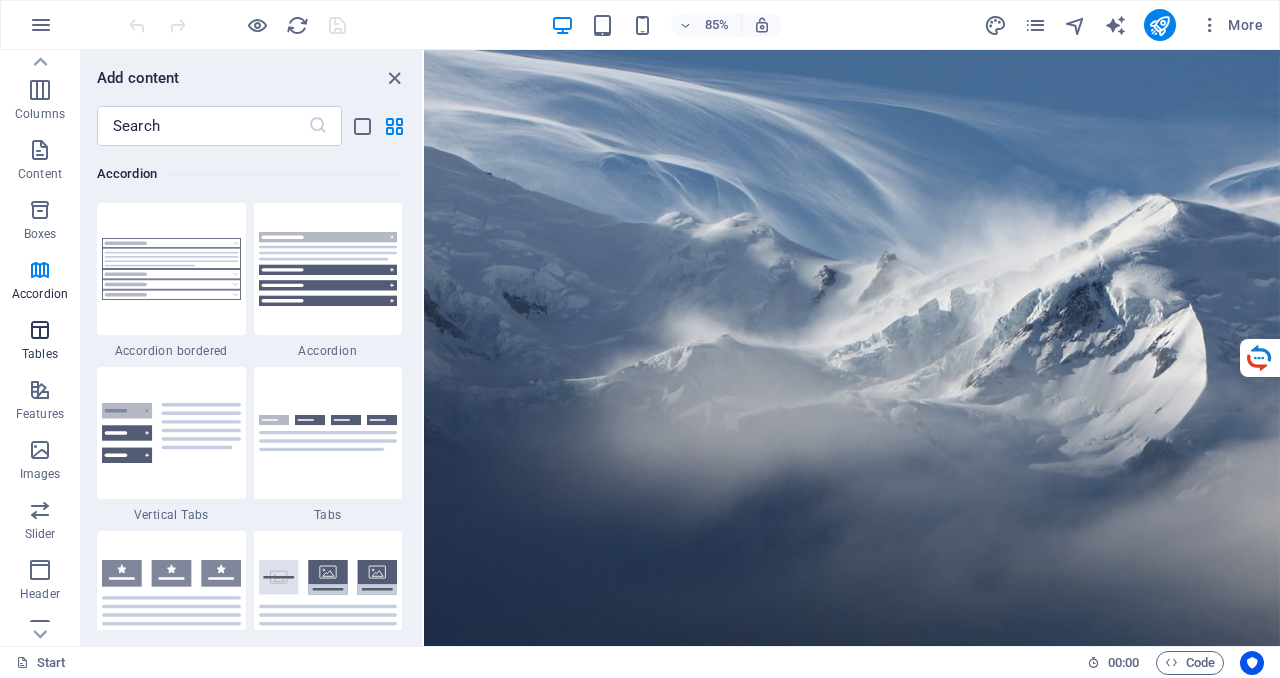 click on "Tables" at bounding box center (40, 342) 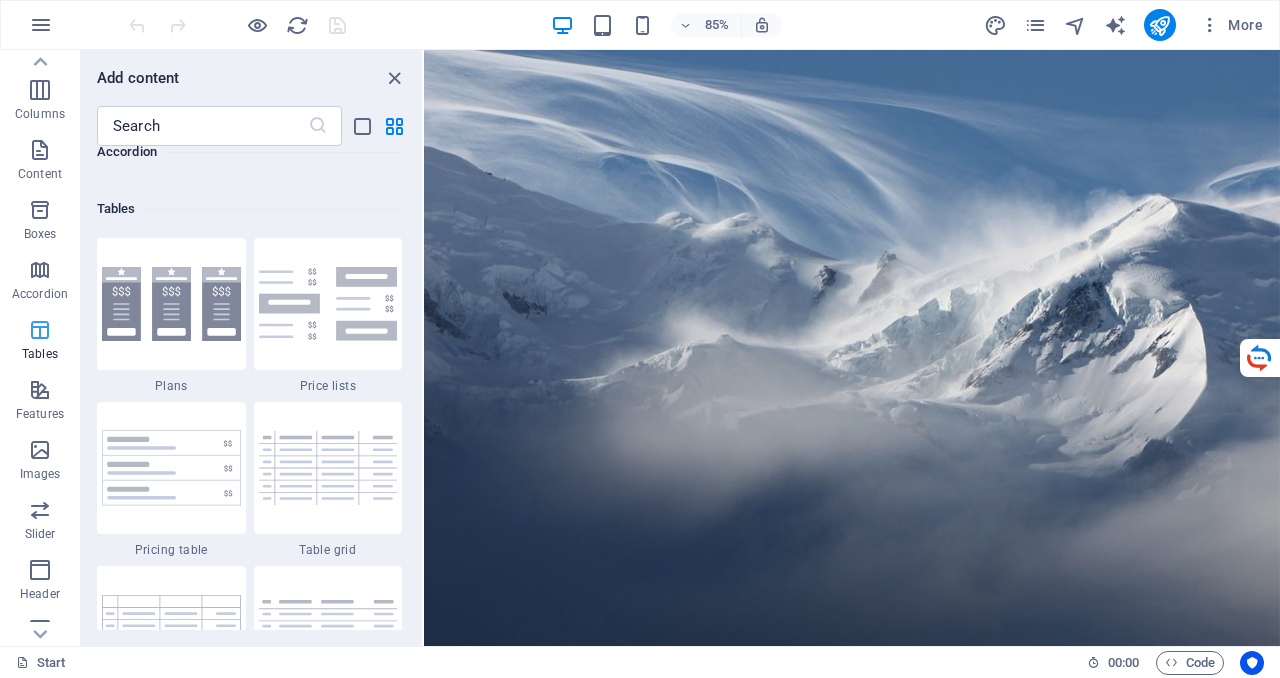 scroll, scrollTop: 6926, scrollLeft: 0, axis: vertical 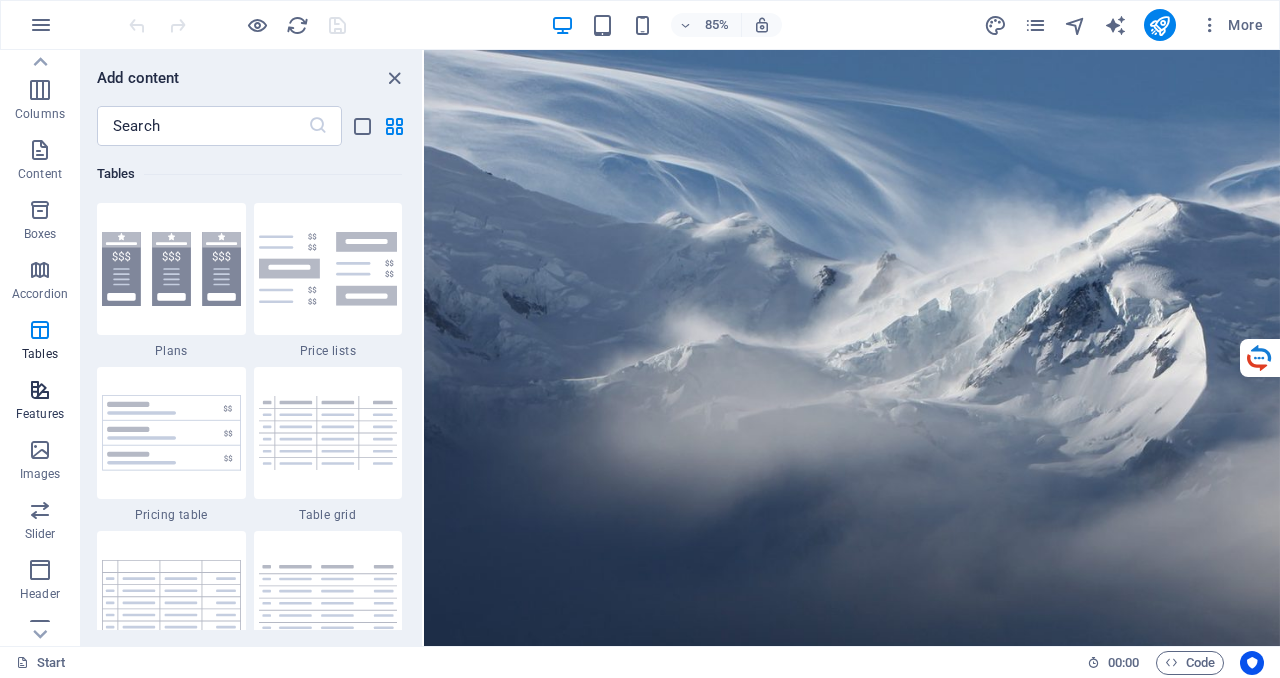 click at bounding box center (40, 390) 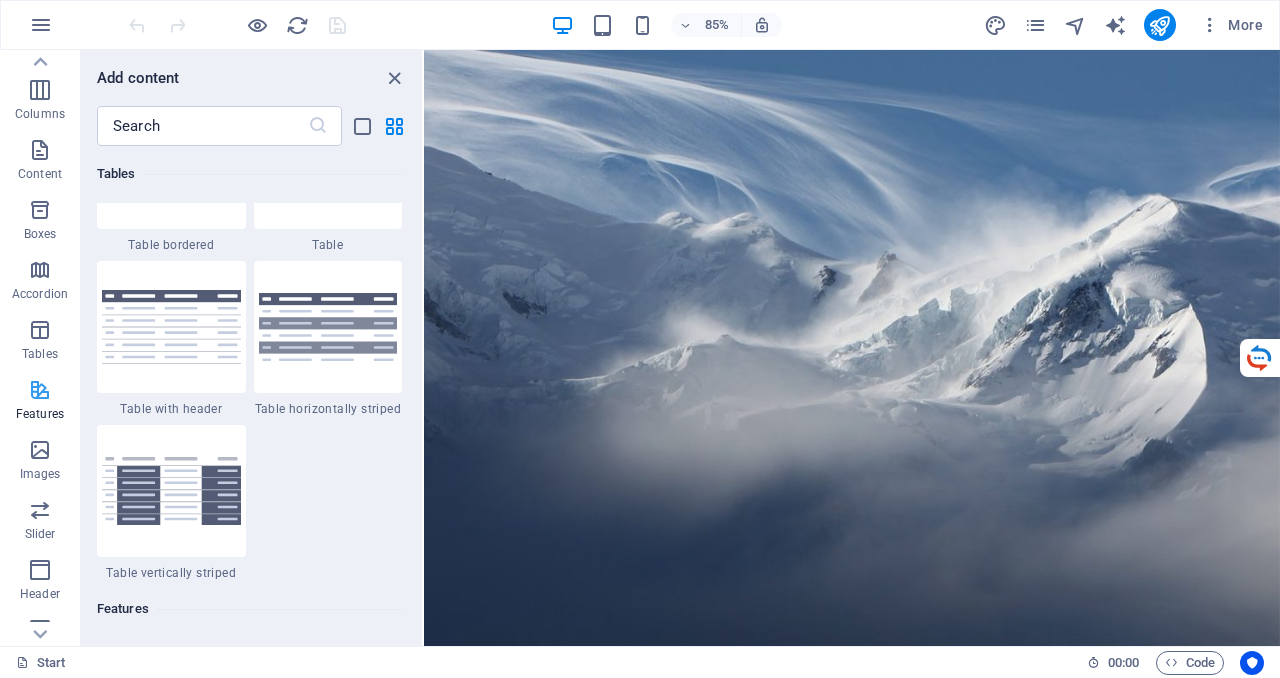scroll, scrollTop: 7794, scrollLeft: 0, axis: vertical 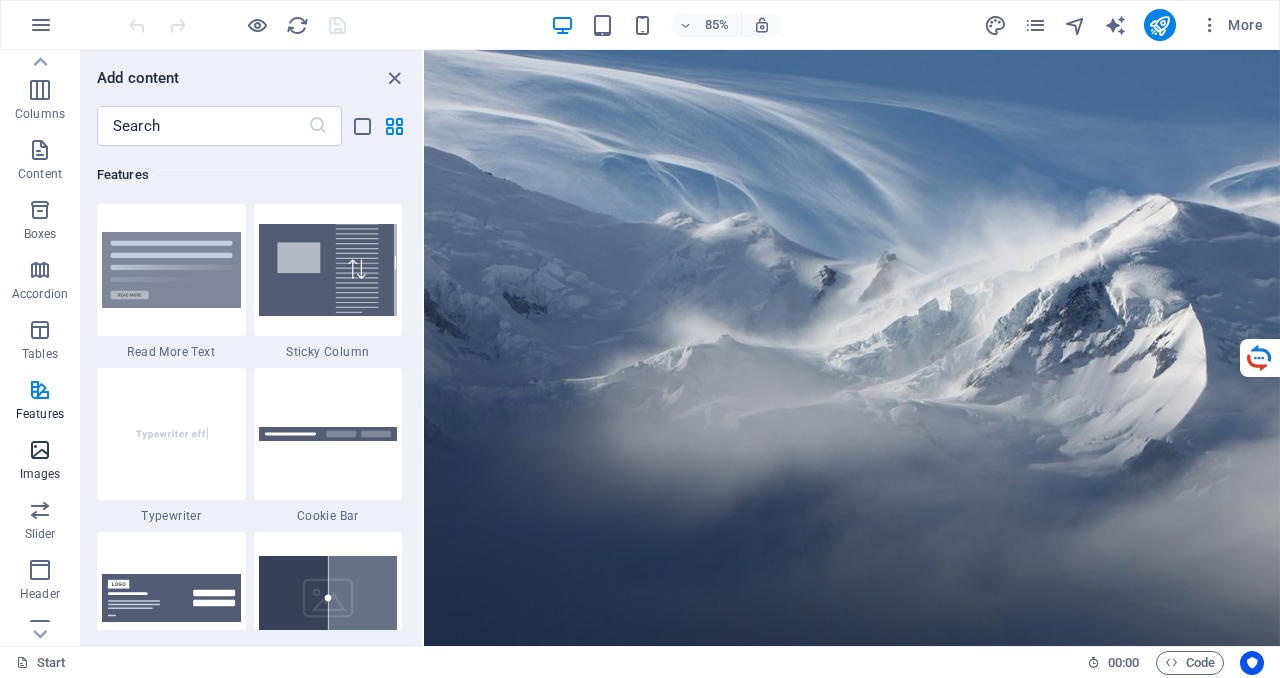 click at bounding box center [40, 450] 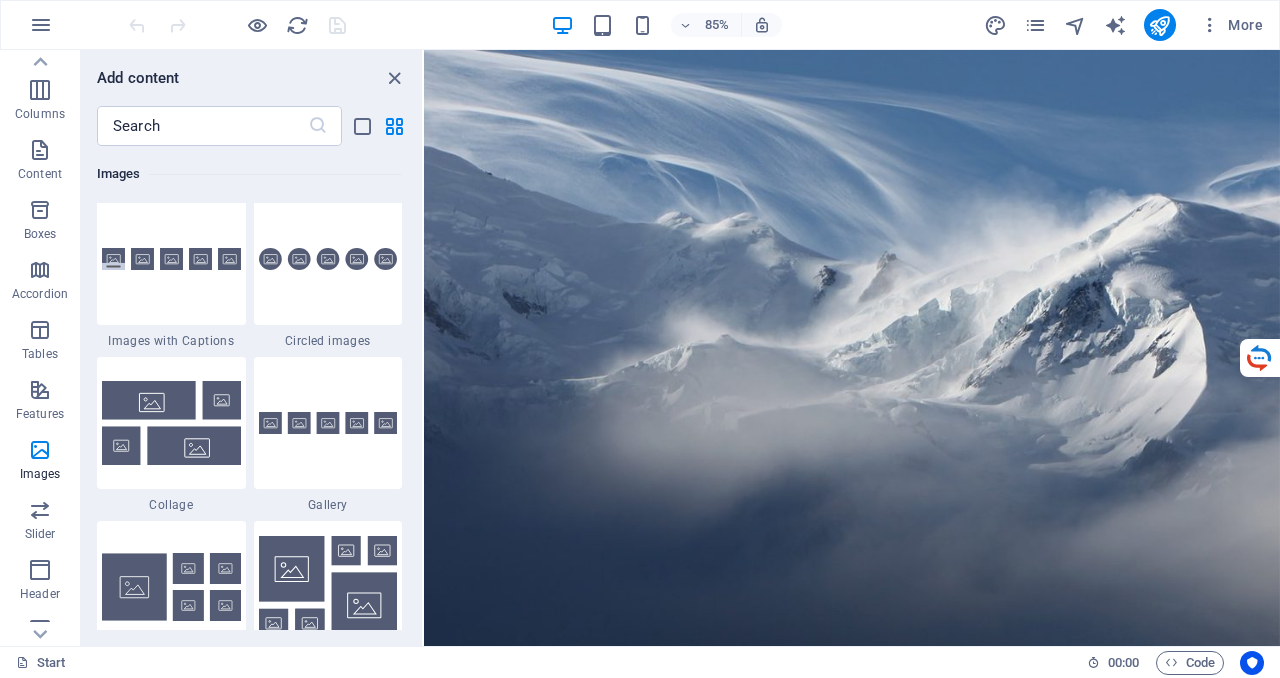 scroll, scrollTop: 10139, scrollLeft: 0, axis: vertical 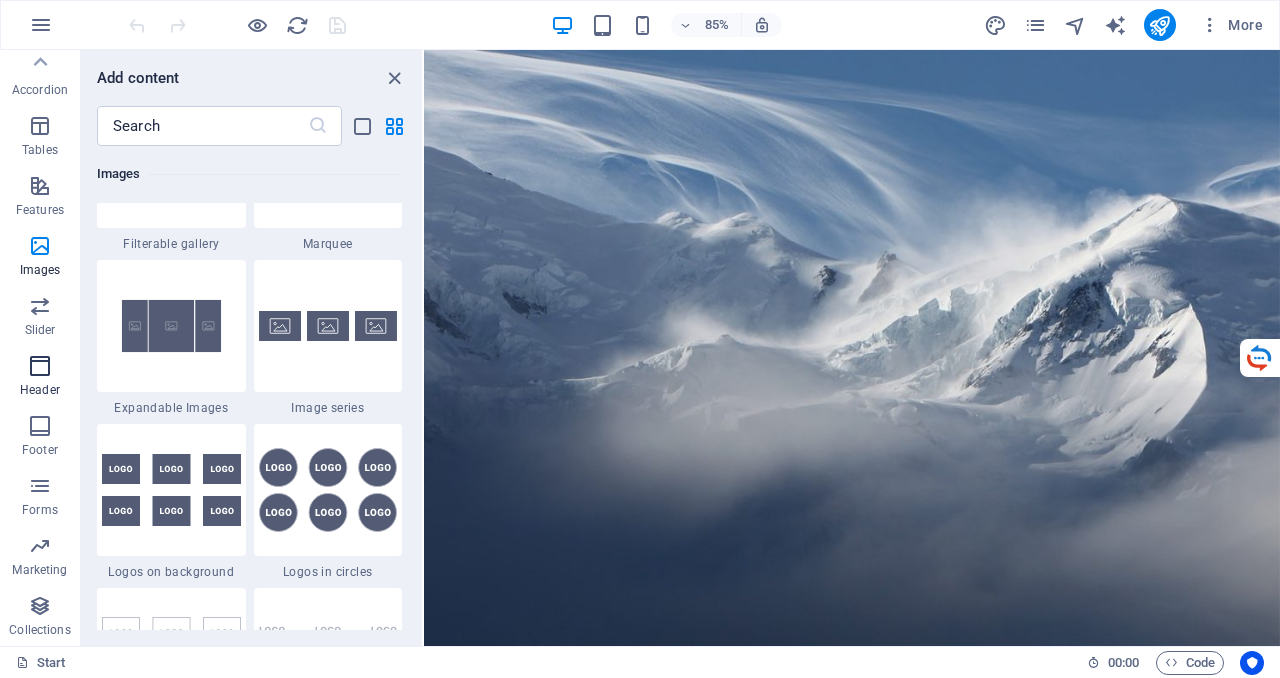 click at bounding box center (40, 366) 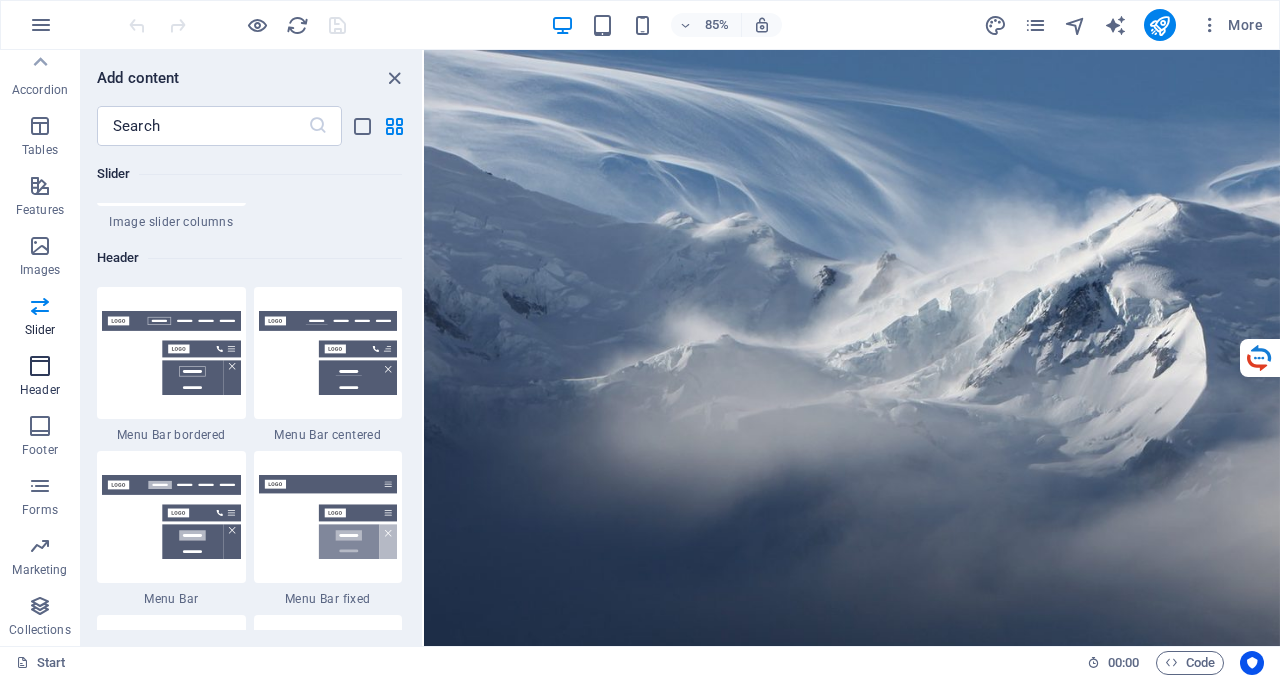 scroll, scrollTop: 12042, scrollLeft: 0, axis: vertical 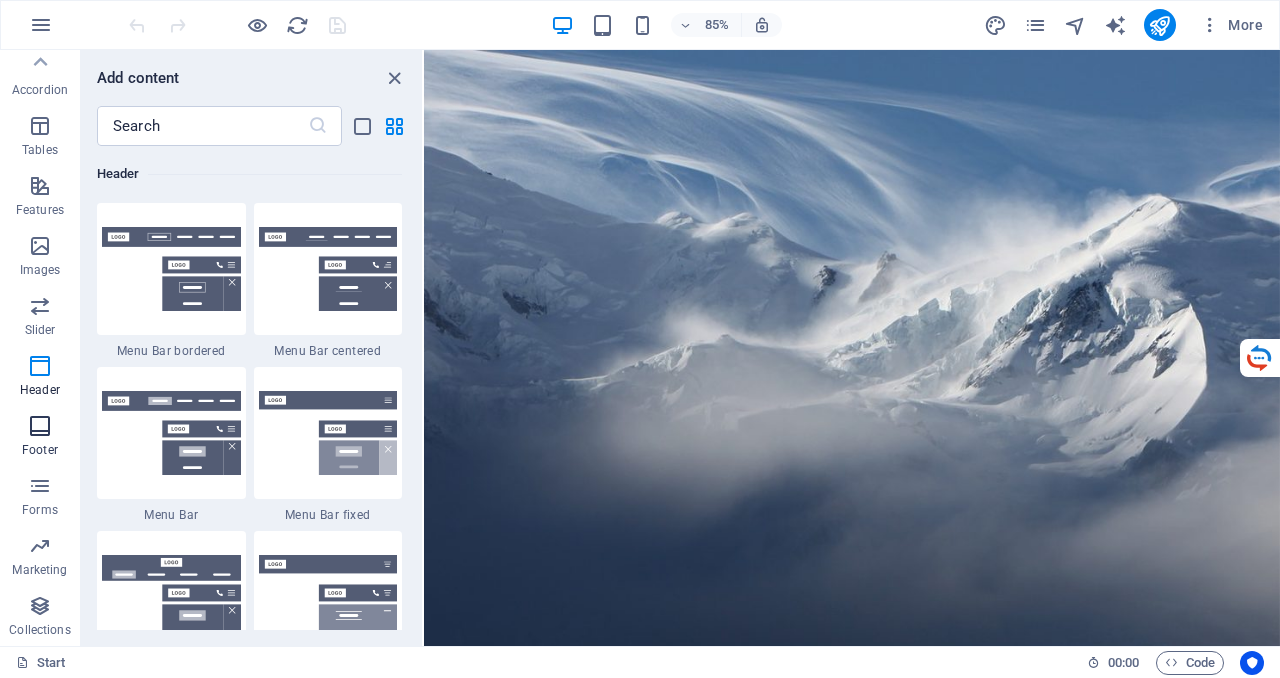 click at bounding box center [40, 426] 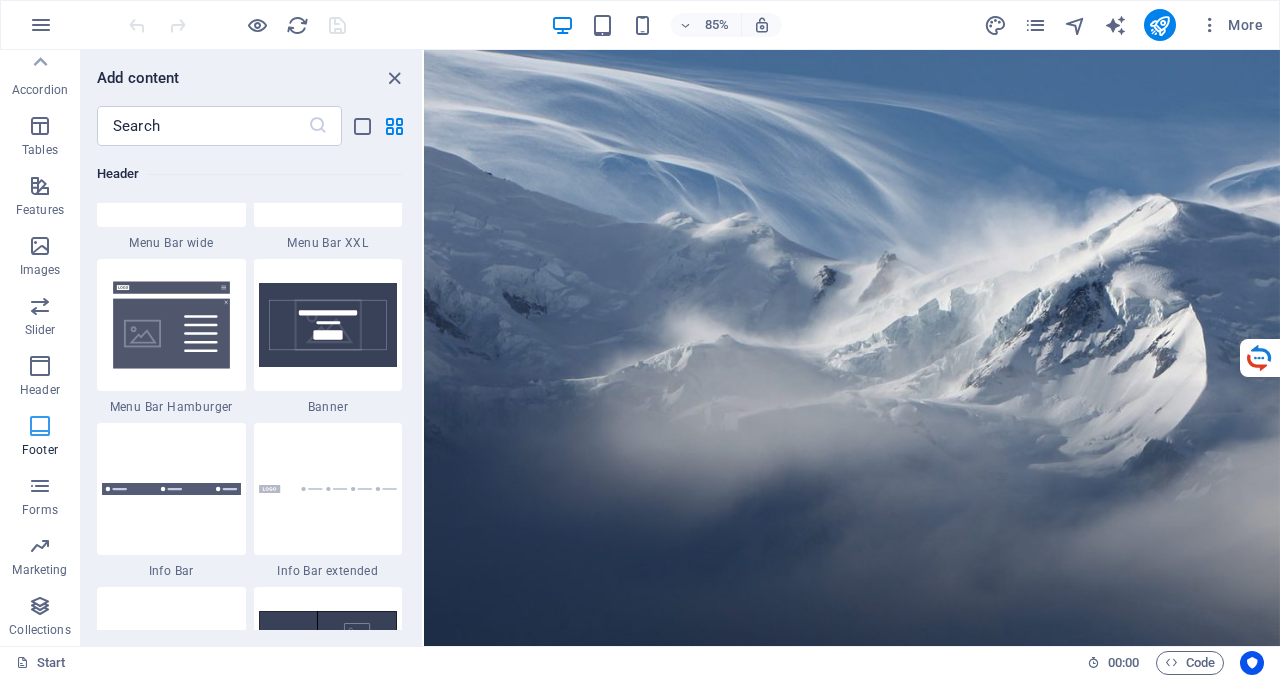 scroll, scrollTop: 13238, scrollLeft: 0, axis: vertical 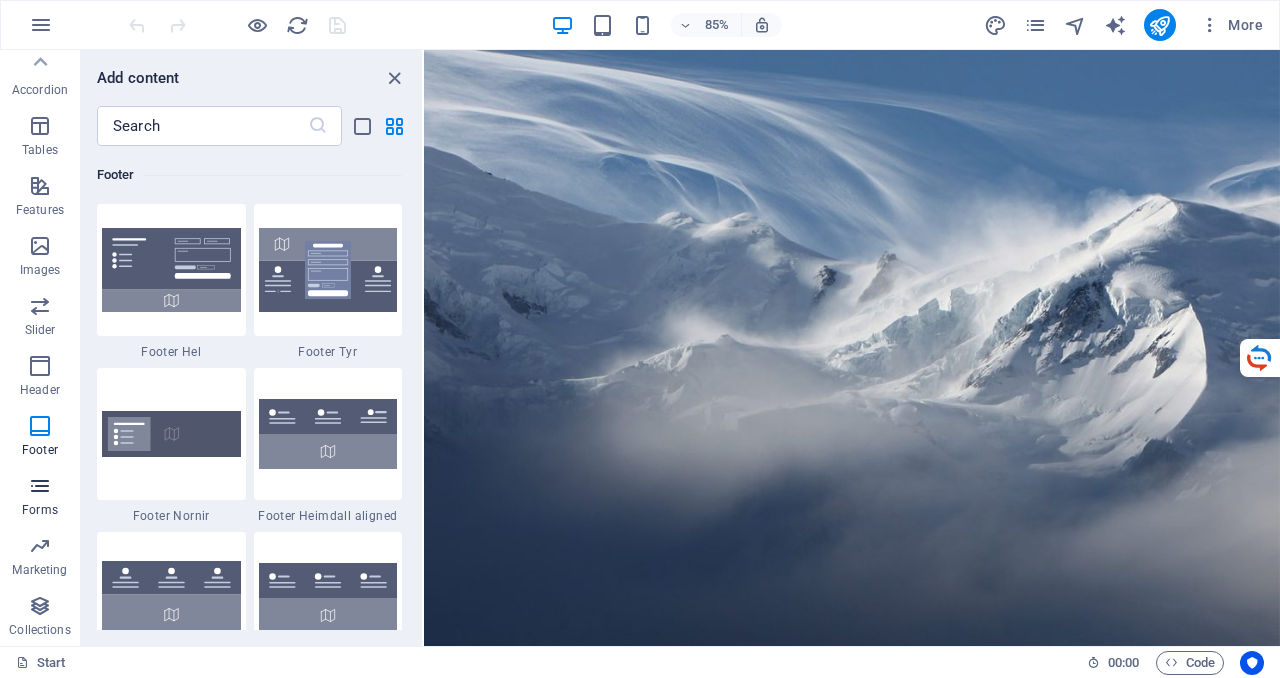 click at bounding box center (40, 486) 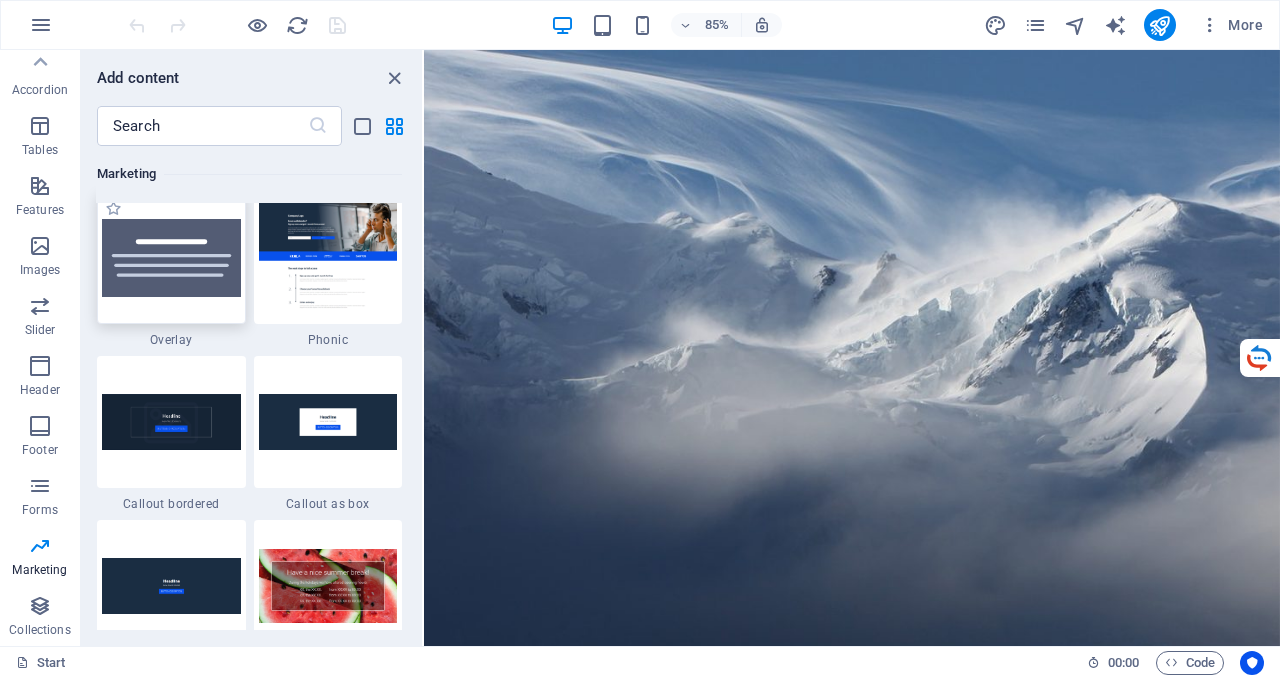 scroll, scrollTop: 16400, scrollLeft: 0, axis: vertical 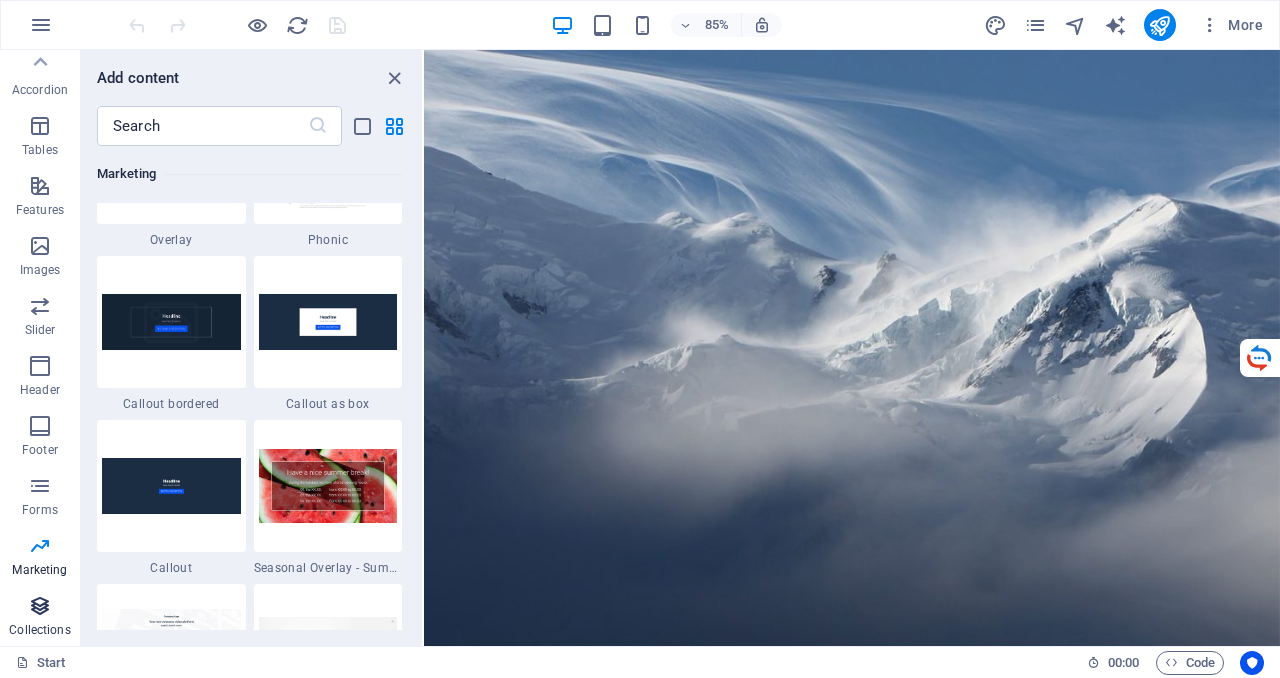 click at bounding box center [40, 606] 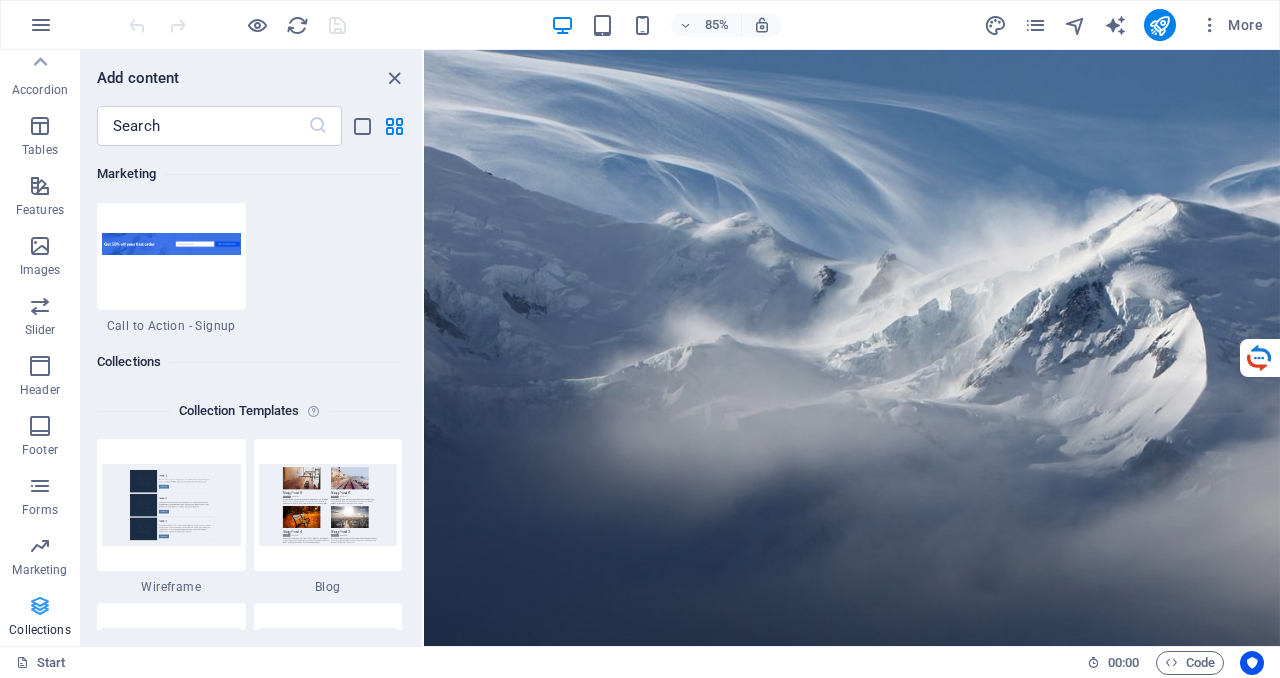 scroll, scrollTop: 18306, scrollLeft: 0, axis: vertical 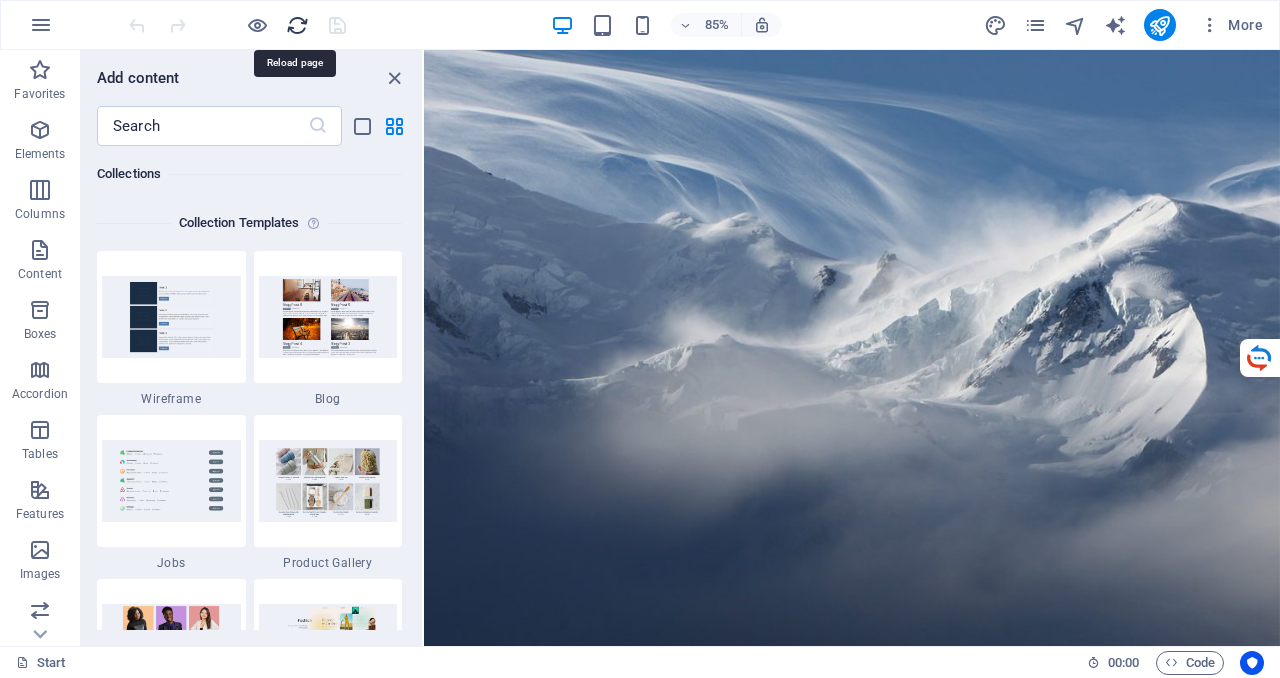 click at bounding box center [297, 25] 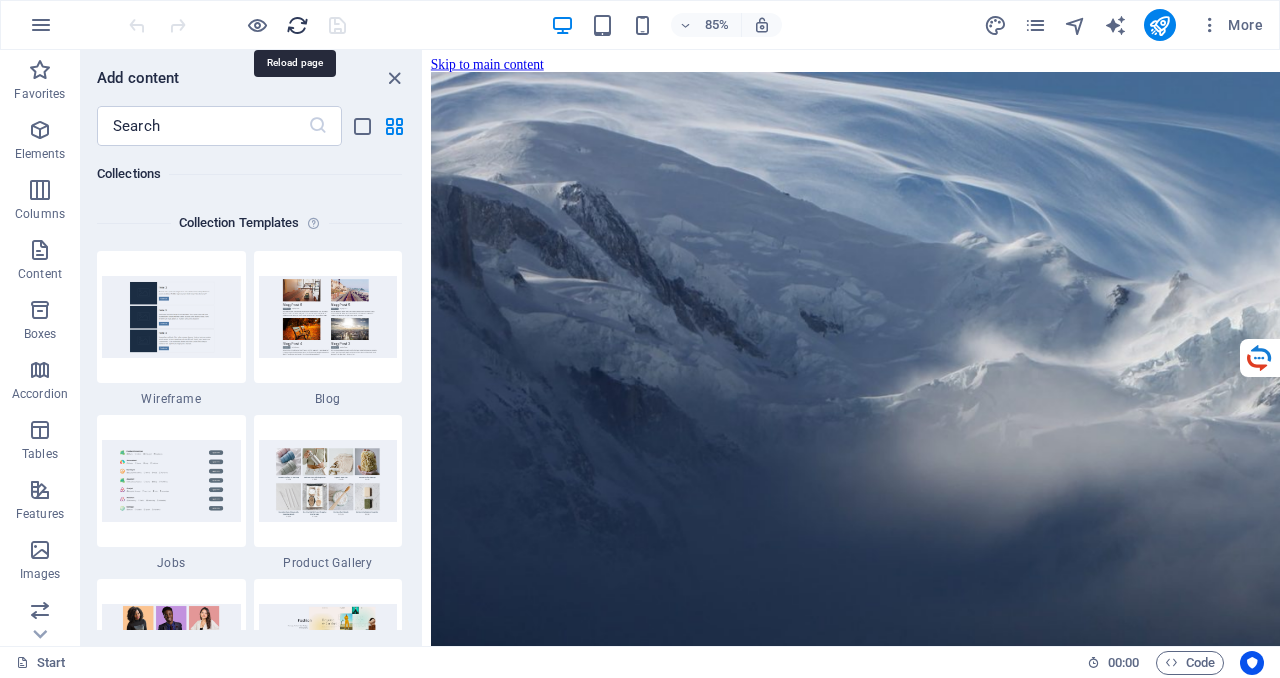 scroll, scrollTop: 0, scrollLeft: 0, axis: both 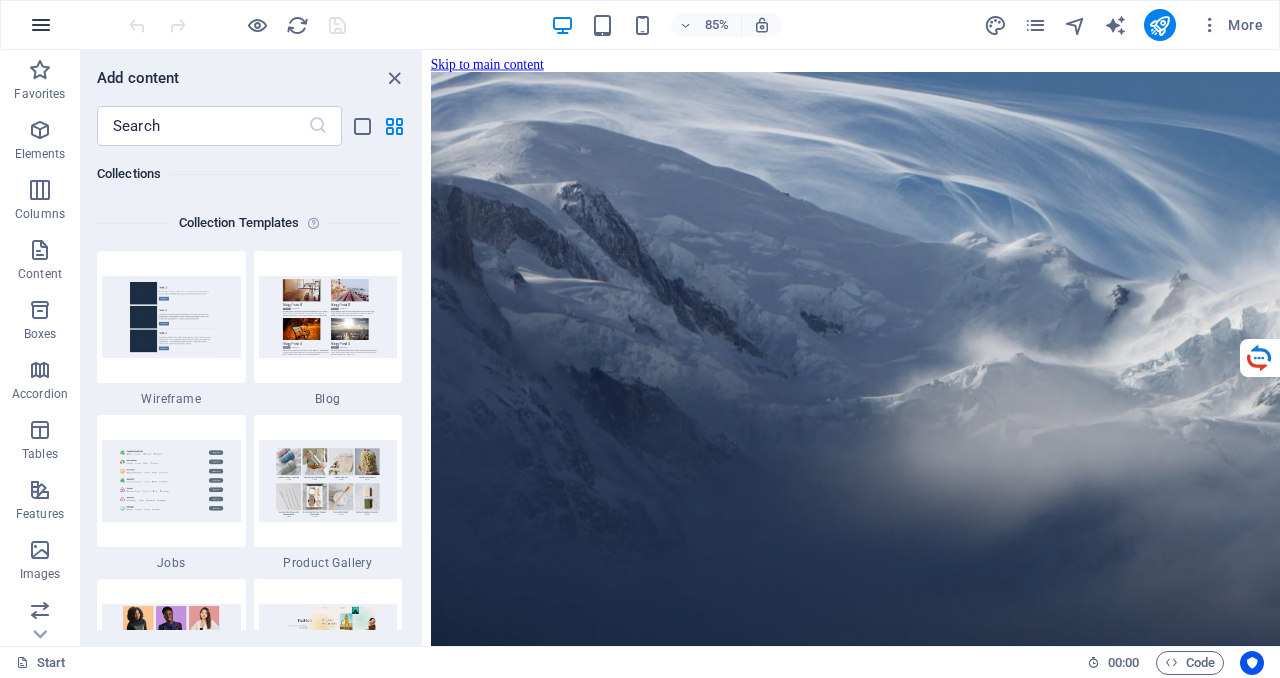 click at bounding box center [41, 25] 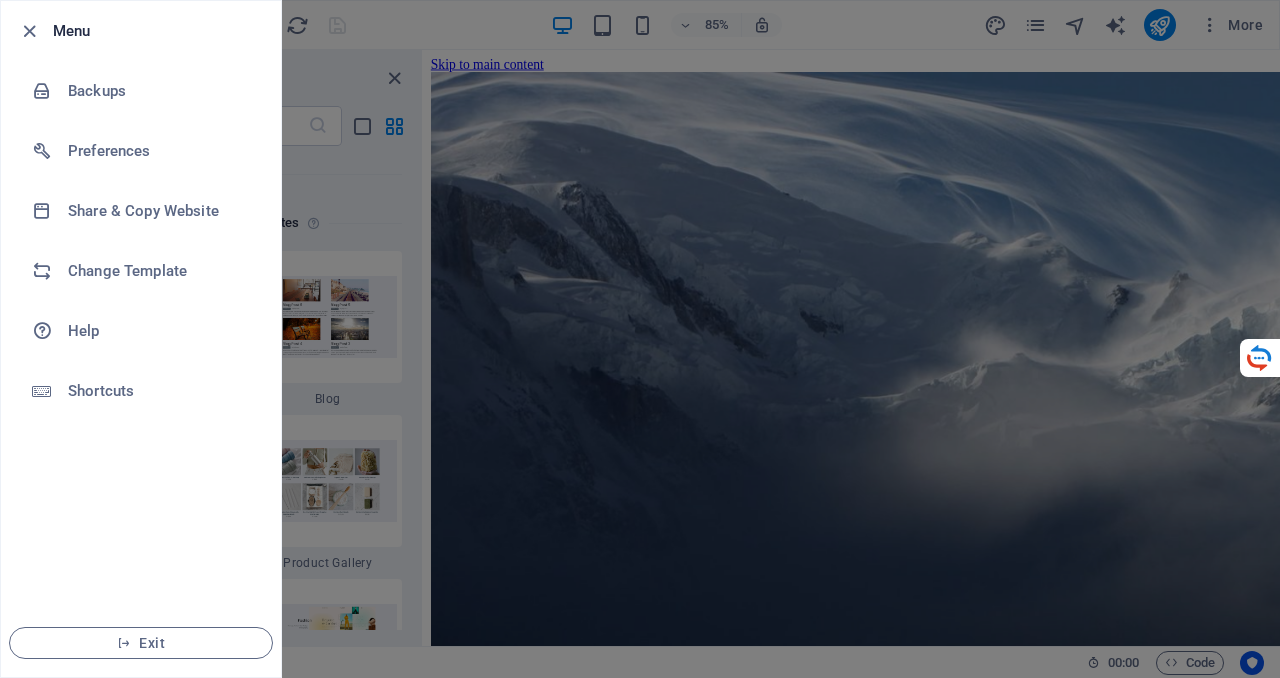 click at bounding box center [29, 31] 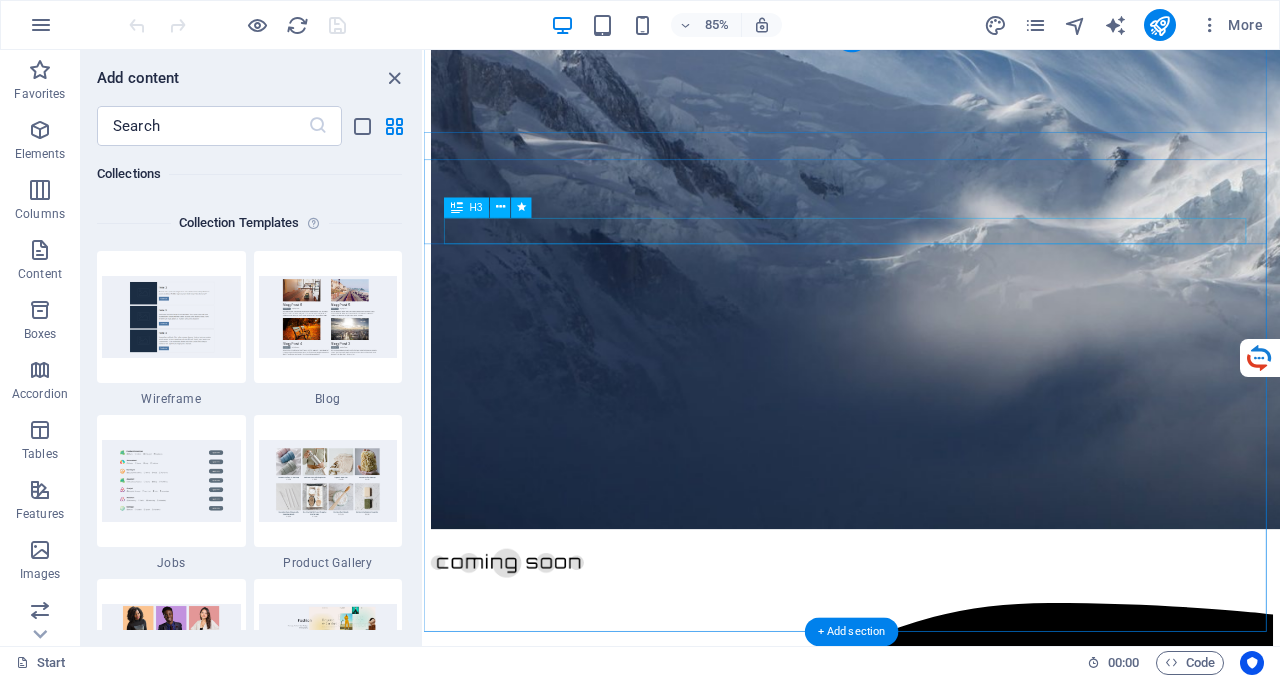 scroll, scrollTop: 0, scrollLeft: 0, axis: both 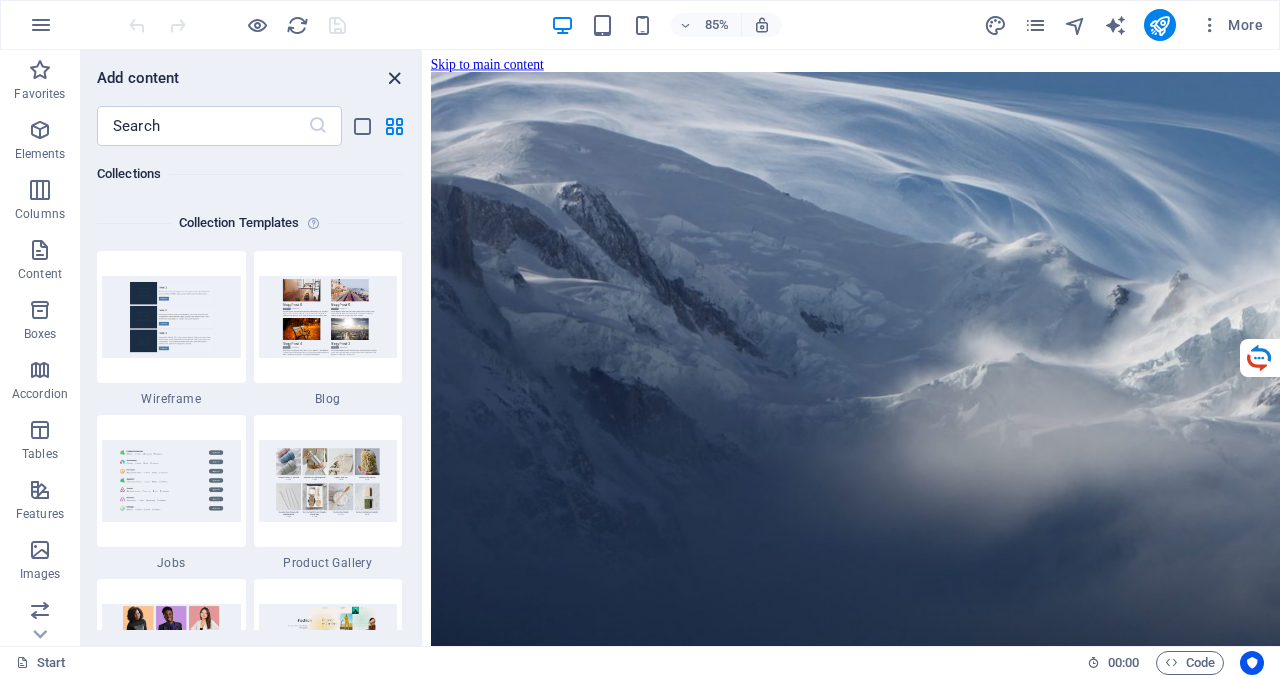 click at bounding box center [394, 78] 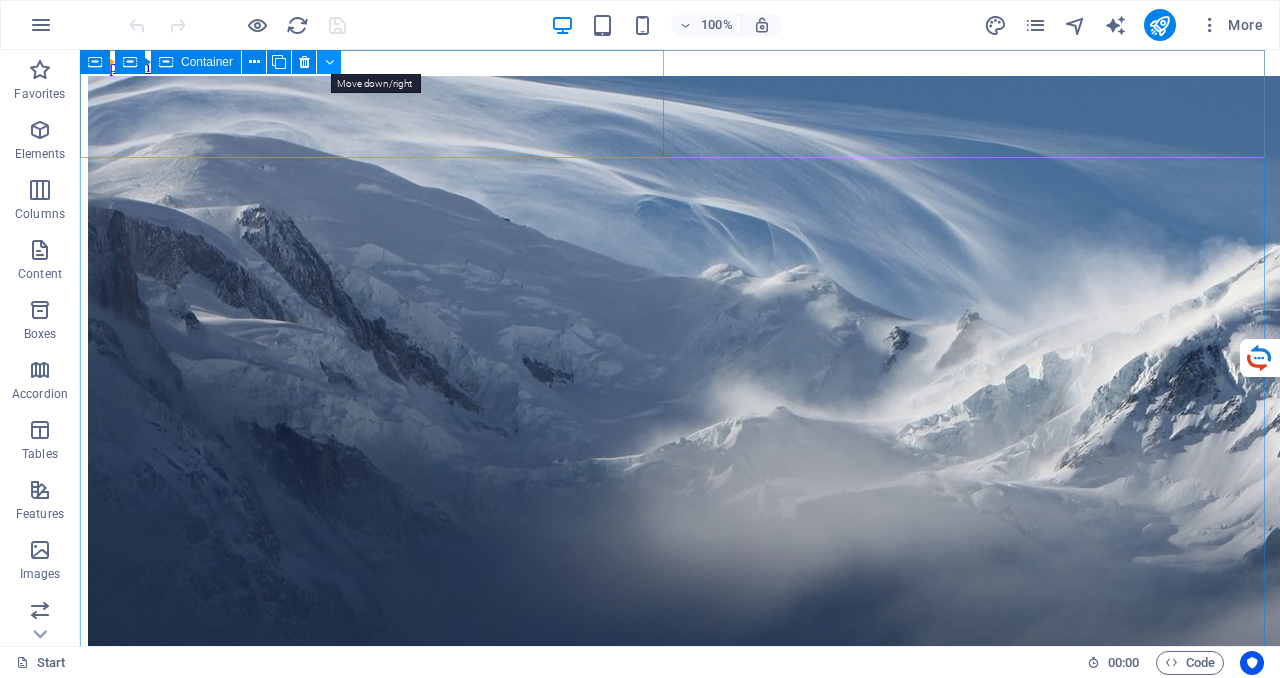 click at bounding box center (329, 62) 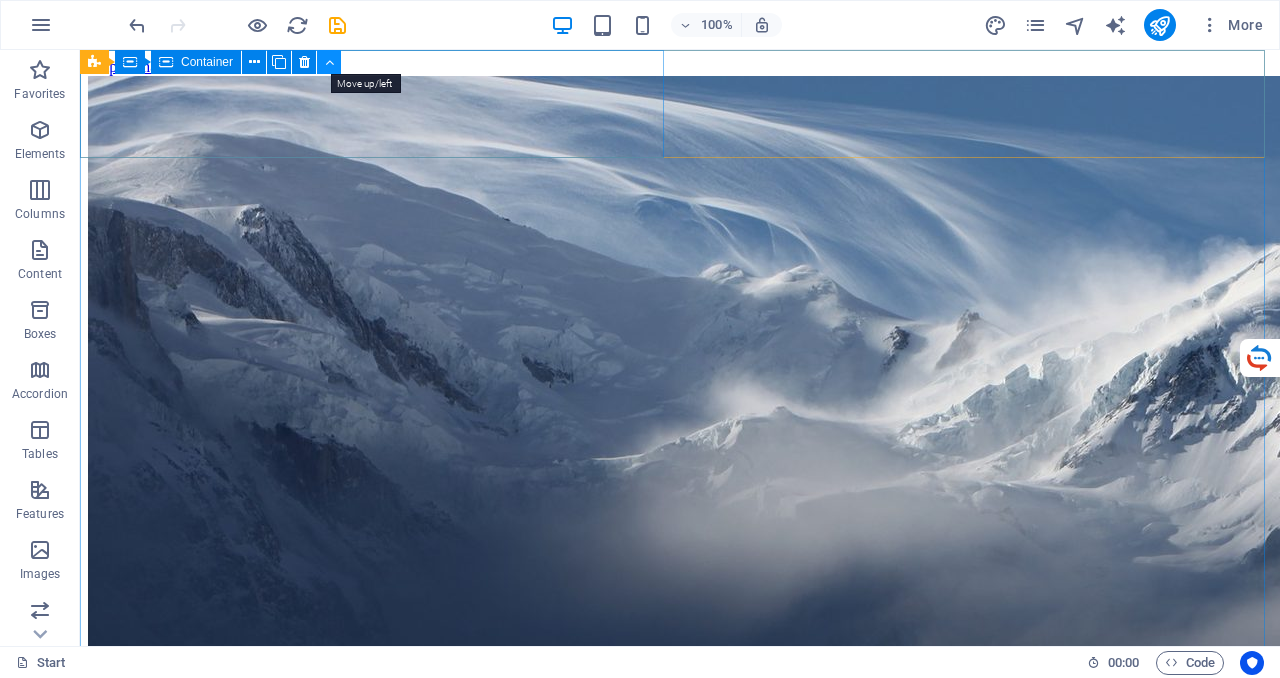 click at bounding box center (329, 62) 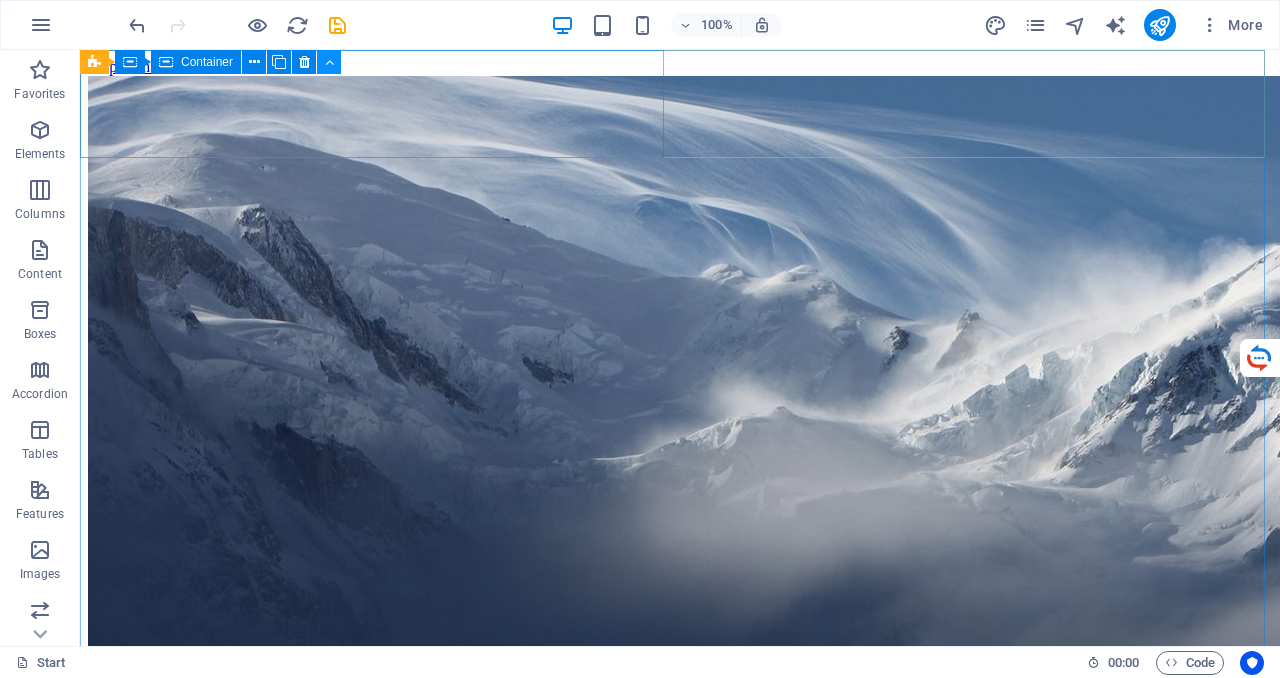 click at bounding box center [329, 62] 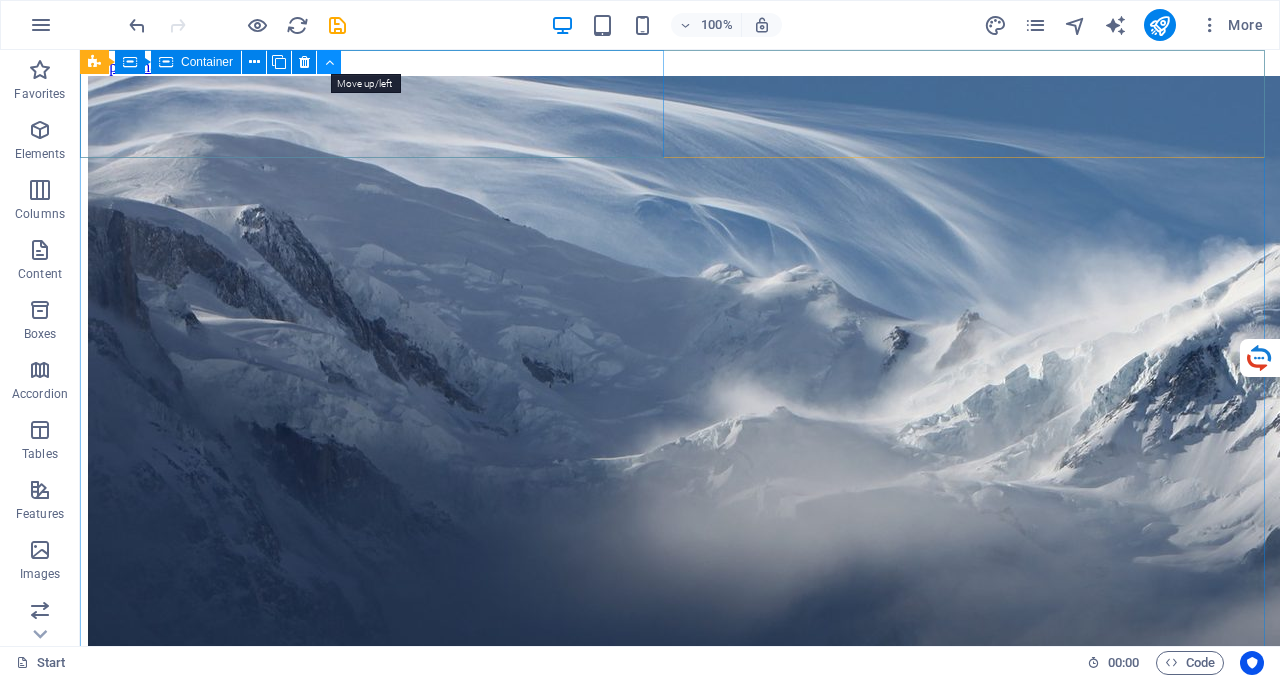 click at bounding box center (329, 62) 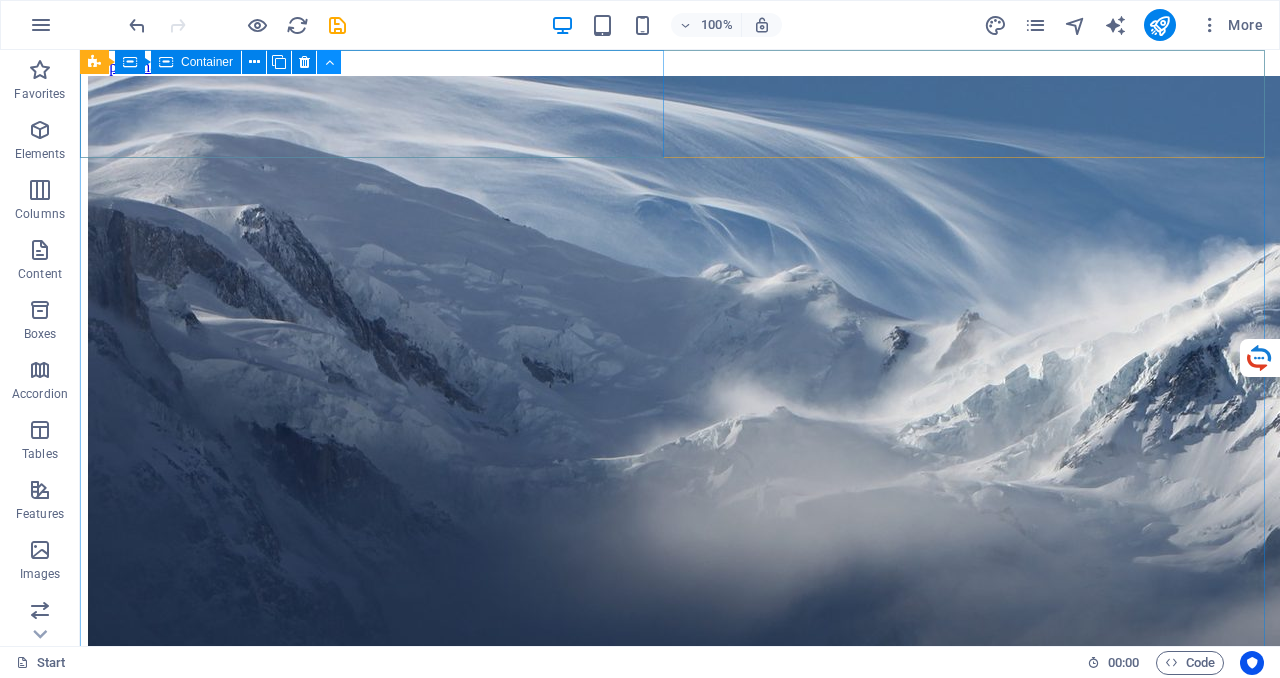 click at bounding box center (329, 62) 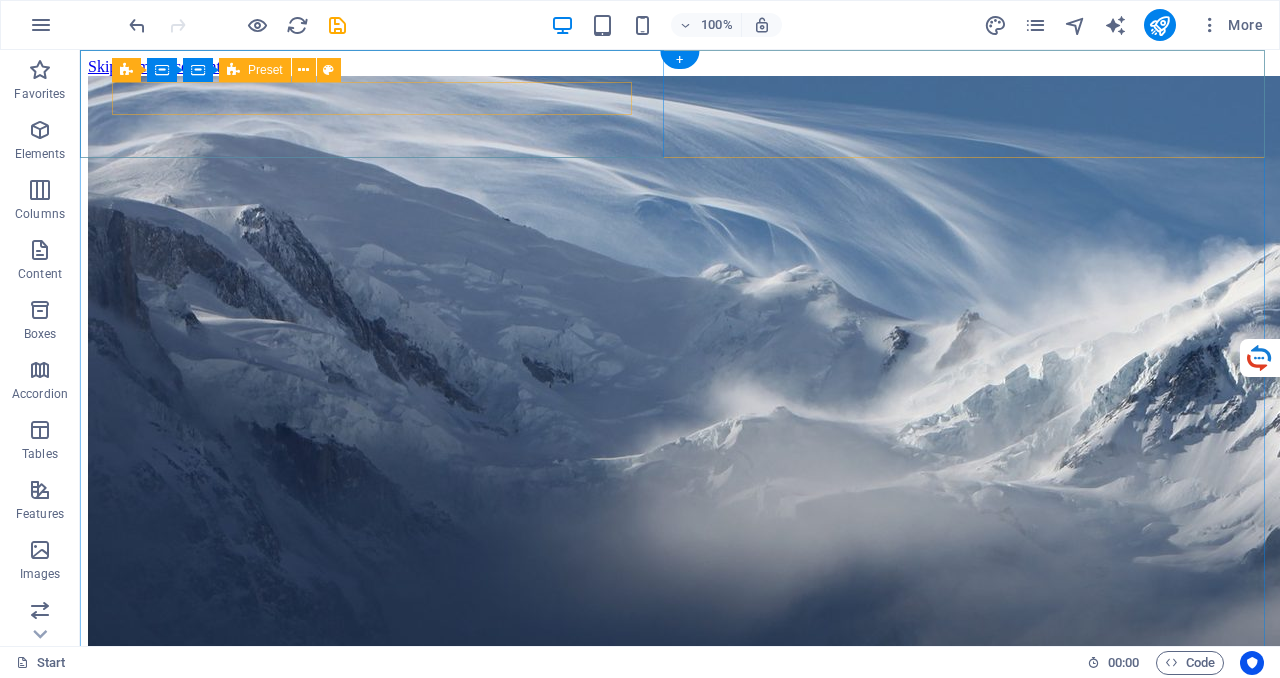 click at bounding box center (680, 3013) 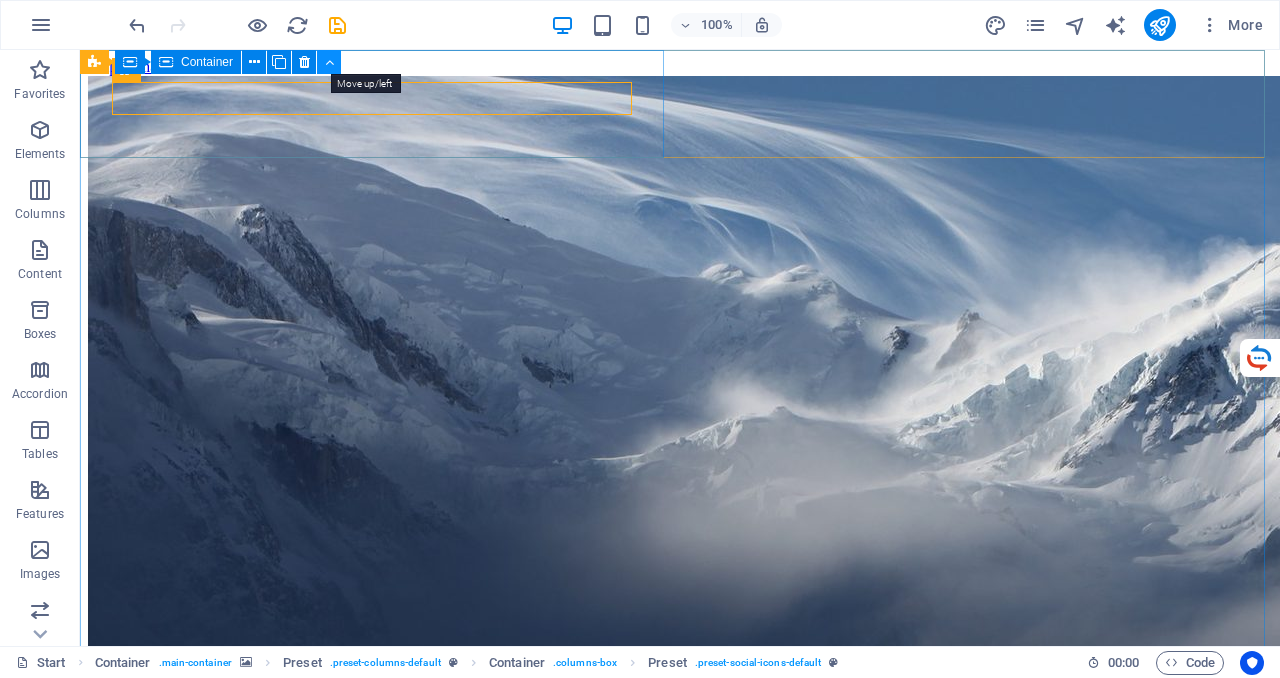 click at bounding box center [329, 62] 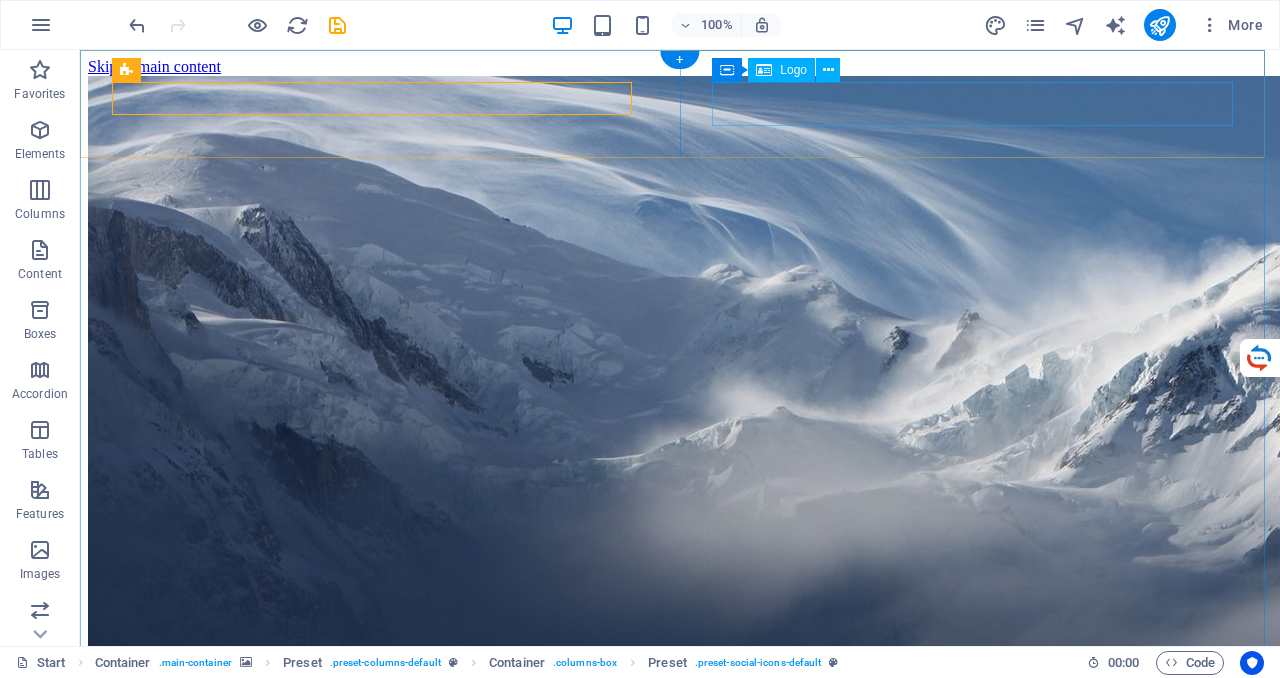 click at bounding box center (680, 5282) 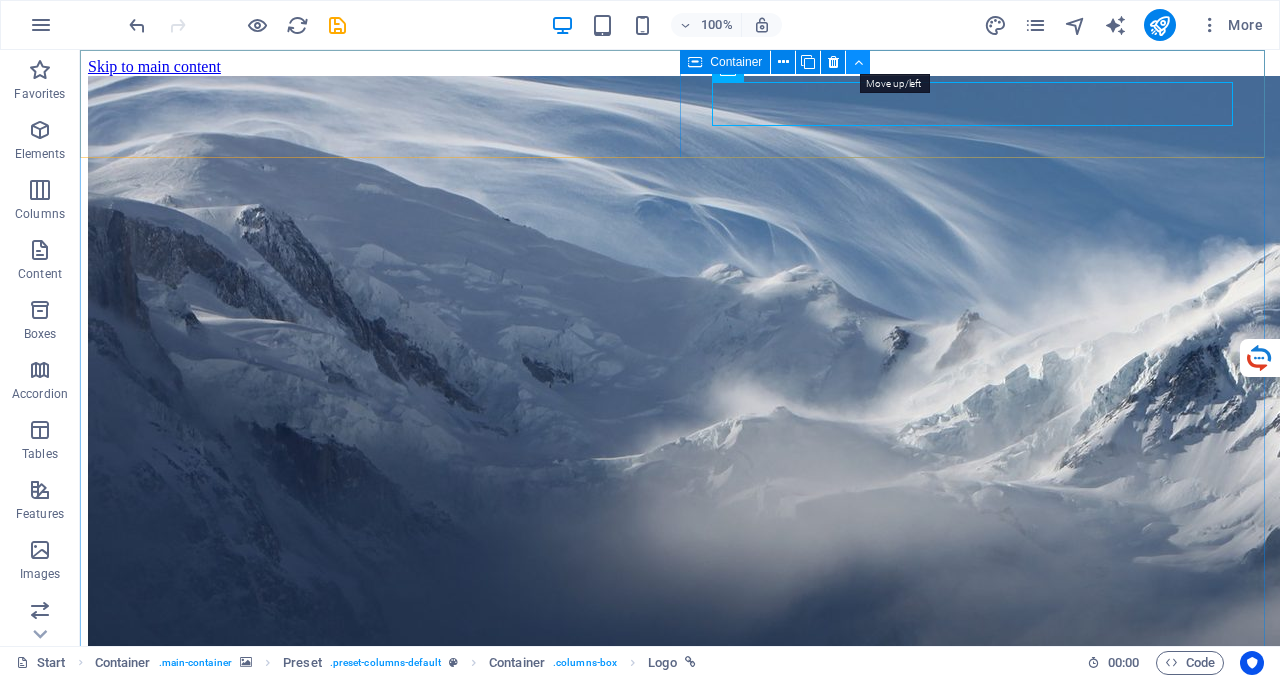 click at bounding box center [858, 62] 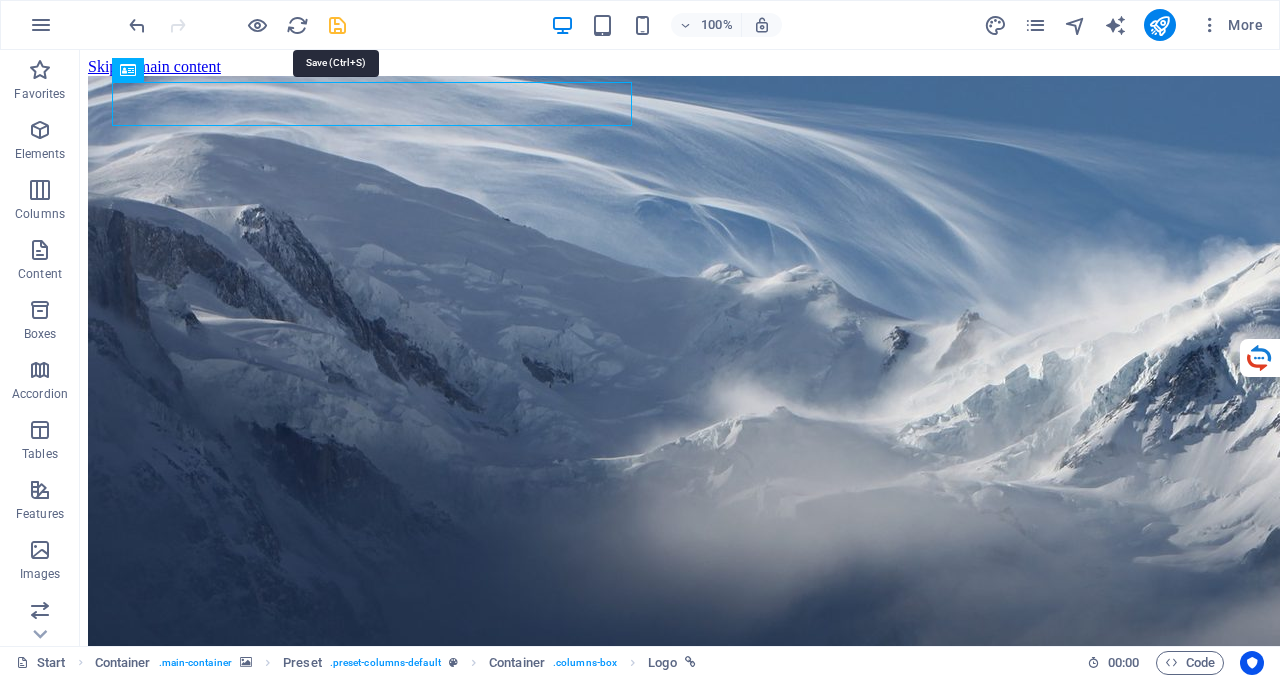 click at bounding box center [337, 25] 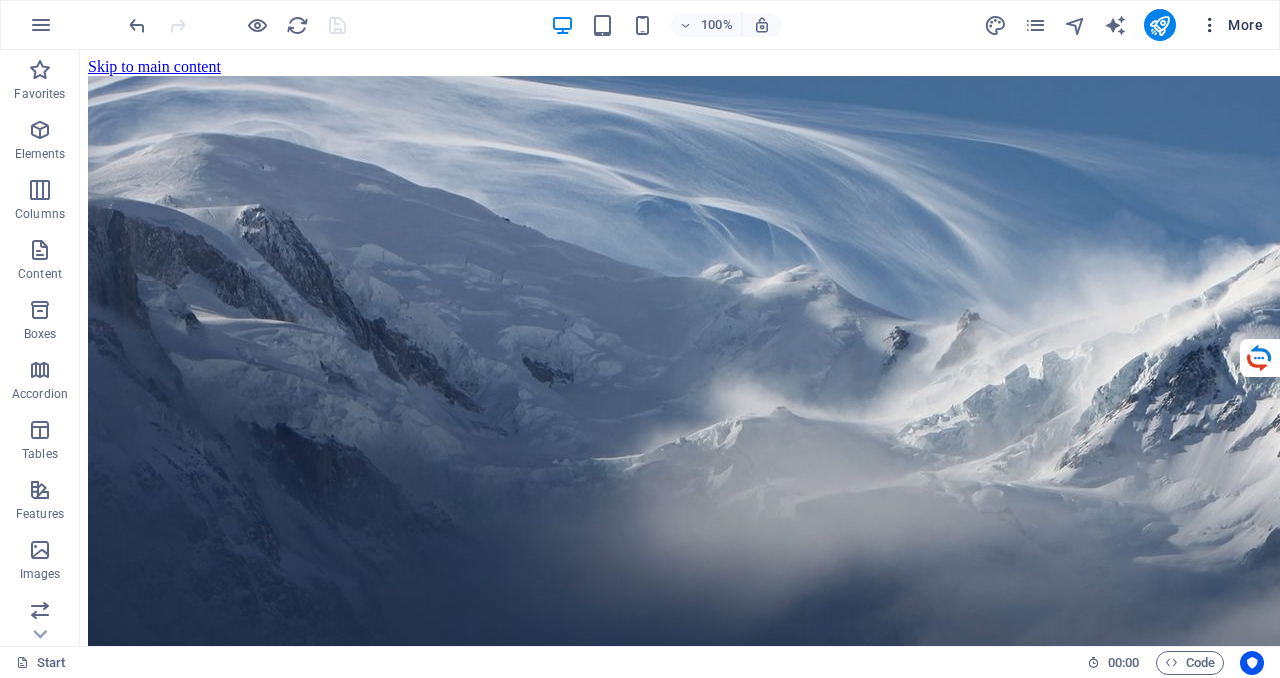 click on "More" at bounding box center [1231, 25] 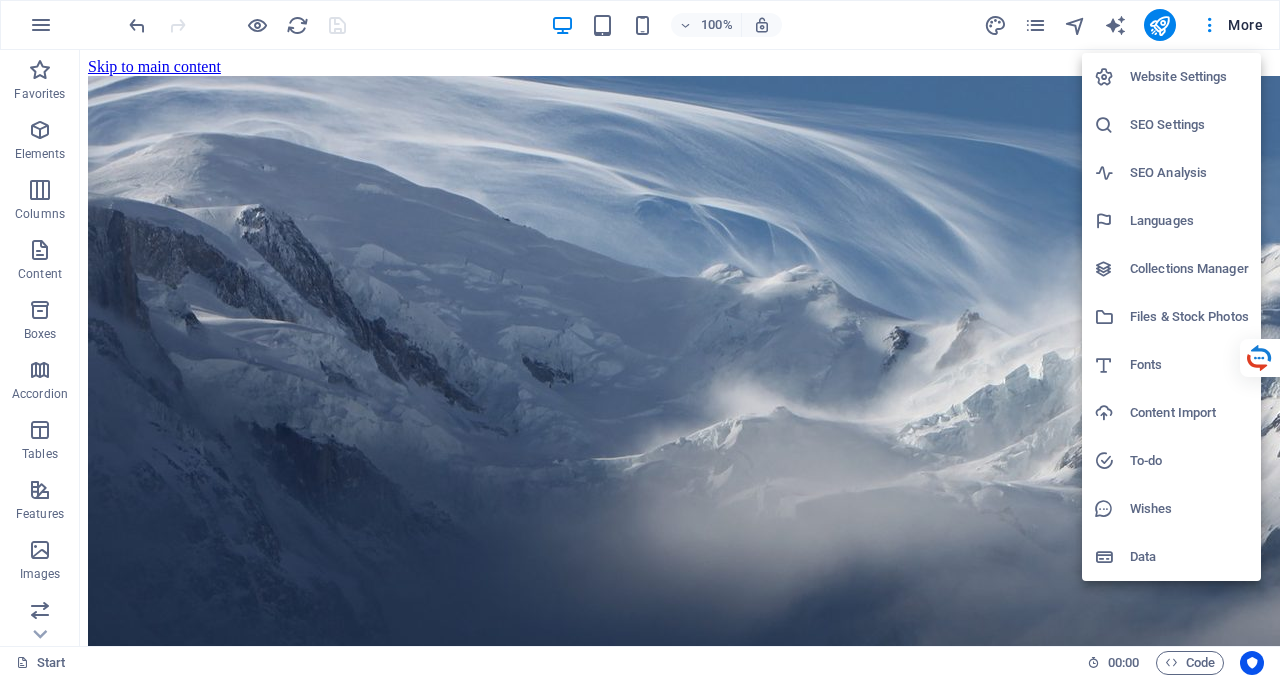 click on "Languages" at bounding box center [1189, 221] 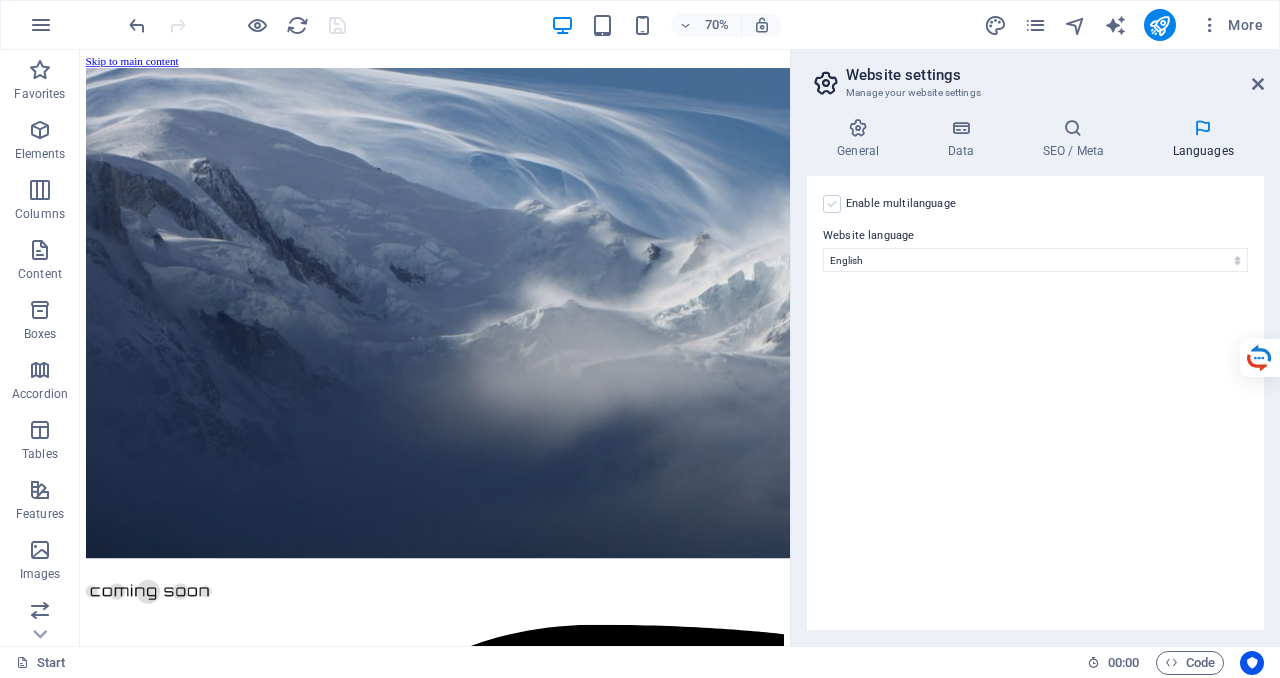 click at bounding box center (832, 204) 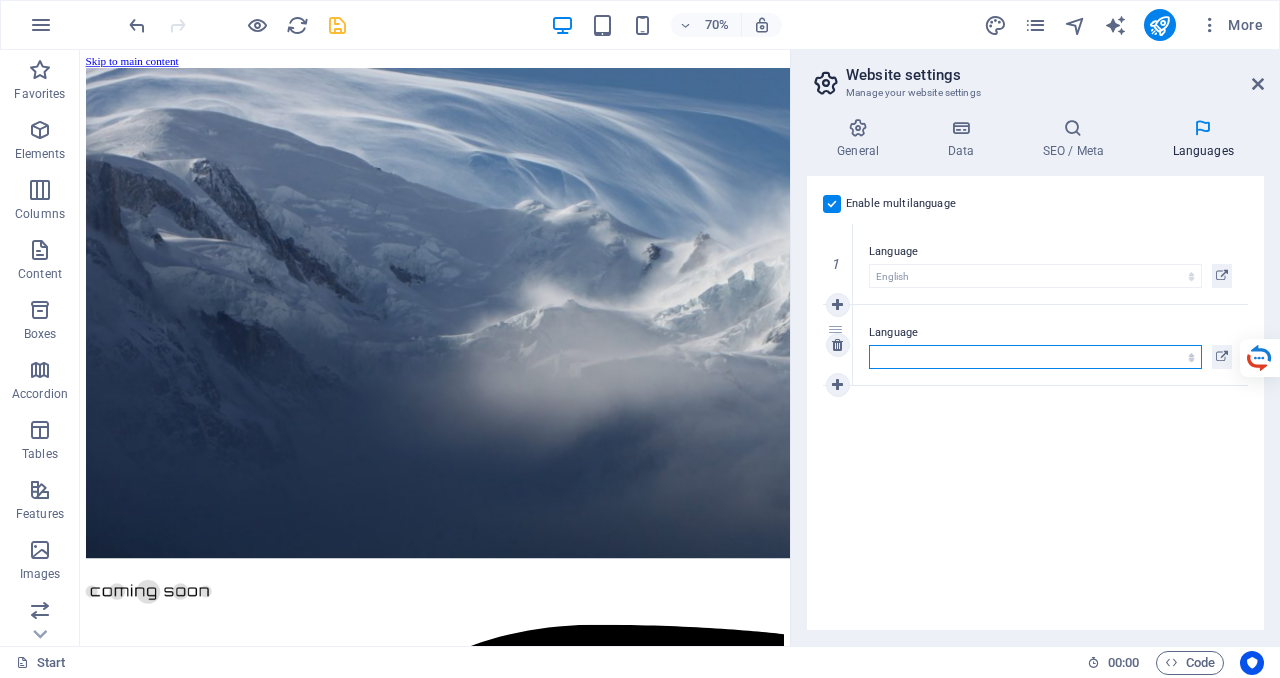 click on "Abkhazian Afar Afrikaans Akan Albanian Amharic Arabic Aragonese Armenian Assamese Avaric Avestan Aymara Azerbaijani Bambara Bashkir Basque Belarusian Bengali Bihari languages Bislama Bokmål Bosnian Breton Bulgarian Burmese Catalan Central Khmer Chamorro Chechen Chinese Church Slavic Chuvash Cornish Corsican Cree Croatian Czech Danish Dutch Dzongkha English Esperanto Estonian Ewe Faroese Farsi (Persian) Fijian Finnish French Fulah Gaelic Galician Ganda Georgian German Greek Greenlandic Guaraní Gujarati Haitian Creole Hausa Hebrew Herero Hindi Hiri Motu Hungarian Icelandic Ido Igbo Indonesian Interlingua Interlingue Inuktitut Inupiaq Irish Italian Japanese Javanese Kannada Kanuri Kashmiri Kazakh Kikuyu Kinyarwanda Komi Kongo Korean Kurdish Kwanyama Kyrgyz Lao Latin Latvian Limburgish Lingala Lithuanian Luba-Katanga Luxembourgish Macedonian Malagasy Malay Malayalam Maldivian Maltese Manx Maori Marathi Marshallese Mongolian Nauru Navajo Ndonga Nepali North Ndebele Northern Sami Norwegian Norwegian Nynorsk Nuosu" at bounding box center [1035, 357] 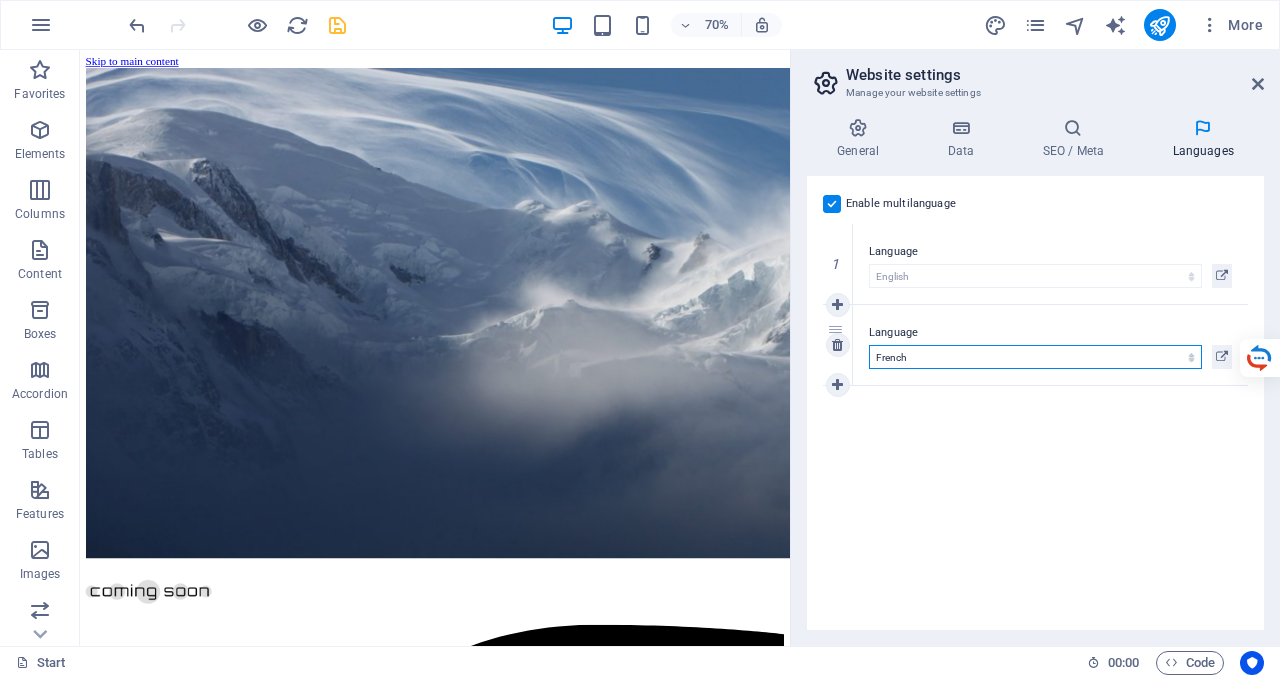 click on "Abkhazian Afar Afrikaans Akan Albanian Amharic Arabic Aragonese Armenian Assamese Avaric Avestan Aymara Azerbaijani Bambara Bashkir Basque Belarusian Bengali Bihari languages Bislama Bokmål Bosnian Breton Bulgarian Burmese Catalan Central Khmer Chamorro Chechen Chinese Church Slavic Chuvash Cornish Corsican Cree Croatian Czech Danish Dutch Dzongkha English Esperanto Estonian Ewe Faroese Farsi (Persian) Fijian Finnish French Fulah Gaelic Galician Ganda Georgian German Greek Greenlandic Guaraní Gujarati Haitian Creole Hausa Hebrew Herero Hindi Hiri Motu Hungarian Icelandic Ido Igbo Indonesian Interlingua Interlingue Inuktitut Inupiaq Irish Italian Japanese Javanese Kannada Kanuri Kashmiri Kazakh Kikuyu Kinyarwanda Komi Kongo Korean Kurdish Kwanyama Kyrgyz Lao Latin Latvian Limburgish Lingala Lithuanian Luba-Katanga Luxembourgish Macedonian Malagasy Malay Malayalam Maldivian Maltese Manx Maori Marathi Marshallese Mongolian Nauru Navajo Ndonga Nepali North Ndebele Northern Sami Norwegian Norwegian Nynorsk Nuosu" at bounding box center [1035, 357] 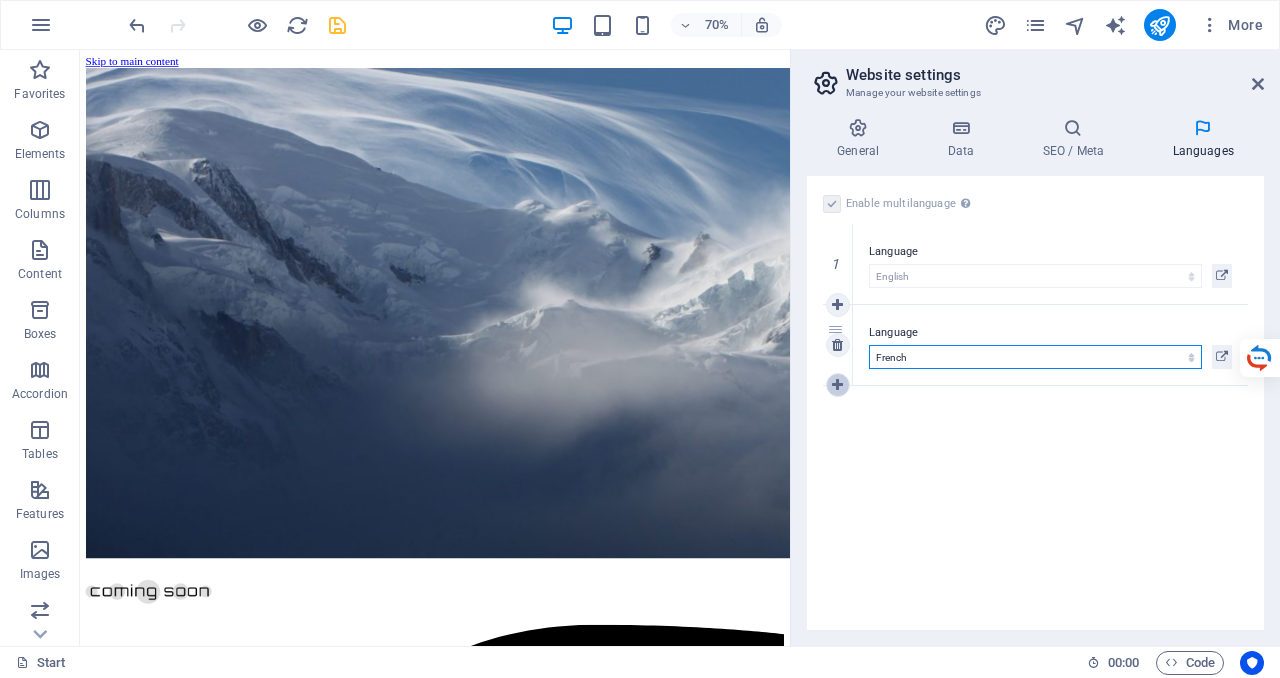 click at bounding box center [837, 385] 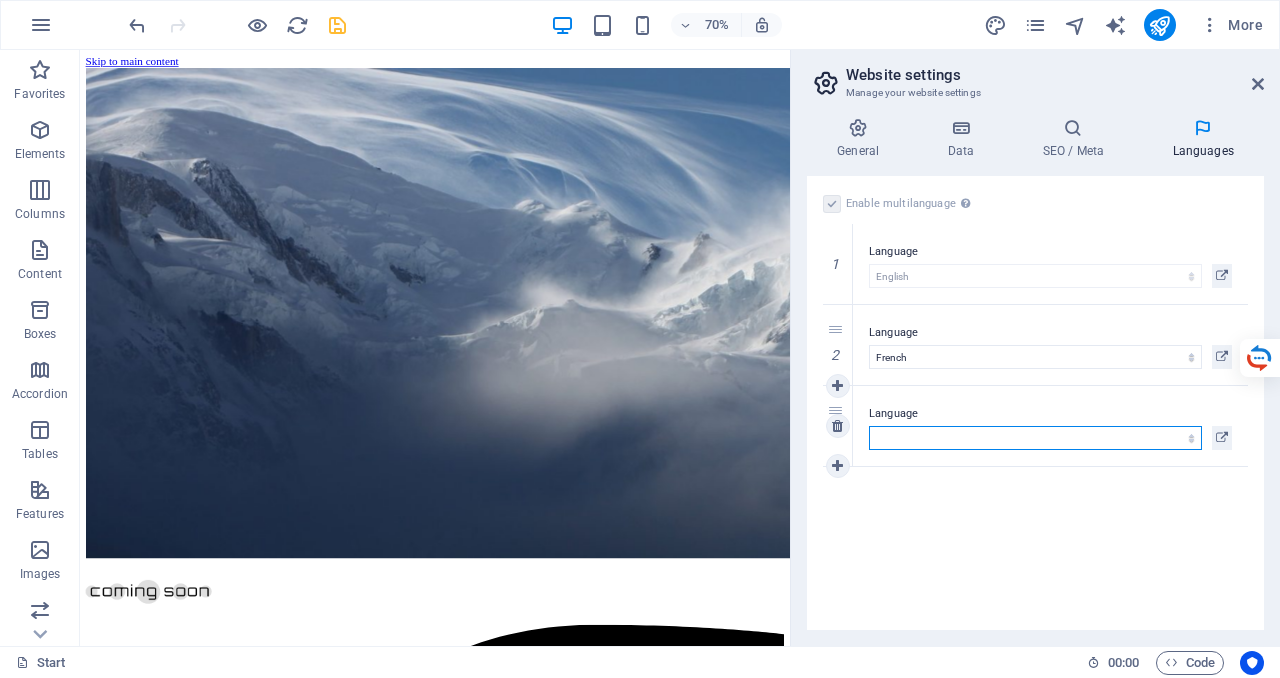 click on "Abkhazian Afar Afrikaans Akan Albanian Amharic Arabic Aragonese Armenian Assamese Avaric Avestan Aymara Azerbaijani Bambara Bashkir Basque Belarusian Bengali Bihari languages Bislama Bokmål Bosnian Breton Bulgarian Burmese Catalan Central Khmer Chamorro Chechen Chinese Church Slavic Chuvash Cornish Corsican Cree Croatian Czech Danish Dutch Dzongkha English Esperanto Estonian Ewe Faroese Farsi (Persian) Fijian Finnish French Fulah Gaelic Galician Ganda Georgian German Greek Greenlandic Guaraní Gujarati Haitian Creole Hausa Hebrew Herero Hindi Hiri Motu Hungarian Icelandic Ido Igbo Indonesian Interlingua Interlingue Inuktitut Inupiaq Irish Italian Japanese Javanese Kannada Kanuri Kashmiri Kazakh Kikuyu Kinyarwanda Komi Kongo Korean Kurdish Kwanyama Kyrgyz Lao Latin Latvian Limburgish Lingala Lithuanian Luba-Katanga Luxembourgish Macedonian Malagasy Malay Malayalam Maldivian Maltese Manx Maori Marathi Marshallese Mongolian Nauru Navajo Ndonga Nepali North Ndebele Northern Sami Norwegian Norwegian Nynorsk Nuosu" at bounding box center (1035, 438) 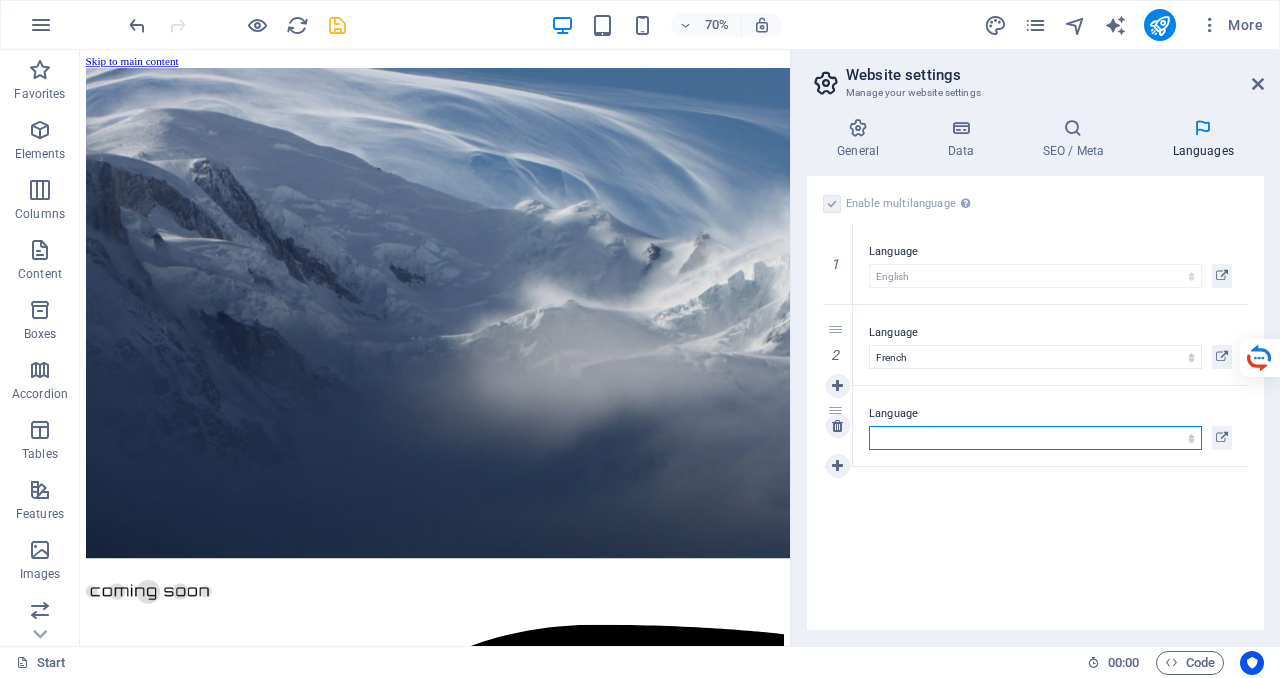 select on "55" 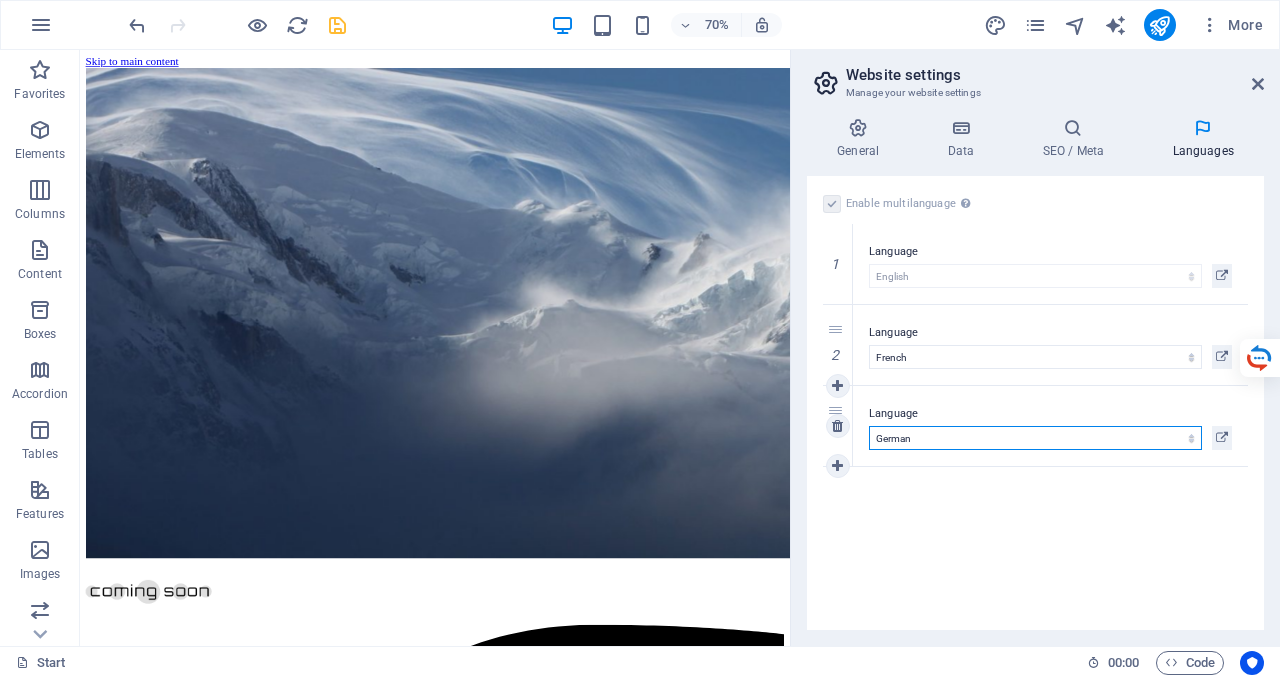 click on "Abkhazian Afar Afrikaans Akan Albanian Amharic Arabic Aragonese Armenian Assamese Avaric Avestan Aymara Azerbaijani Bambara Bashkir Basque Belarusian Bengali Bihari languages Bislama Bokmål Bosnian Breton Bulgarian Burmese Catalan Central Khmer Chamorro Chechen Chinese Church Slavic Chuvash Cornish Corsican Cree Croatian Czech Danish Dutch Dzongkha English Esperanto Estonian Ewe Faroese Farsi (Persian) Fijian Finnish French Fulah Gaelic Galician Ganda Georgian German Greek Greenlandic Guaraní Gujarati Haitian Creole Hausa Hebrew Herero Hindi Hiri Motu Hungarian Icelandic Ido Igbo Indonesian Interlingua Interlingue Inuktitut Inupiaq Irish Italian Japanese Javanese Kannada Kanuri Kashmiri Kazakh Kikuyu Kinyarwanda Komi Kongo Korean Kurdish Kwanyama Kyrgyz Lao Latin Latvian Limburgish Lingala Lithuanian Luba-Katanga Luxembourgish Macedonian Malagasy Malay Malayalam Maldivian Maltese Manx Maori Marathi Marshallese Mongolian Nauru Navajo Ndonga Nepali North Ndebele Northern Sami Norwegian Norwegian Nynorsk Nuosu" at bounding box center [1035, 438] 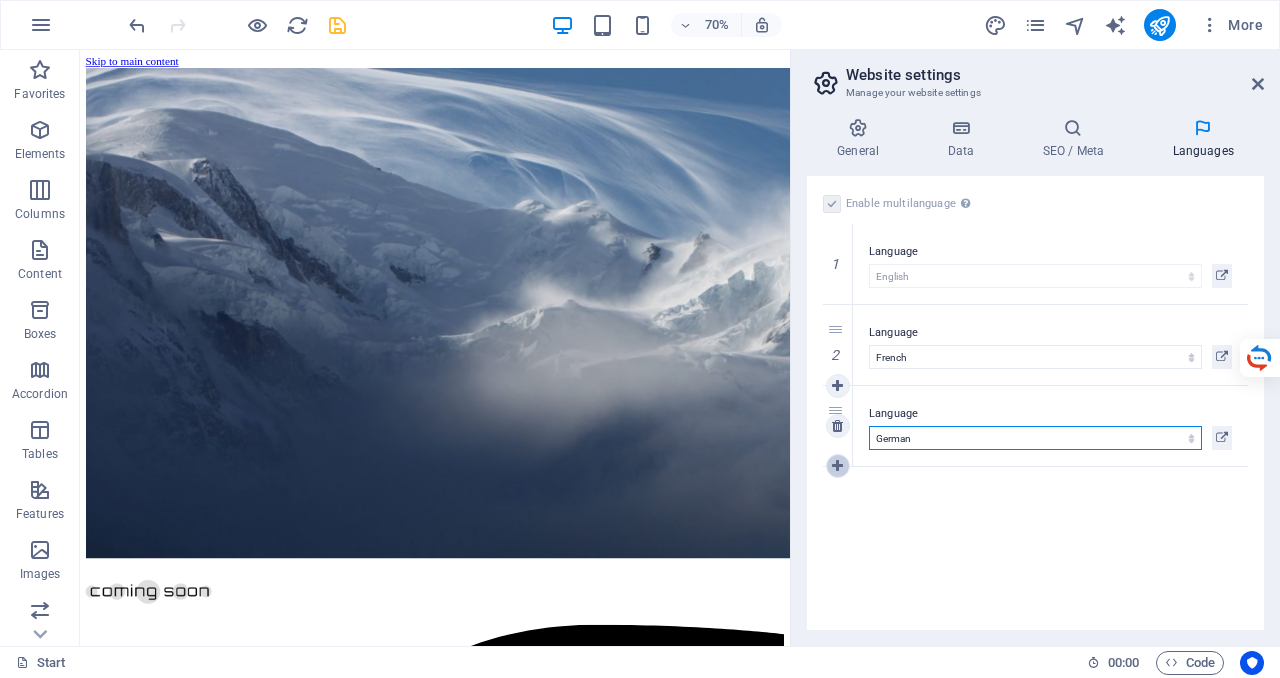 click at bounding box center (837, 466) 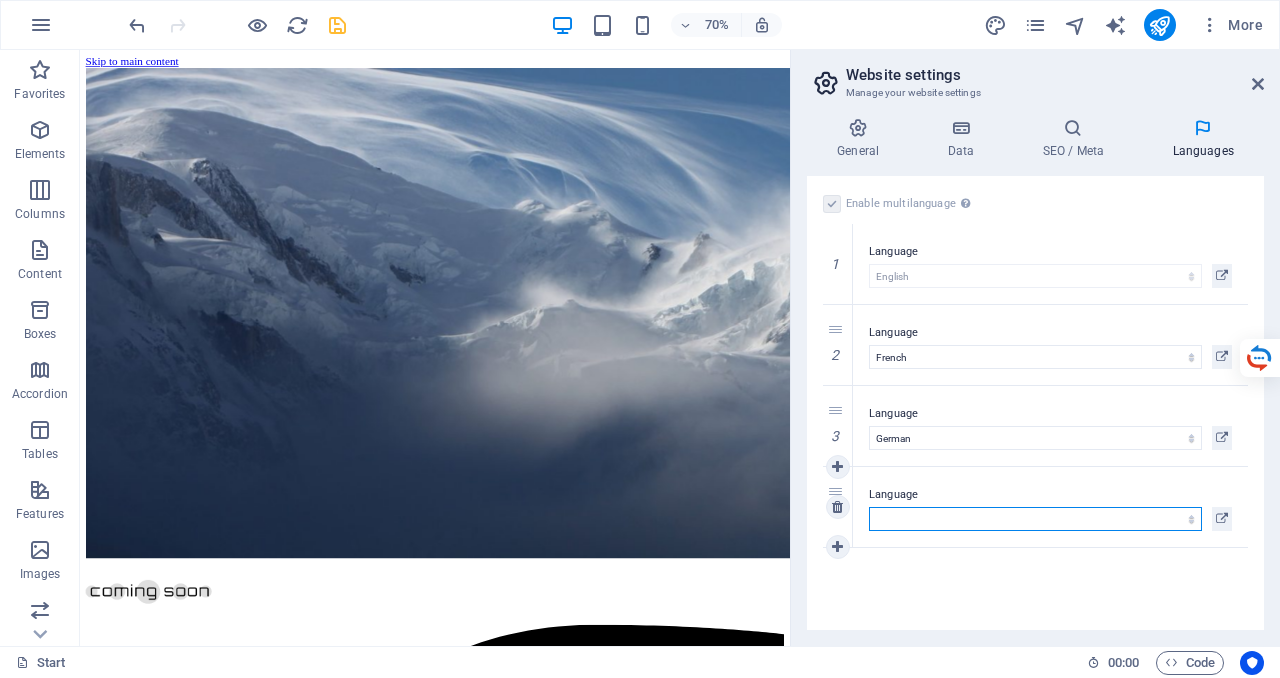 click on "Abkhazian Afar Afrikaans Akan Albanian Amharic Arabic Aragonese Armenian Assamese Avaric Avestan Aymara Azerbaijani Bambara Bashkir Basque Belarusian Bengali Bihari languages Bislama Bokmål Bosnian Breton Bulgarian Burmese Catalan Central Khmer Chamorro Chechen Chinese Church Slavic Chuvash Cornish Corsican Cree Croatian Czech Danish Dutch Dzongkha English Esperanto Estonian Ewe Faroese Farsi (Persian) Fijian Finnish French Fulah Gaelic Galician Ganda Georgian German Greek Greenlandic Guaraní Gujarati Haitian Creole Hausa Hebrew Herero Hindi Hiri Motu Hungarian Icelandic Ido Igbo Indonesian Interlingua Interlingue Inuktitut Inupiaq Irish Italian Japanese Javanese Kannada Kanuri Kashmiri Kazakh Kikuyu Kinyarwanda Komi Kongo Korean Kurdish Kwanyama Kyrgyz Lao Latin Latvian Limburgish Lingala Lithuanian Luba-Katanga Luxembourgish Macedonian Malagasy Malay Malayalam Maldivian Maltese Manx Maori Marathi Marshallese Mongolian Nauru Navajo Ndonga Nepali North Ndebele Northern Sami Norwegian Norwegian Nynorsk Nuosu" at bounding box center (1035, 519) 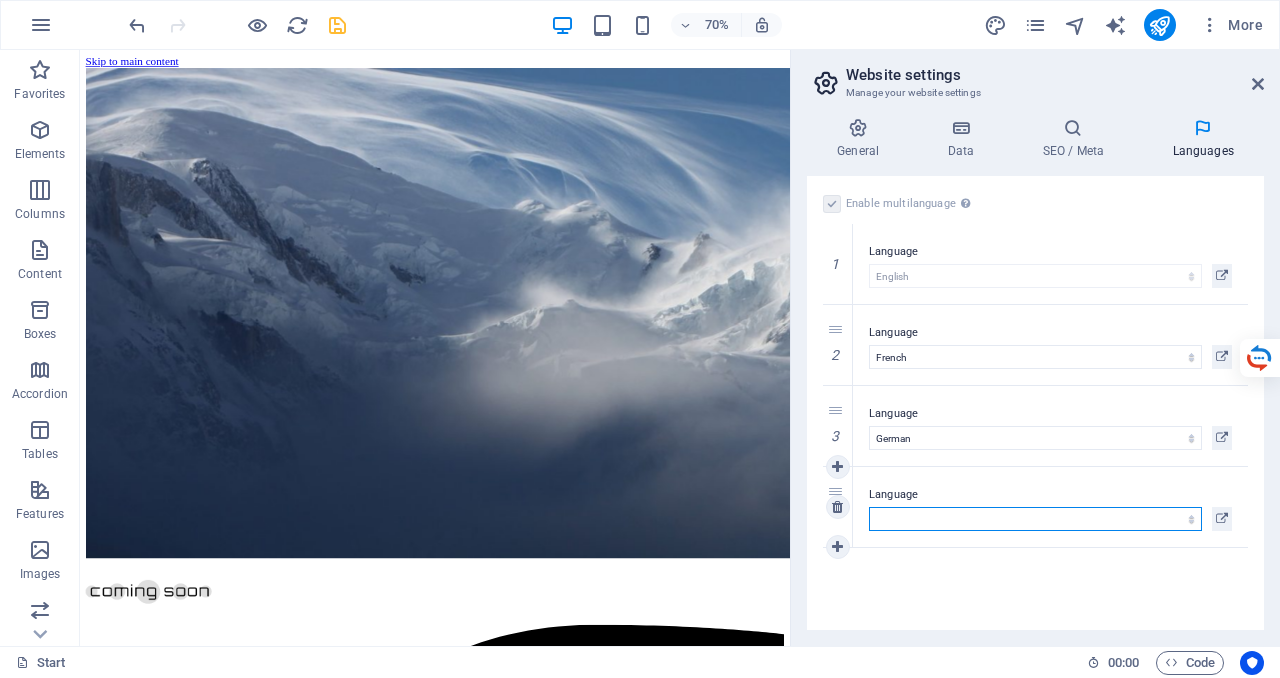 select on "134" 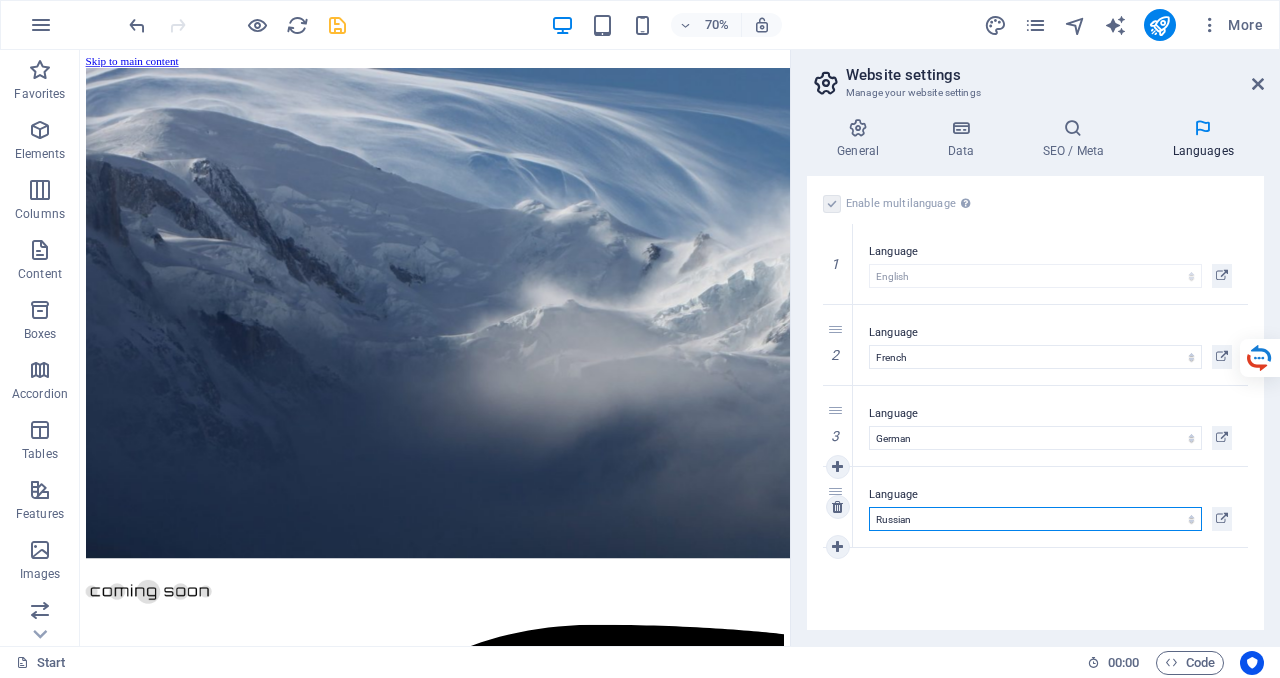 click on "Abkhazian Afar Afrikaans Akan Albanian Amharic Arabic Aragonese Armenian Assamese Avaric Avestan Aymara Azerbaijani Bambara Bashkir Basque Belarusian Bengali Bihari languages Bislama Bokmål Bosnian Breton Bulgarian Burmese Catalan Central Khmer Chamorro Chechen Chinese Church Slavic Chuvash Cornish Corsican Cree Croatian Czech Danish Dutch Dzongkha English Esperanto Estonian Ewe Faroese Farsi (Persian) Fijian Finnish French Fulah Gaelic Galician Ganda Georgian German Greek Greenlandic Guaraní Gujarati Haitian Creole Hausa Hebrew Herero Hindi Hiri Motu Hungarian Icelandic Ido Igbo Indonesian Interlingua Interlingue Inuktitut Inupiaq Irish Italian Japanese Javanese Kannada Kanuri Kashmiri Kazakh Kikuyu Kinyarwanda Komi Kongo Korean Kurdish Kwanyama Kyrgyz Lao Latin Latvian Limburgish Lingala Lithuanian Luba-Katanga Luxembourgish Macedonian Malagasy Malay Malayalam Maldivian Maltese Manx Maori Marathi Marshallese Mongolian Nauru Navajo Ndonga Nepali North Ndebele Northern Sami Norwegian Norwegian Nynorsk Nuosu" at bounding box center [1035, 519] 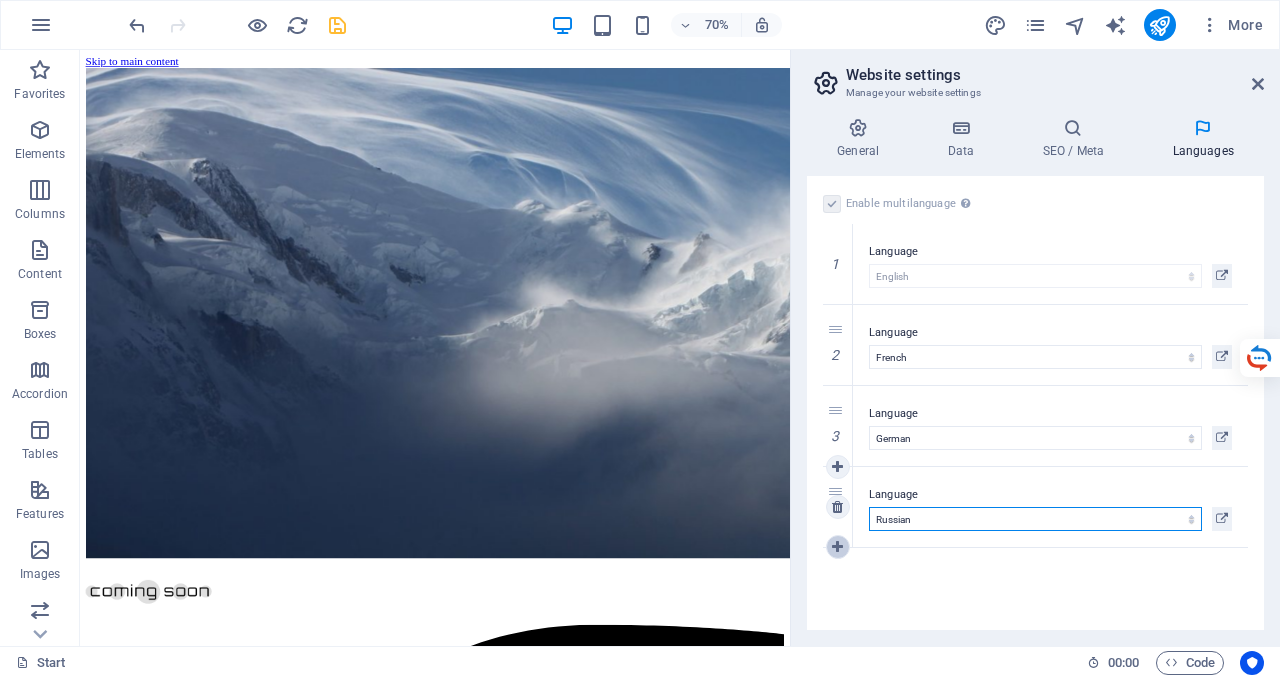 click at bounding box center [837, 547] 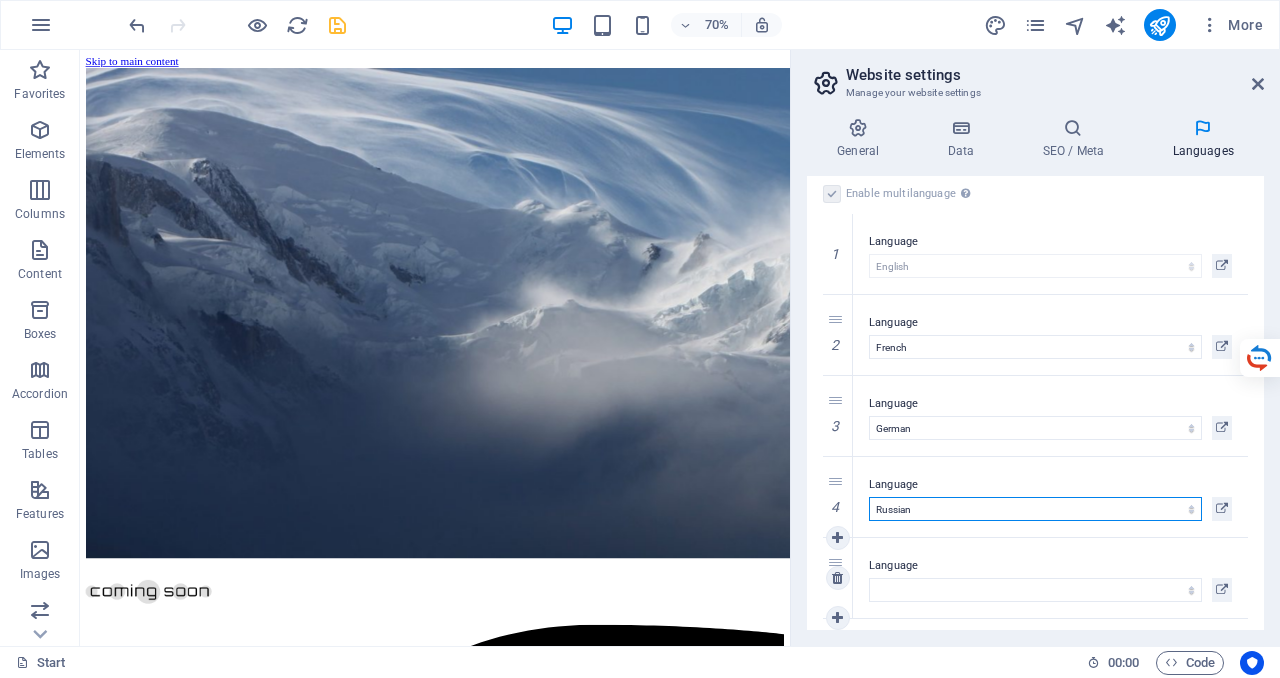 scroll, scrollTop: 12, scrollLeft: 0, axis: vertical 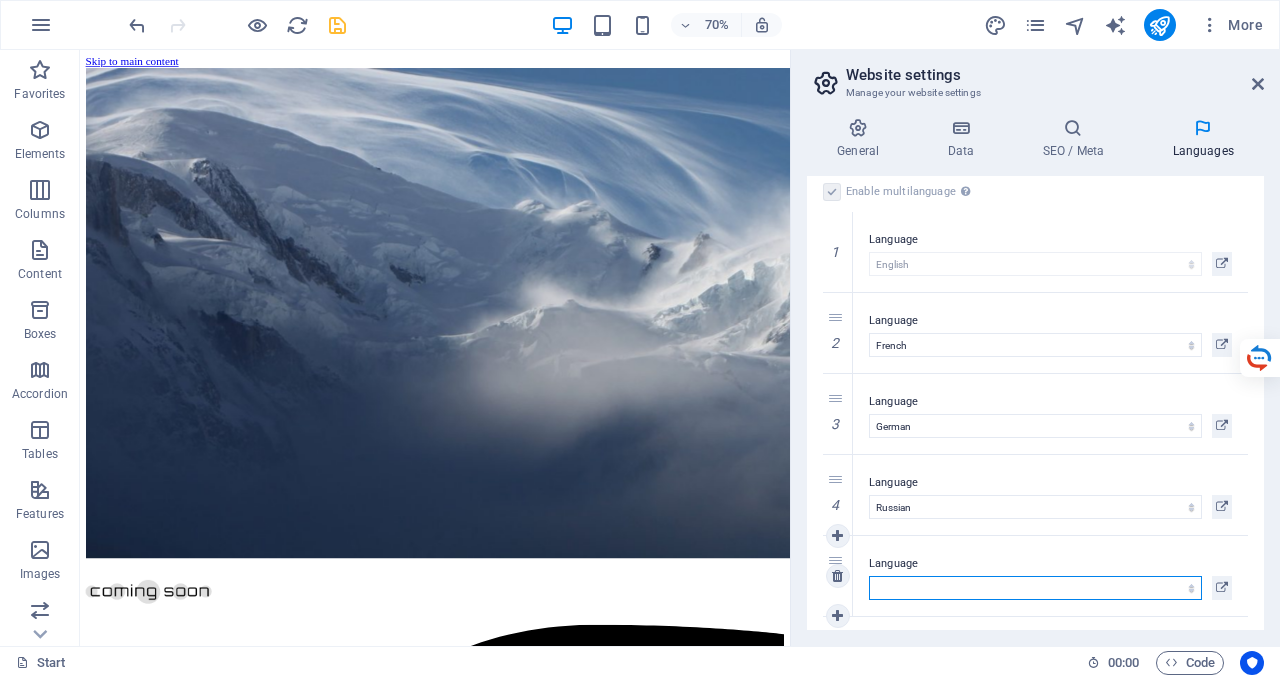 click on "Abkhazian Afar Afrikaans Akan Albanian Amharic Arabic Aragonese Armenian Assamese Avaric Avestan Aymara Azerbaijani Bambara Bashkir Basque Belarusian Bengali Bihari languages Bislama Bokmål Bosnian Breton Bulgarian Burmese Catalan Central Khmer Chamorro Chechen Chinese Church Slavic Chuvash Cornish Corsican Cree Croatian Czech Danish Dutch Dzongkha English Esperanto Estonian Ewe Faroese Farsi (Persian) Fijian Finnish French Fulah Gaelic Galician Ganda Georgian German Greek Greenlandic Guaraní Gujarati Haitian Creole Hausa Hebrew Herero Hindi Hiri Motu Hungarian Icelandic Ido Igbo Indonesian Interlingua Interlingue Inuktitut Inupiaq Irish Italian Japanese Javanese Kannada Kanuri Kashmiri Kazakh Kikuyu Kinyarwanda Komi Kongo Korean Kurdish Kwanyama Kyrgyz Lao Latin Latvian Limburgish Lingala Lithuanian Luba-Katanga Luxembourgish Macedonian Malagasy Malay Malayalam Maldivian Maltese Manx Maori Marathi Marshallese Mongolian Nauru Navajo Ndonga Nepali North Ndebele Northern Sami Norwegian Norwegian Nynorsk Nuosu" at bounding box center (1035, 588) 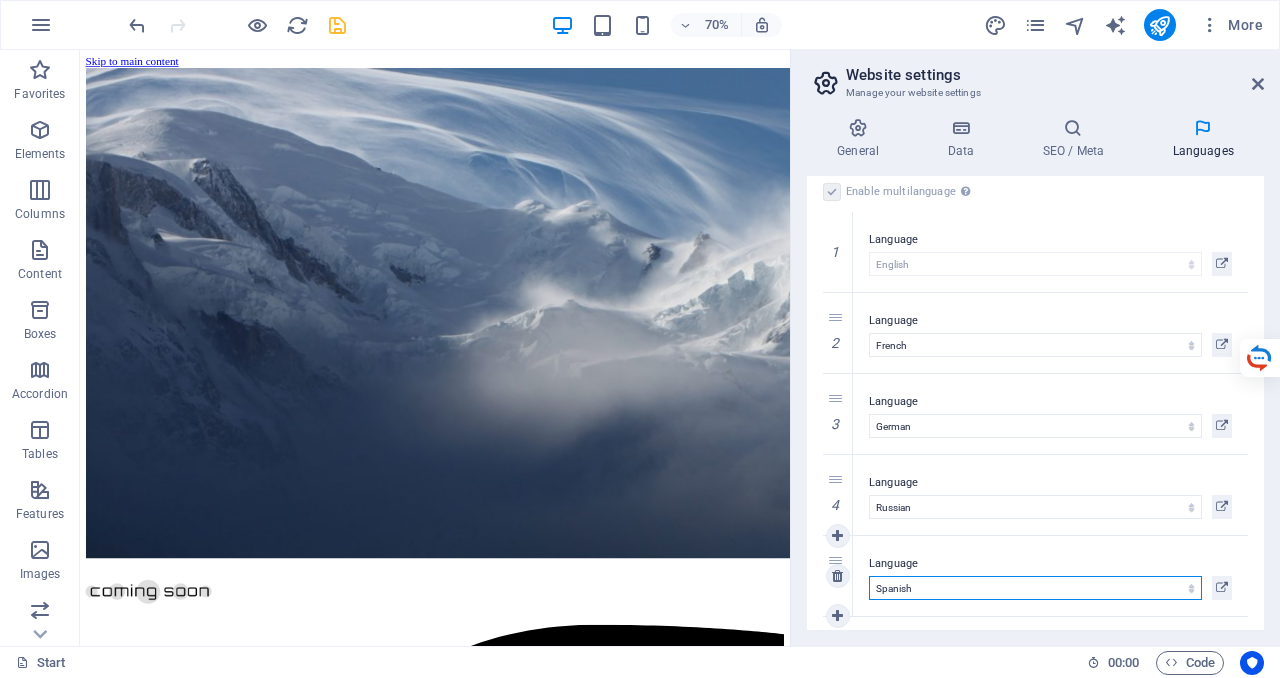 click on "Abkhazian Afar Afrikaans Akan Albanian Amharic Arabic Aragonese Armenian Assamese Avaric Avestan Aymara Azerbaijani Bambara Bashkir Basque Belarusian Bengali Bihari languages Bislama Bokmål Bosnian Breton Bulgarian Burmese Catalan Central Khmer Chamorro Chechen Chinese Church Slavic Chuvash Cornish Corsican Cree Croatian Czech Danish Dutch Dzongkha English Esperanto Estonian Ewe Faroese Farsi (Persian) Fijian Finnish French Fulah Gaelic Galician Ganda Georgian German Greek Greenlandic Guaraní Gujarati Haitian Creole Hausa Hebrew Herero Hindi Hiri Motu Hungarian Icelandic Ido Igbo Indonesian Interlingua Interlingue Inuktitut Inupiaq Irish Italian Japanese Javanese Kannada Kanuri Kashmiri Kazakh Kikuyu Kinyarwanda Komi Kongo Korean Kurdish Kwanyama Kyrgyz Lao Latin Latvian Limburgish Lingala Lithuanian Luba-Katanga Luxembourgish Macedonian Malagasy Malay Malayalam Maldivian Maltese Manx Maori Marathi Marshallese Mongolian Nauru Navajo Ndonga Nepali North Ndebele Northern Sami Norwegian Norwegian Nynorsk Nuosu" at bounding box center [1035, 588] 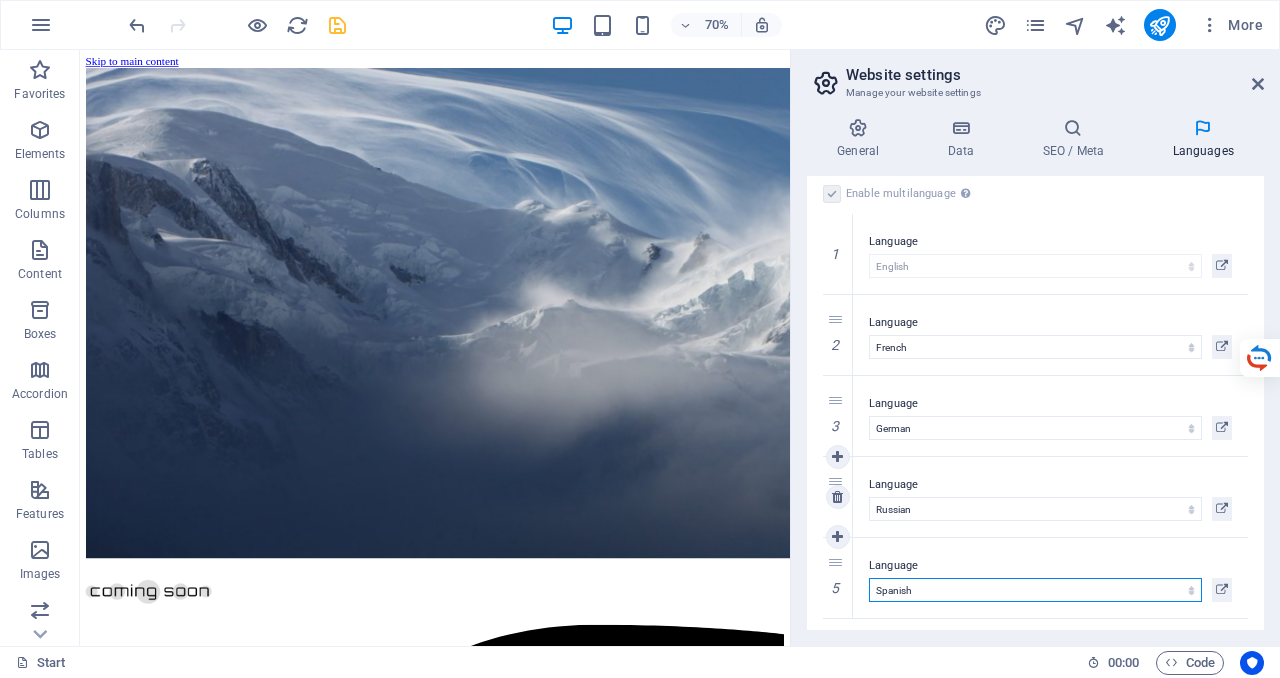 scroll, scrollTop: 12, scrollLeft: 0, axis: vertical 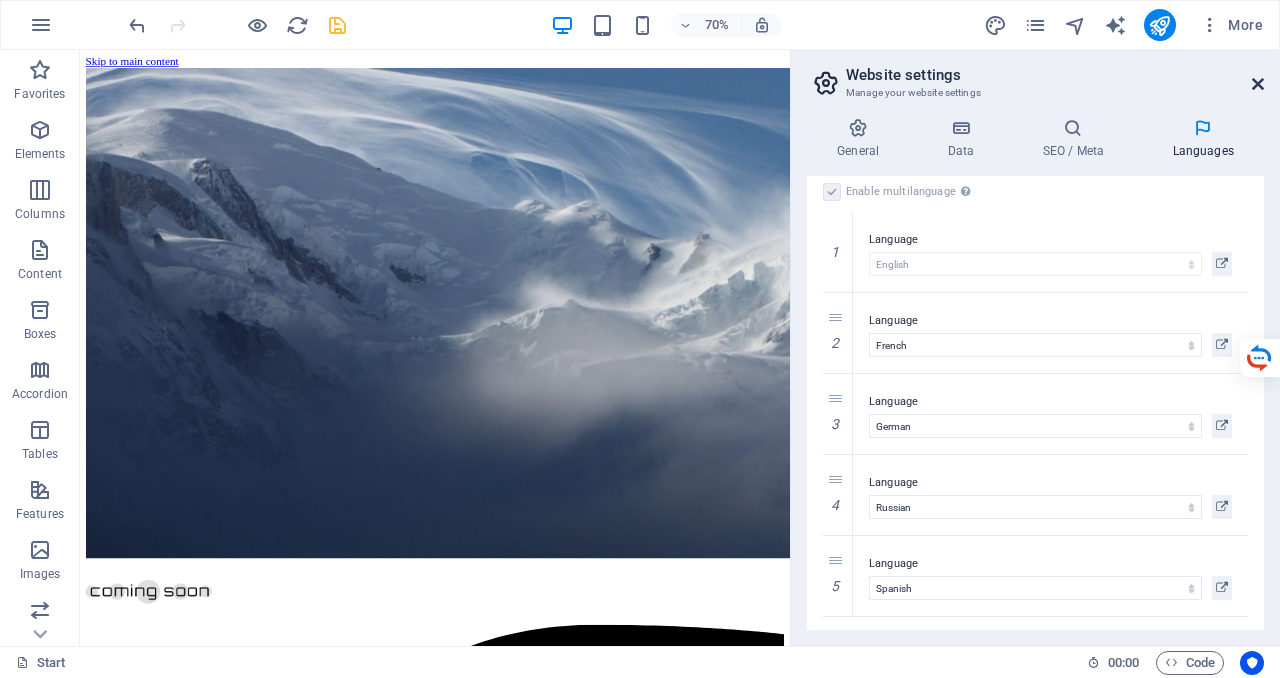 click at bounding box center [1258, 84] 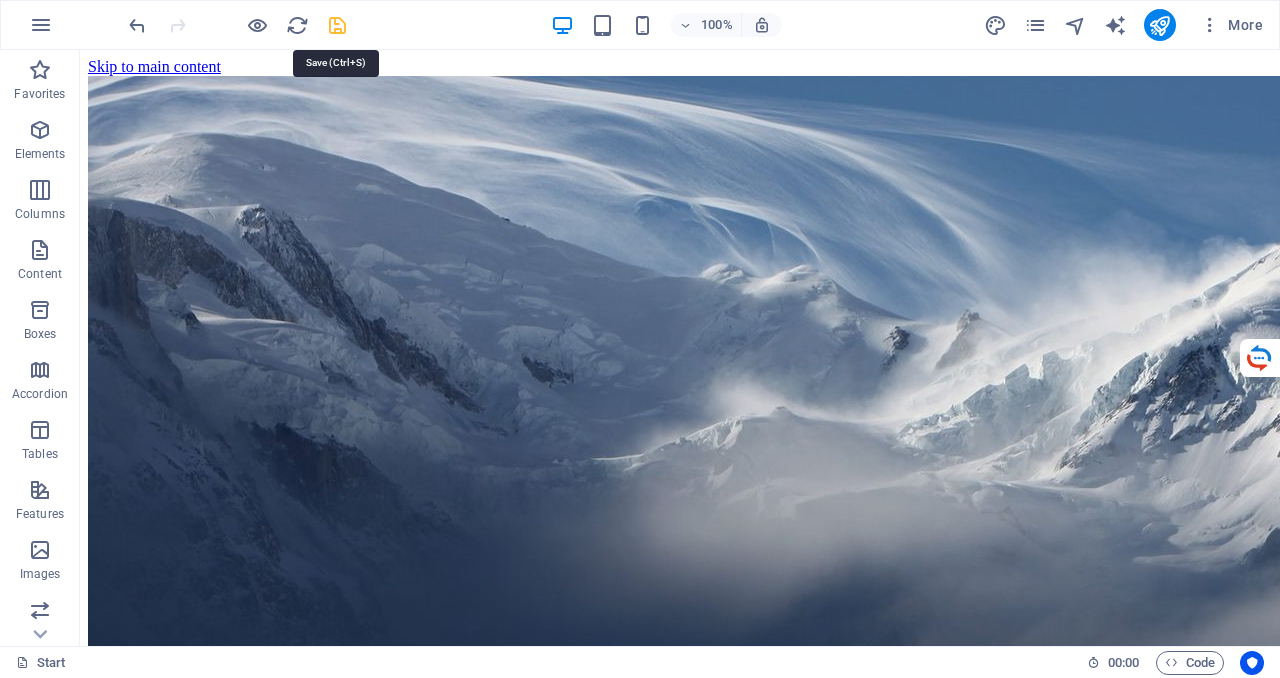 click at bounding box center (337, 25) 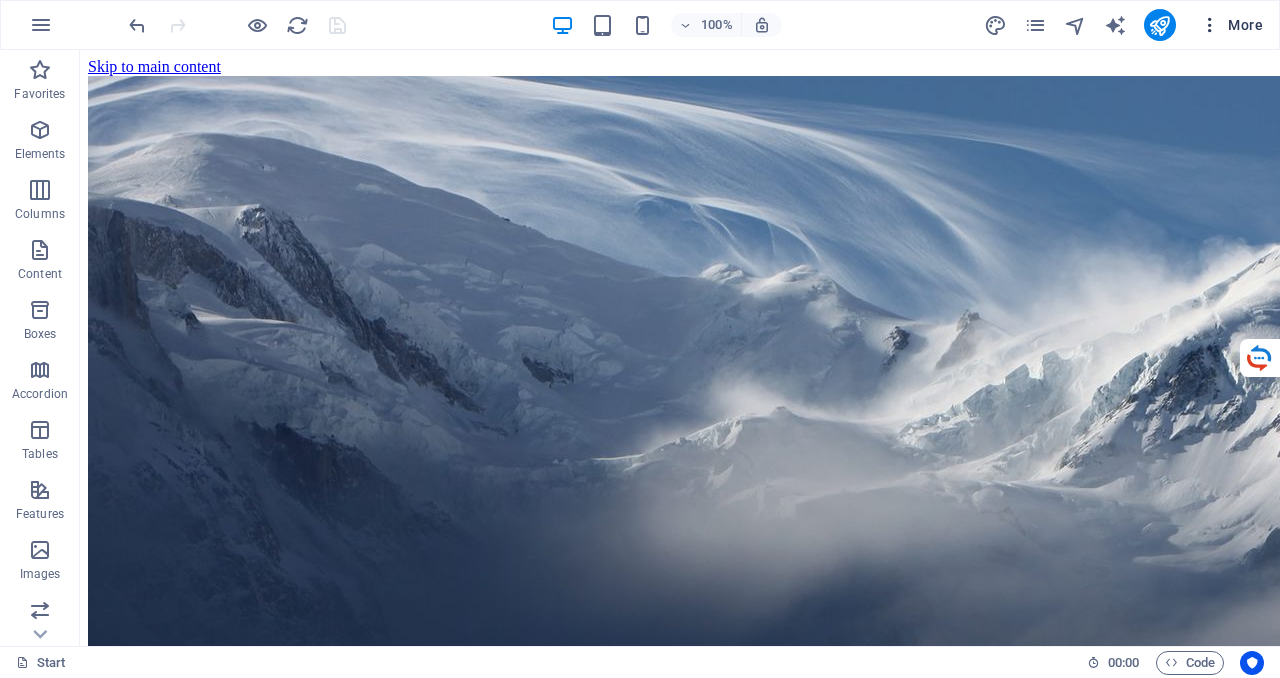 click on "More" at bounding box center [1231, 25] 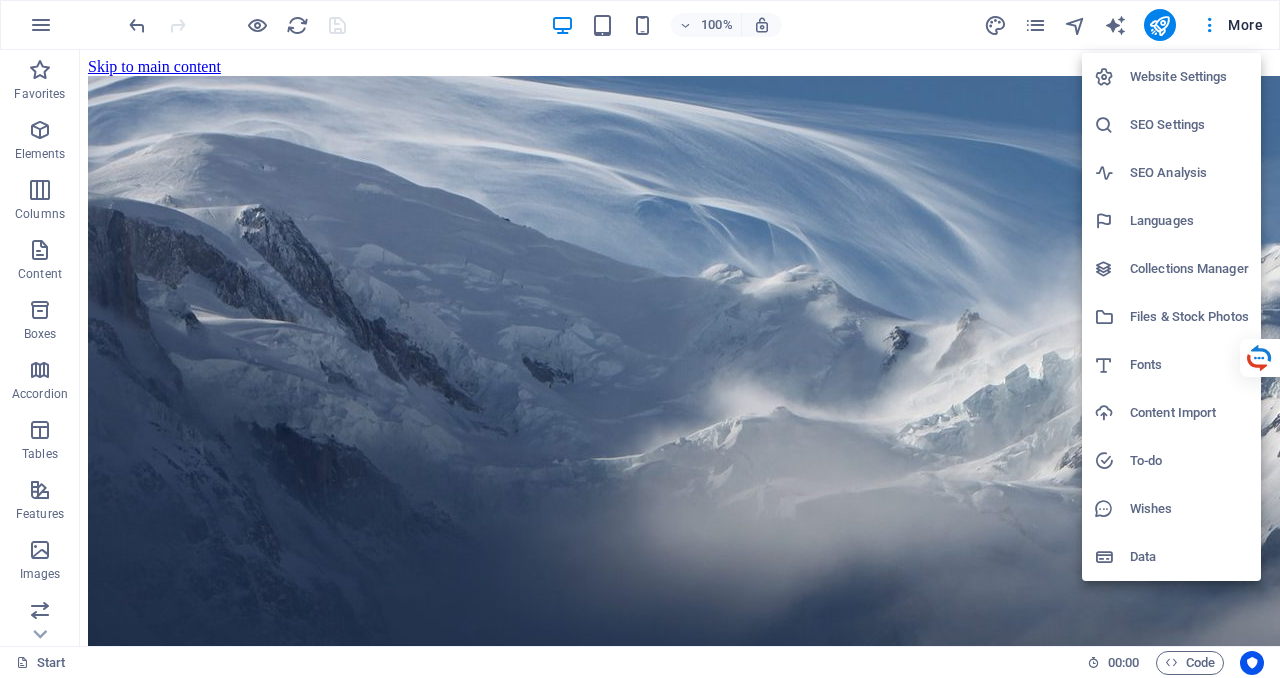 click on "Languages" at bounding box center [1189, 221] 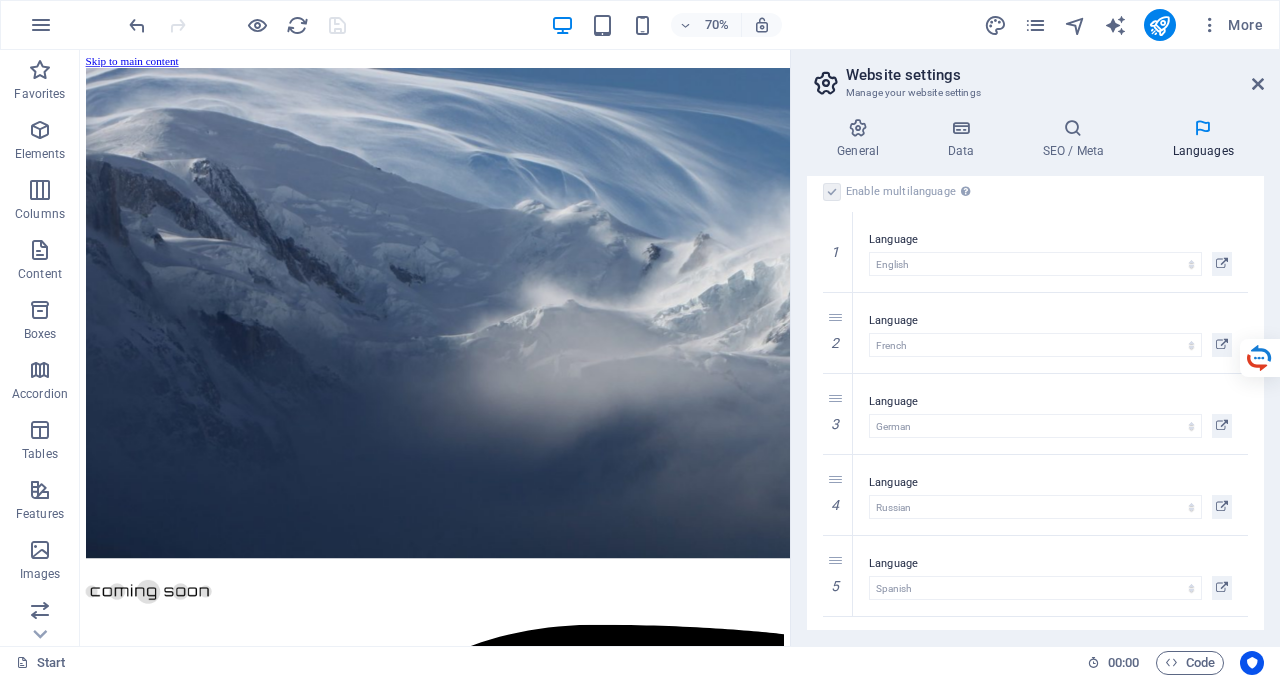 scroll, scrollTop: 0, scrollLeft: 0, axis: both 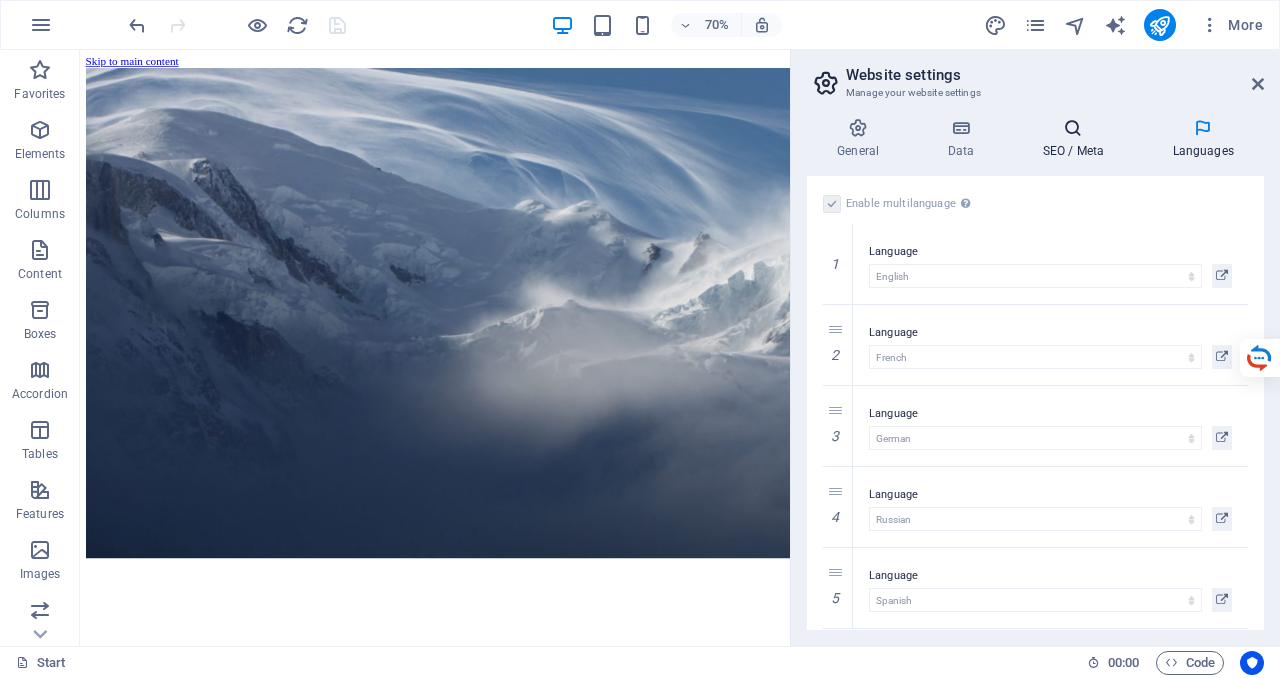 click at bounding box center [1073, 128] 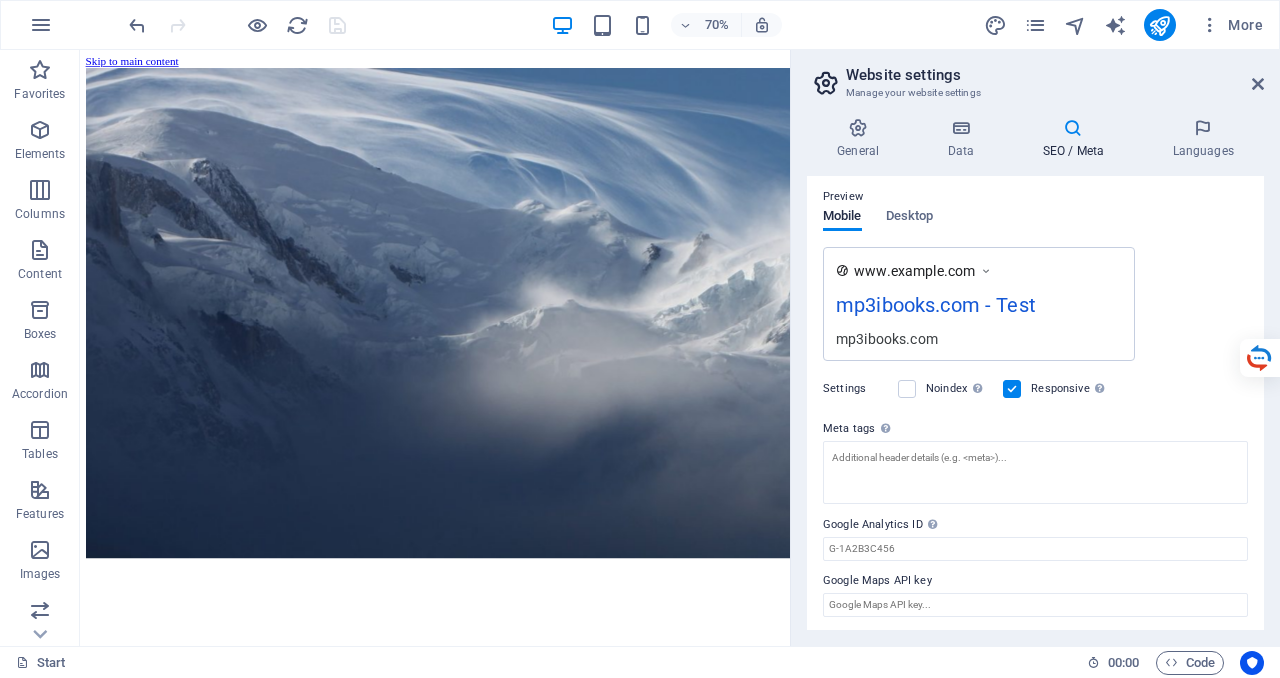 scroll, scrollTop: 0, scrollLeft: 0, axis: both 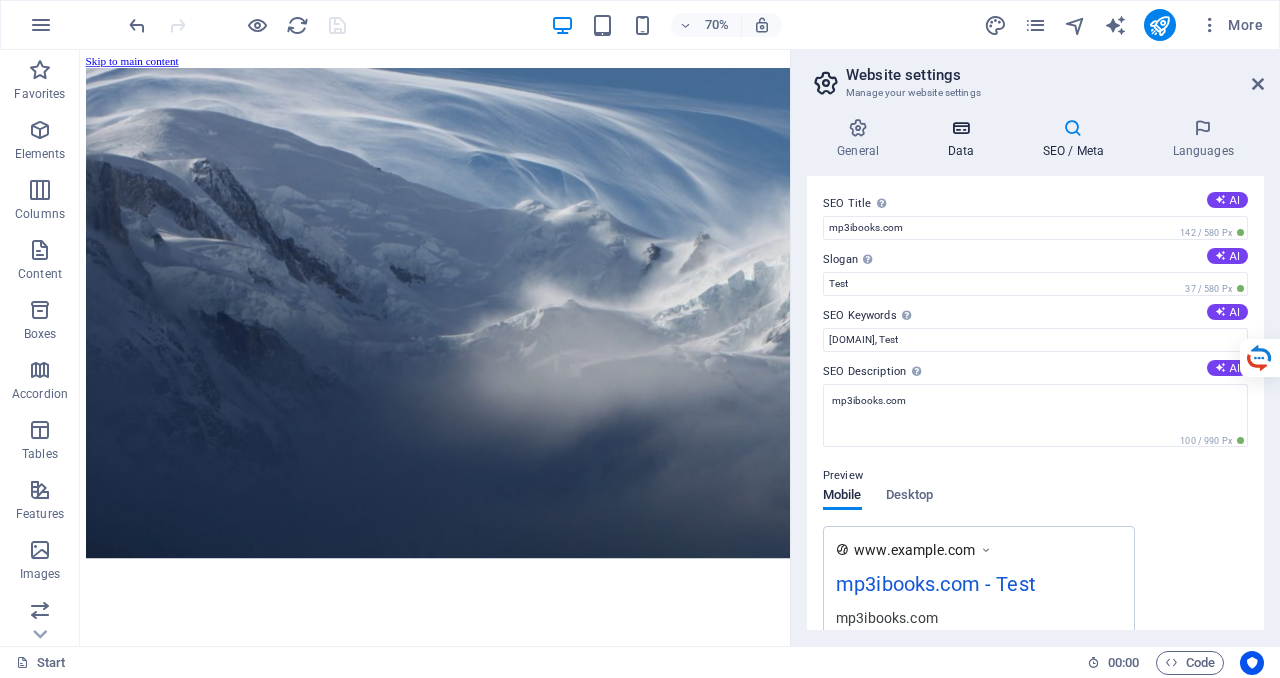 click at bounding box center [960, 128] 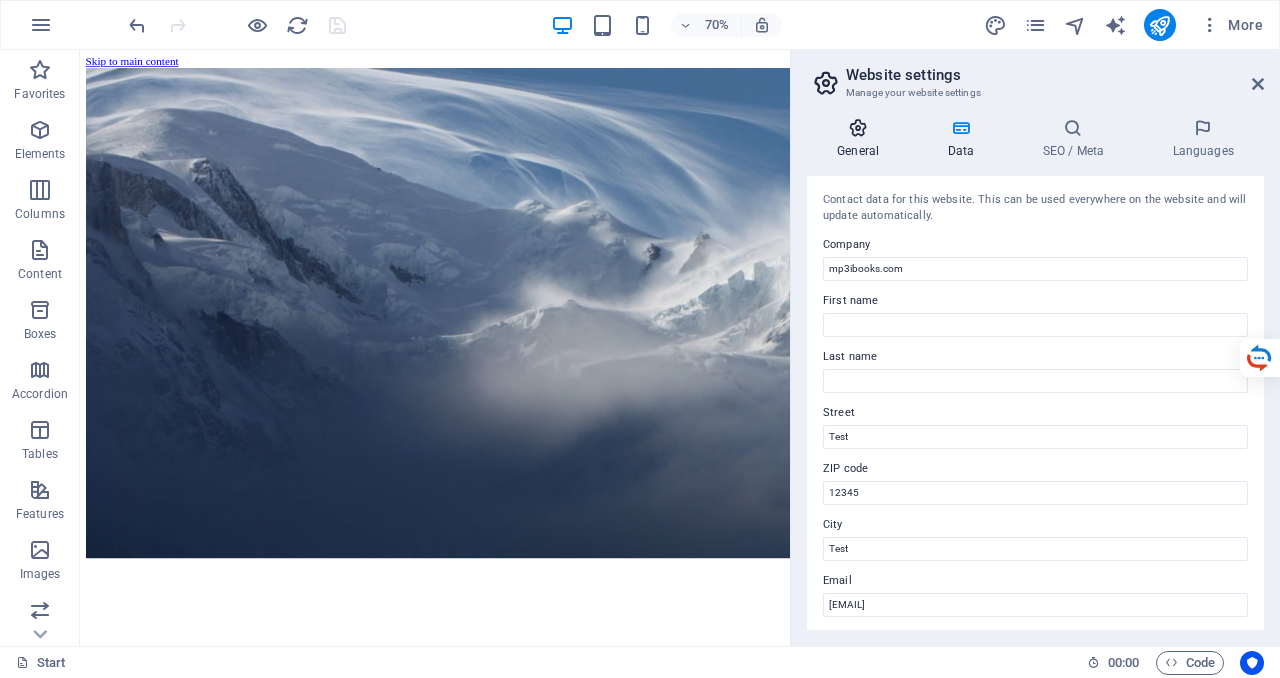 click at bounding box center (858, 128) 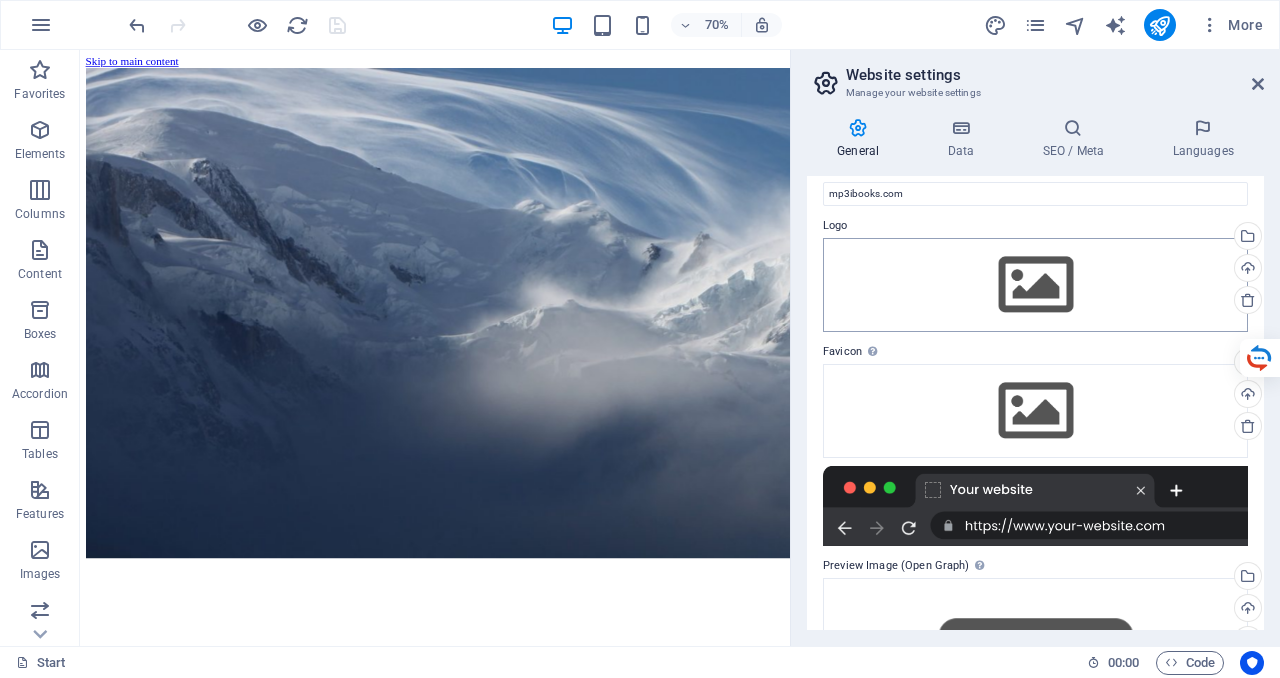 scroll, scrollTop: 49, scrollLeft: 0, axis: vertical 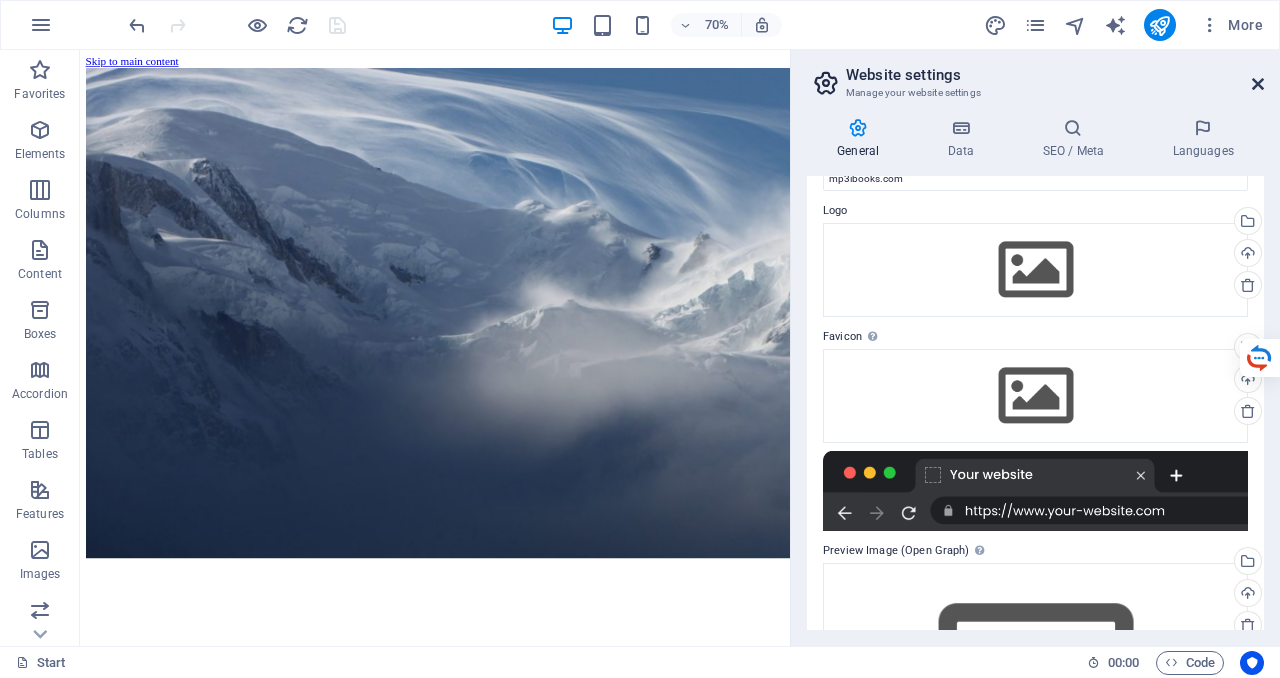 click at bounding box center [1258, 84] 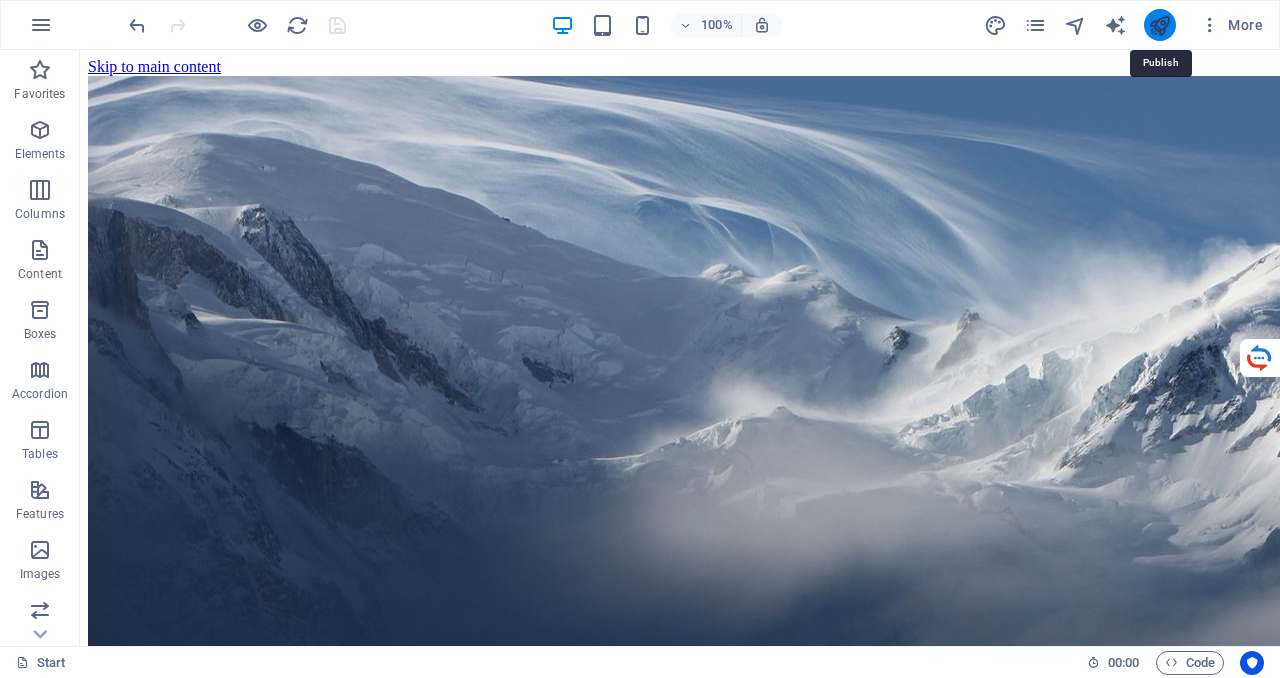 click at bounding box center [1159, 25] 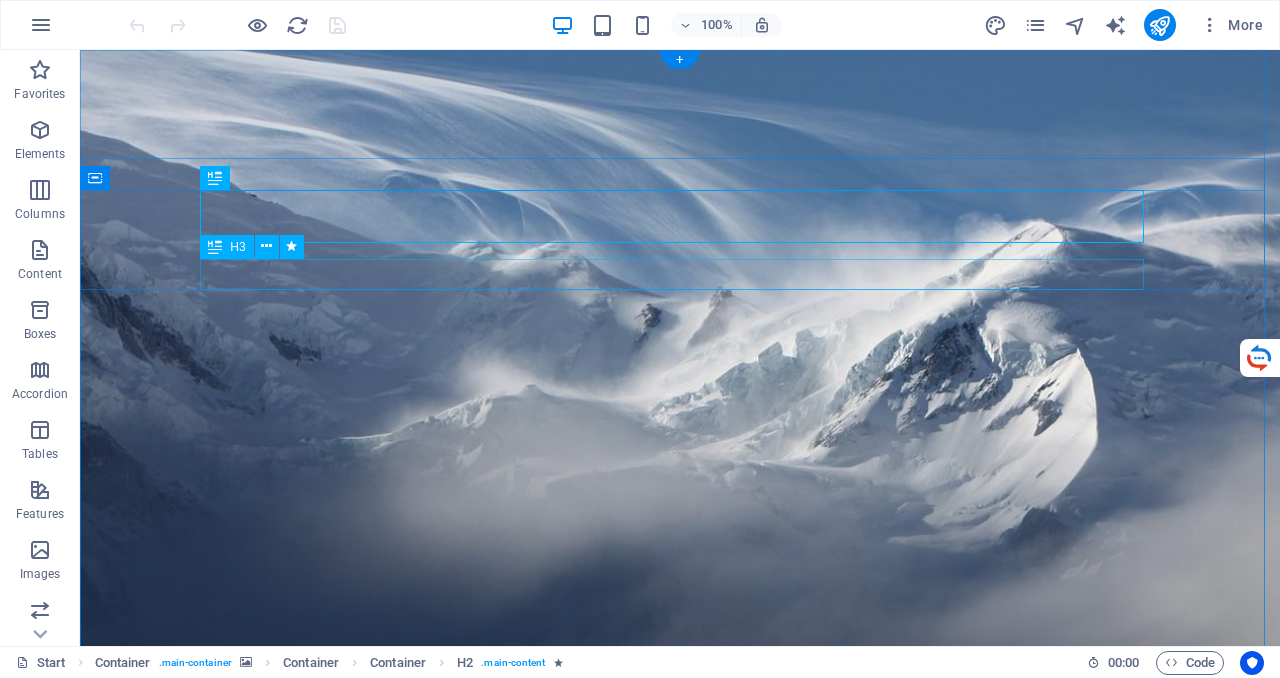 scroll, scrollTop: 0, scrollLeft: 0, axis: both 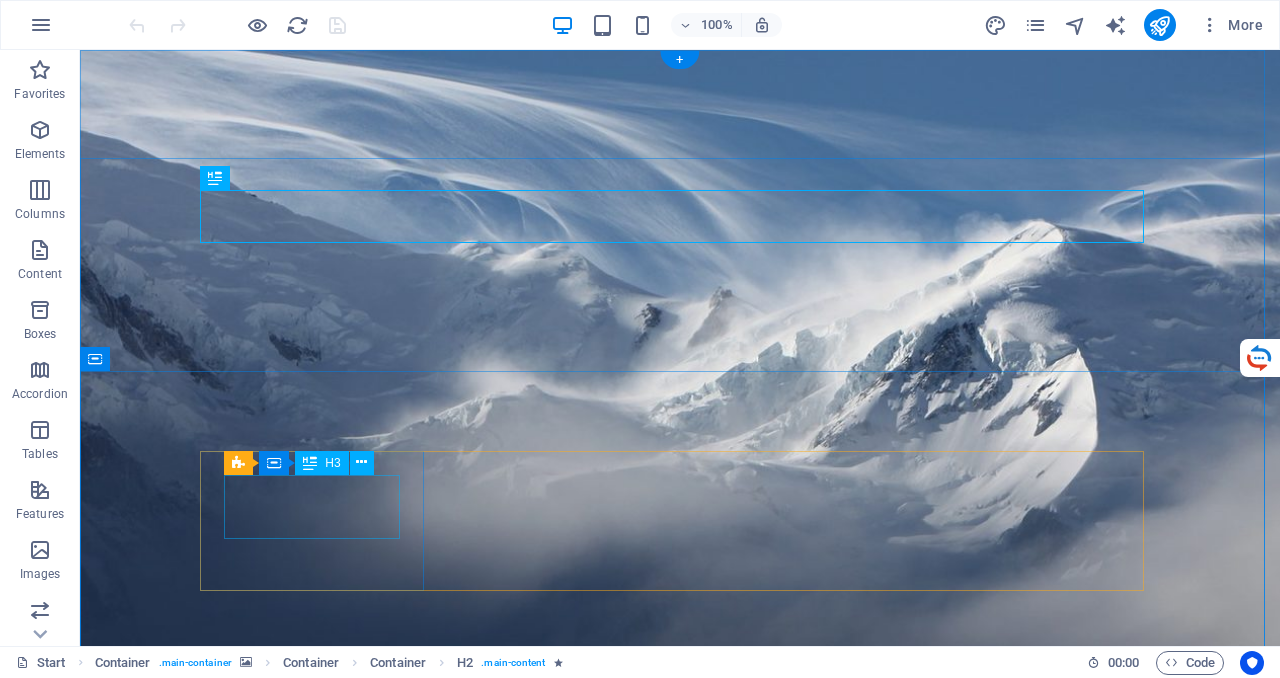 click on "14" at bounding box center (320, 1788) 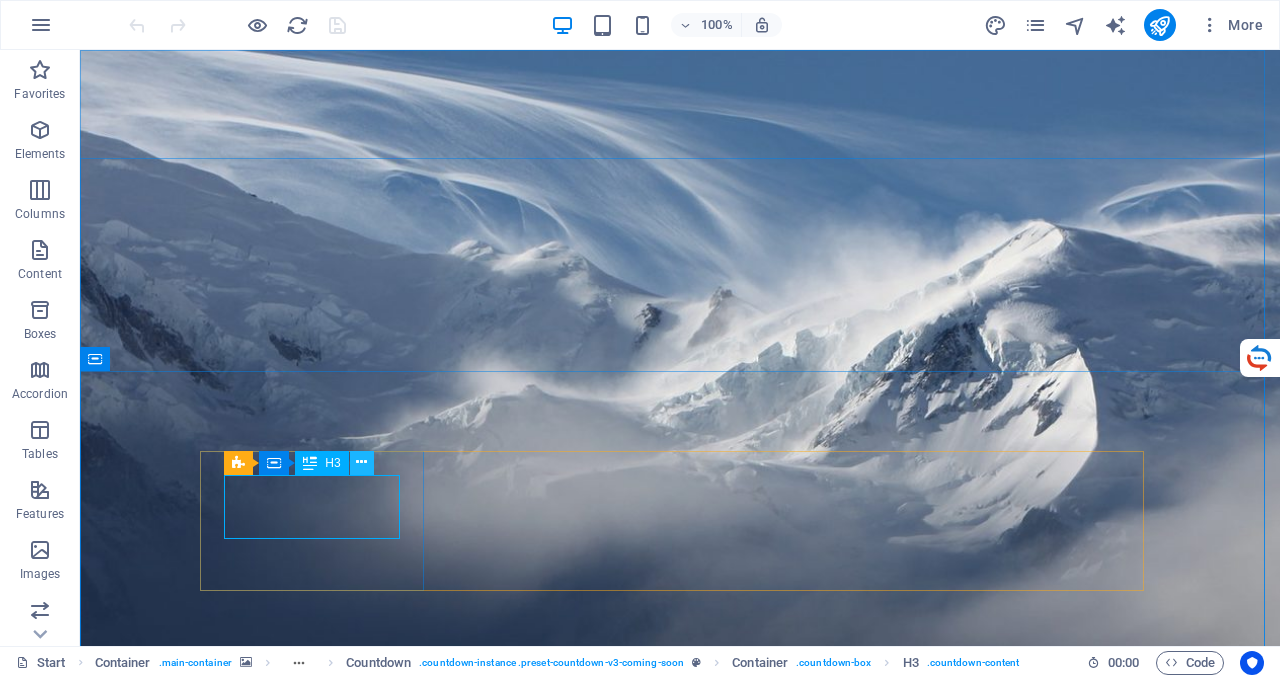 click at bounding box center (361, 462) 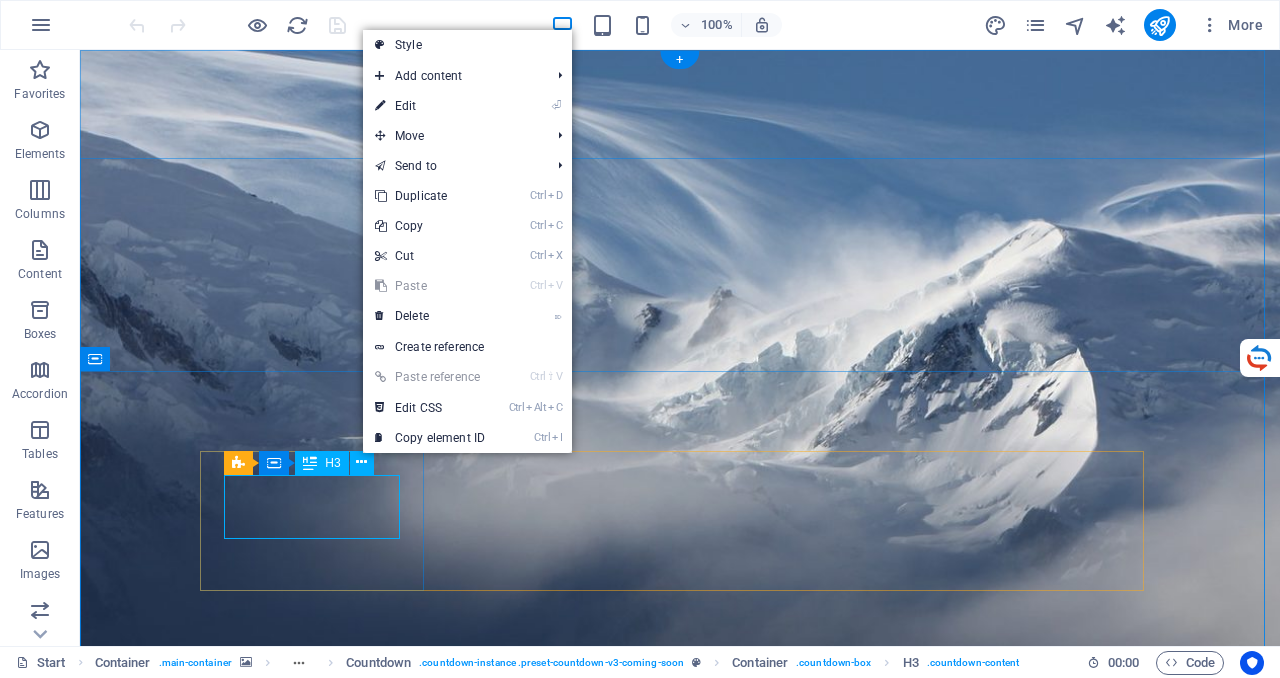 click on "14" at bounding box center [320, 1788] 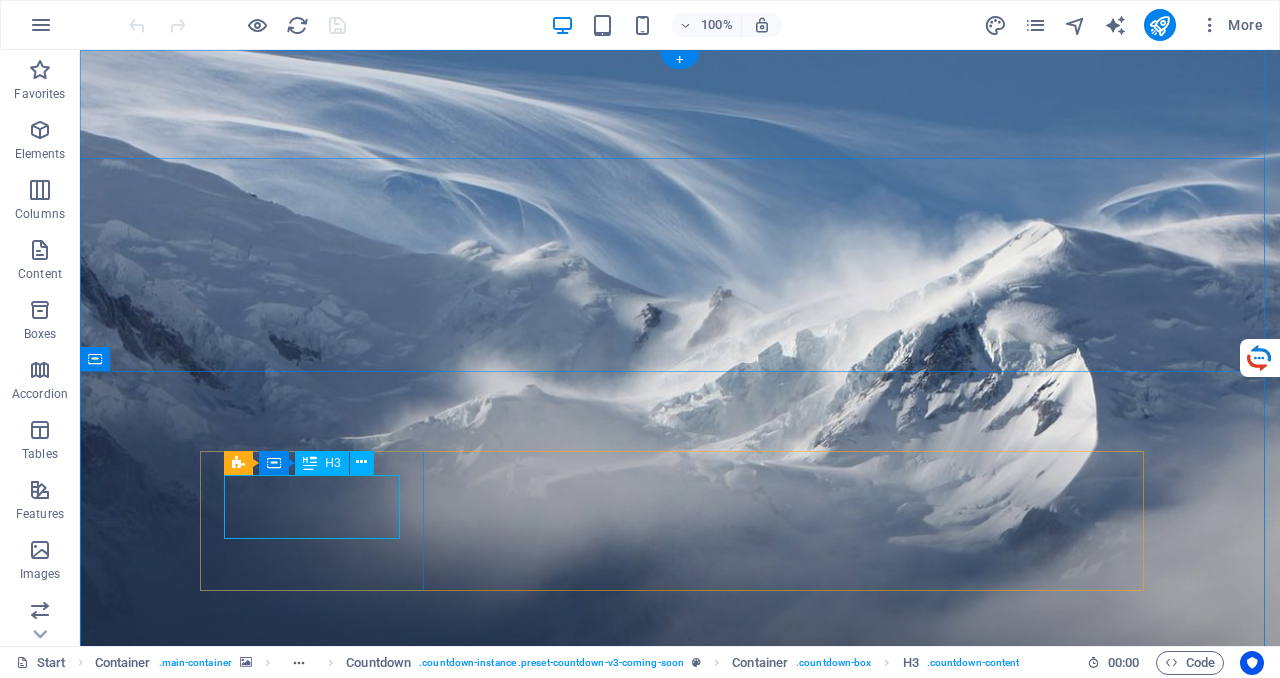 click on "14" at bounding box center [320, 1788] 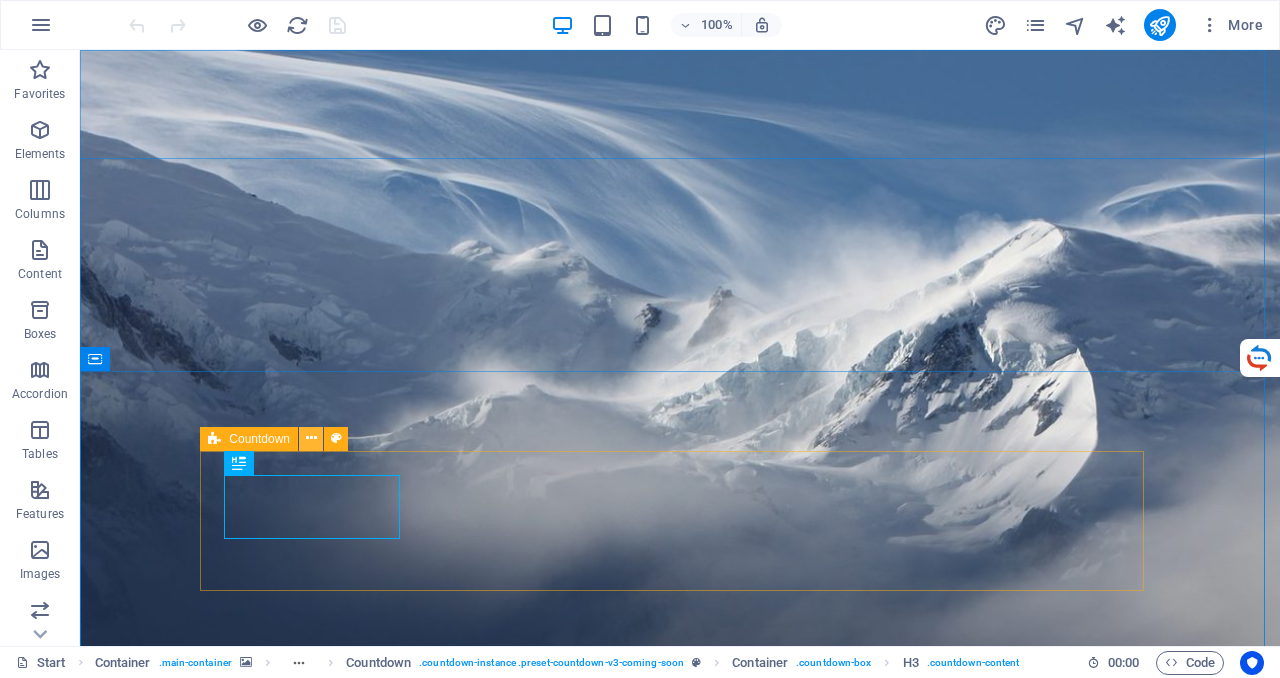 click at bounding box center (311, 439) 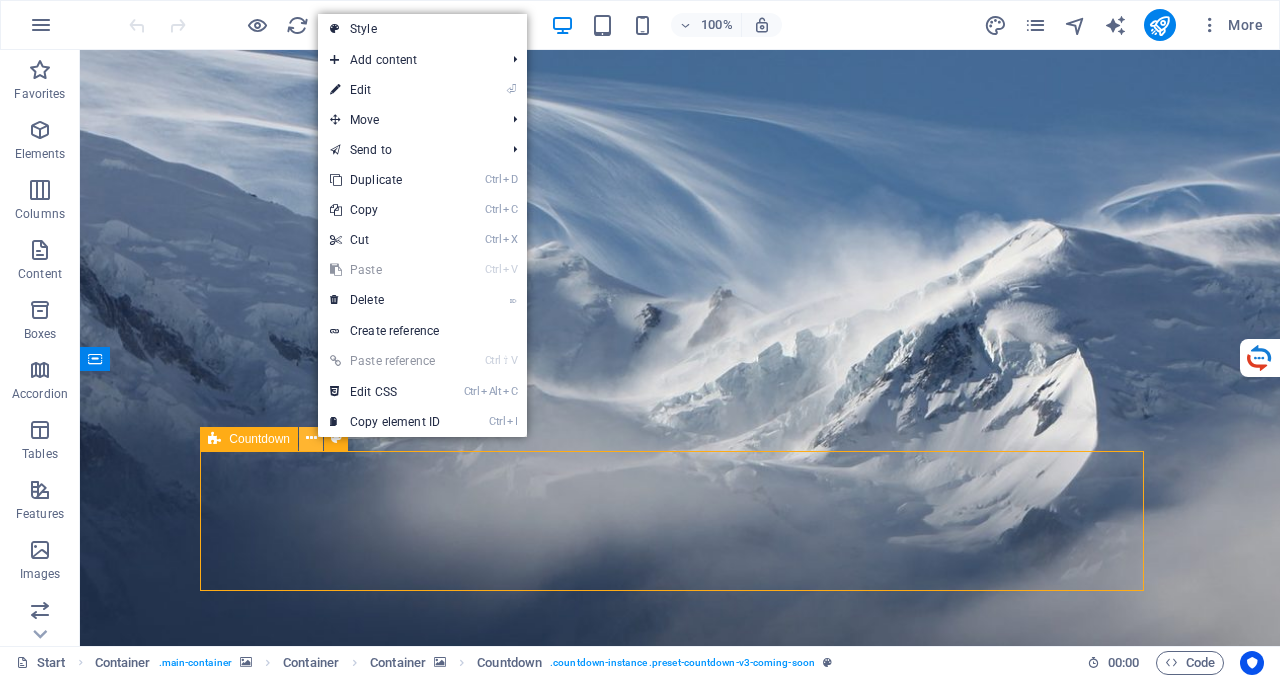 click at bounding box center [311, 438] 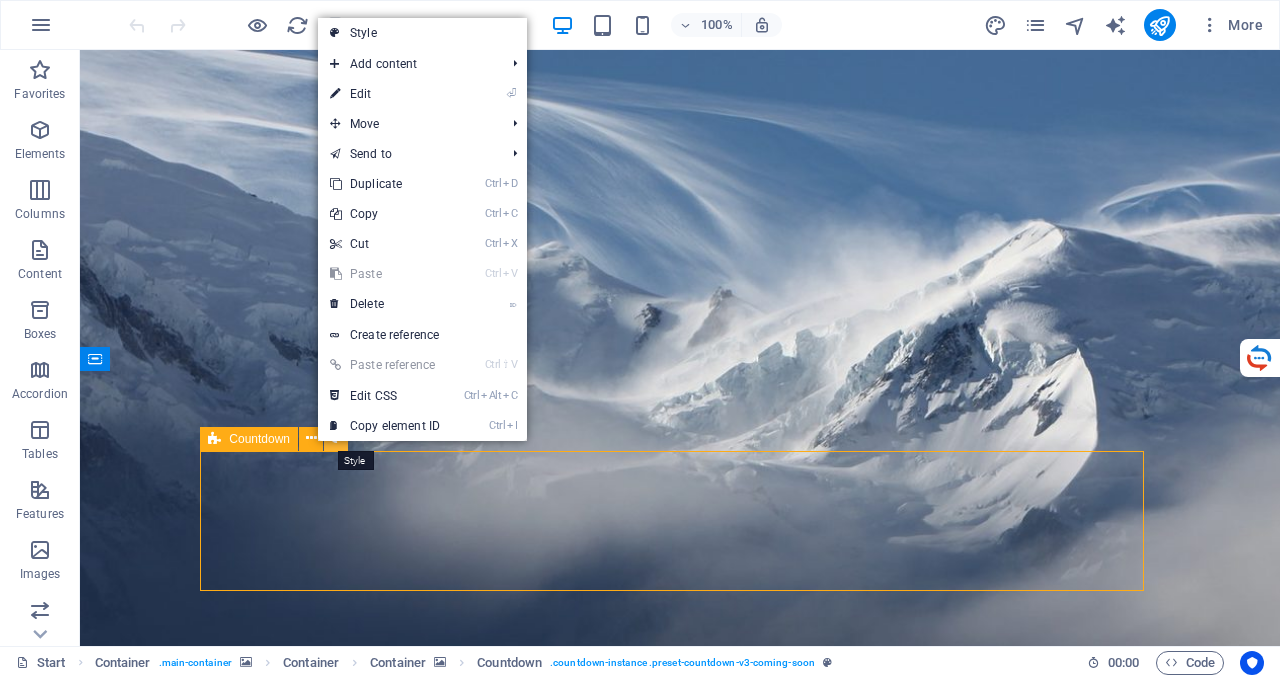 click at bounding box center [336, 439] 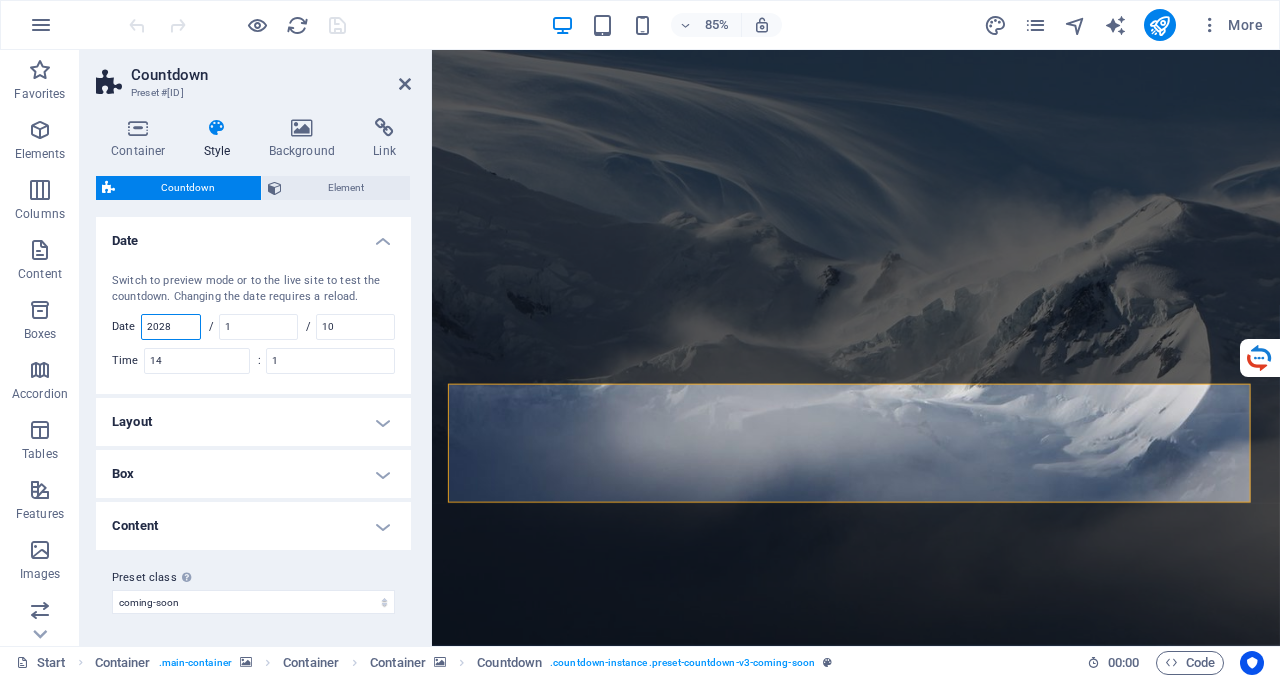 click on "2028" at bounding box center (171, 327) 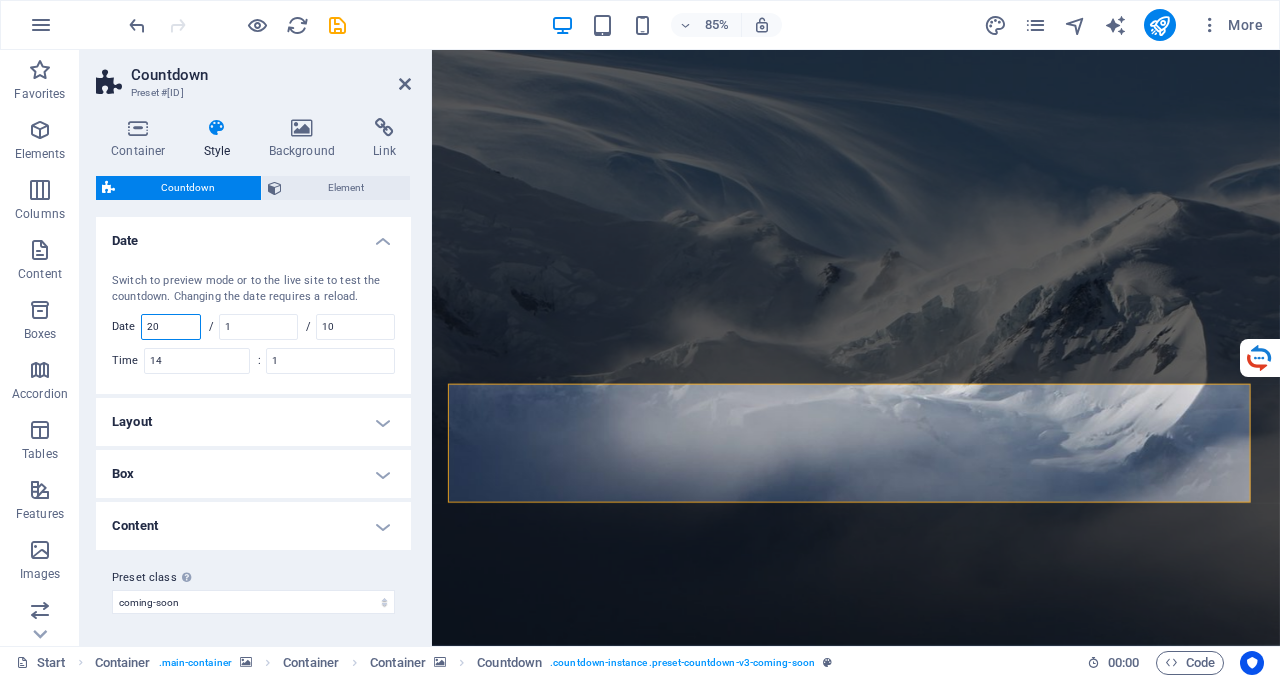 type on "2" 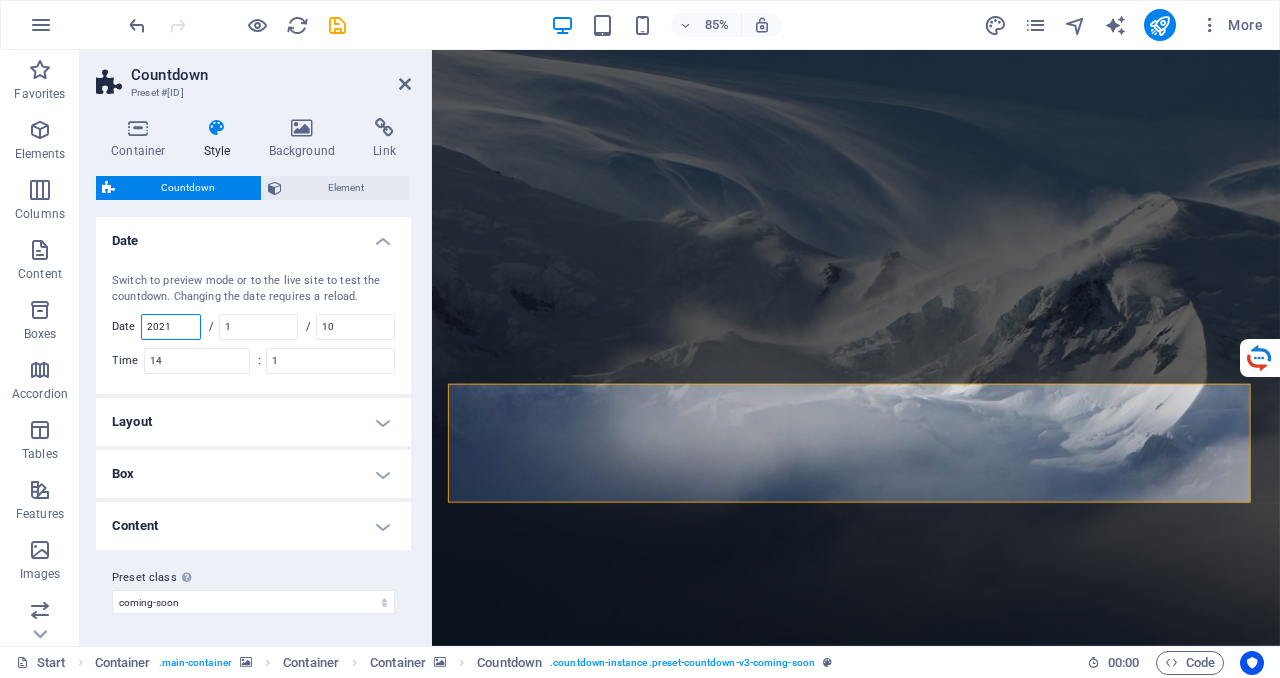 type on "2021" 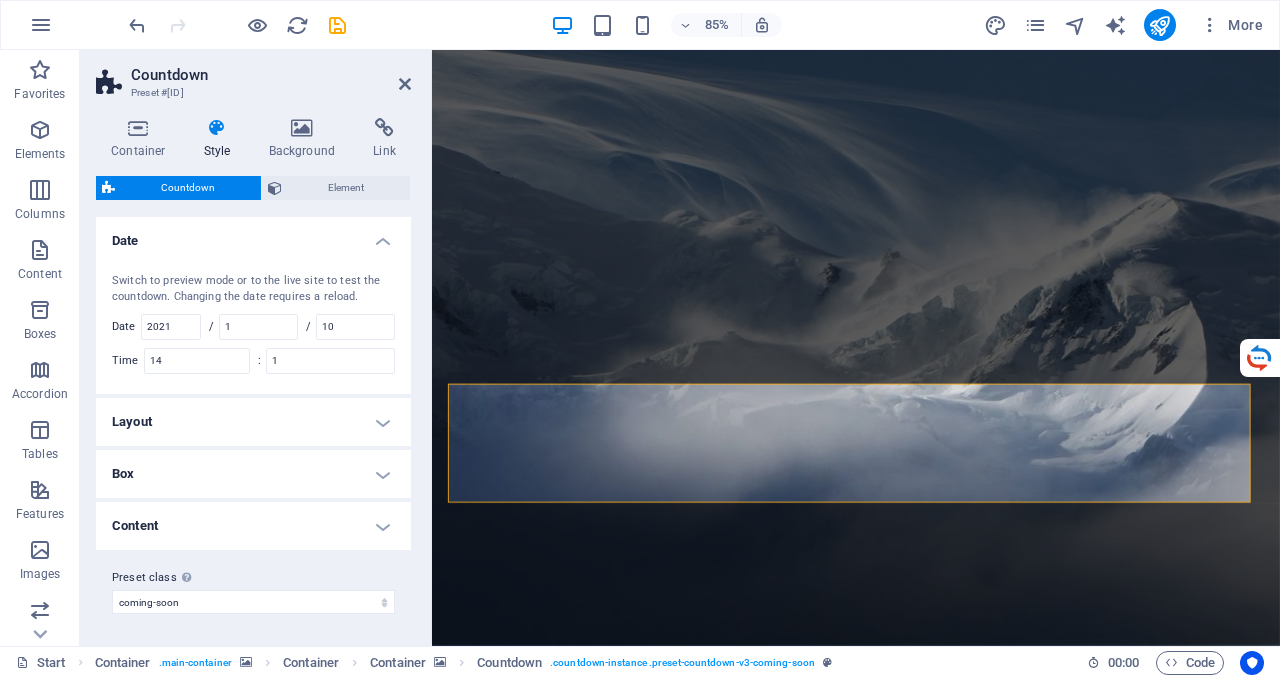 click on "Layout" at bounding box center [253, 422] 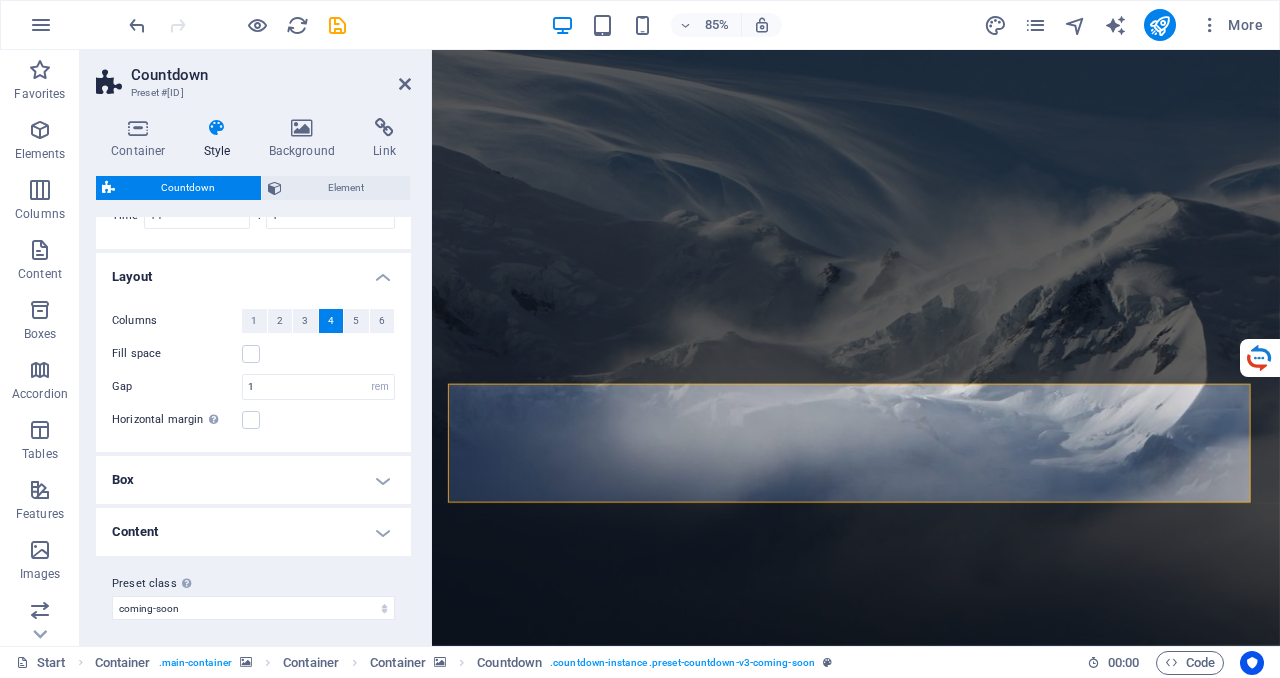 scroll, scrollTop: 148, scrollLeft: 0, axis: vertical 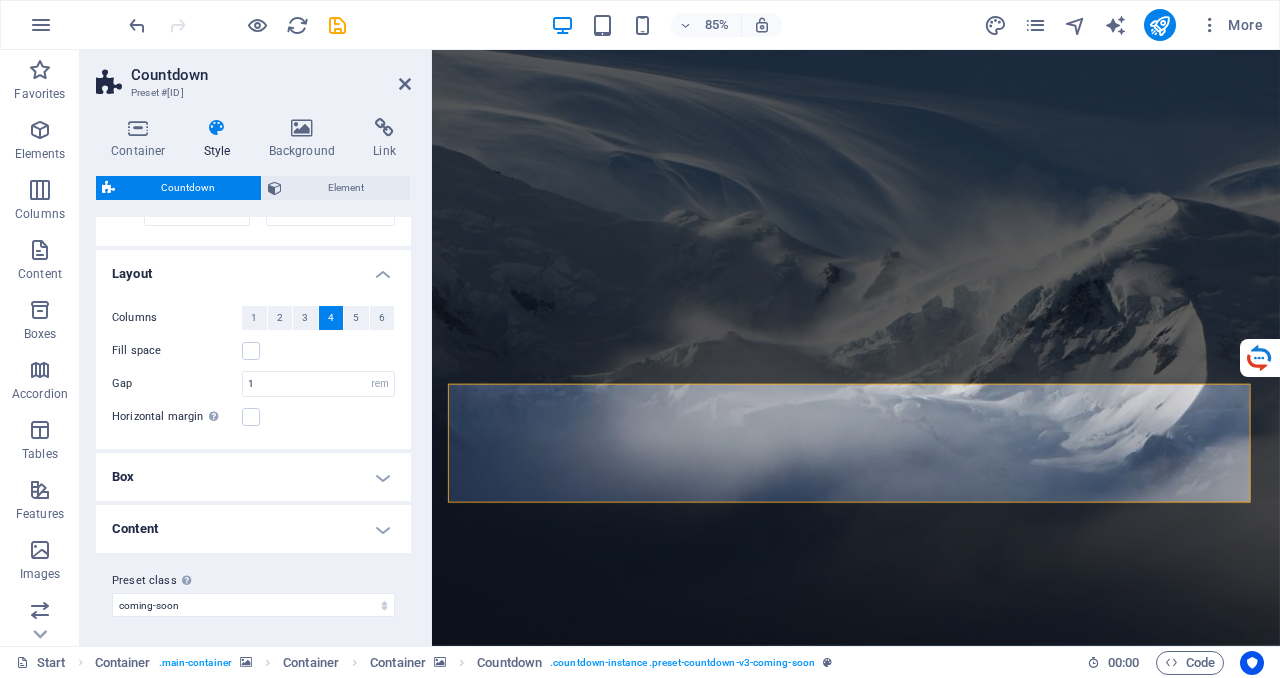 click on "Box" at bounding box center [253, 477] 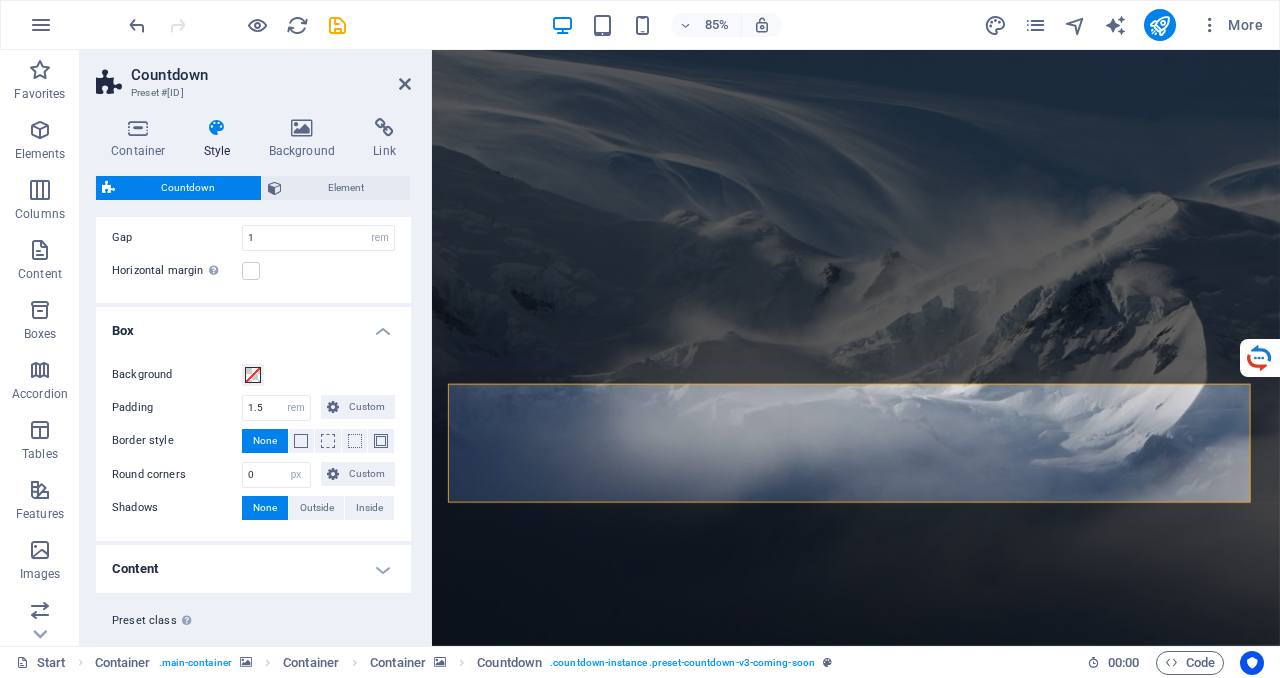 scroll, scrollTop: 333, scrollLeft: 0, axis: vertical 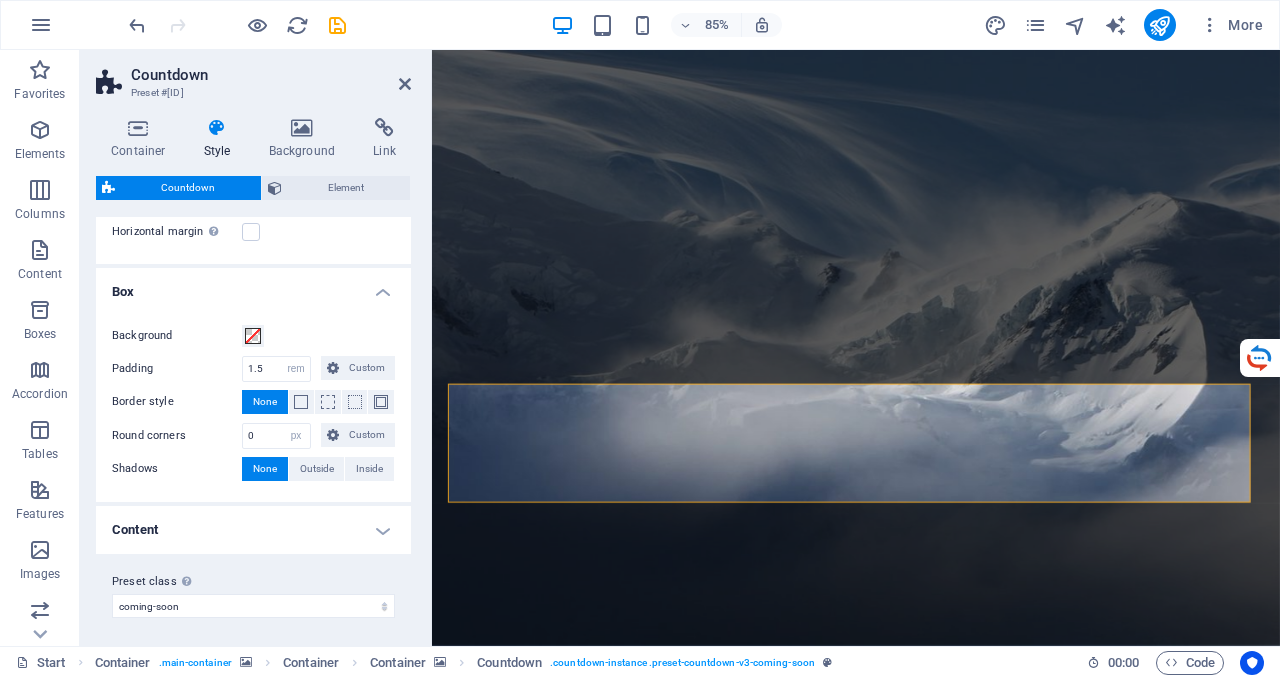 click on "Content" at bounding box center [253, 530] 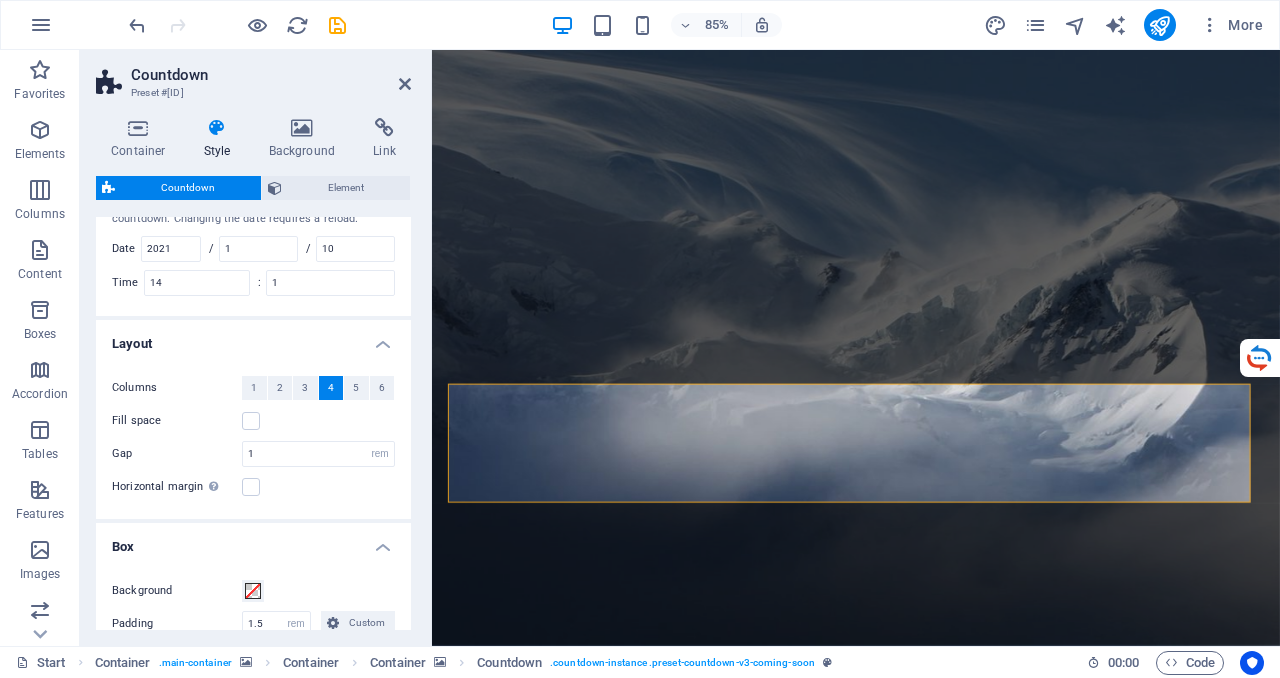 scroll, scrollTop: 0, scrollLeft: 0, axis: both 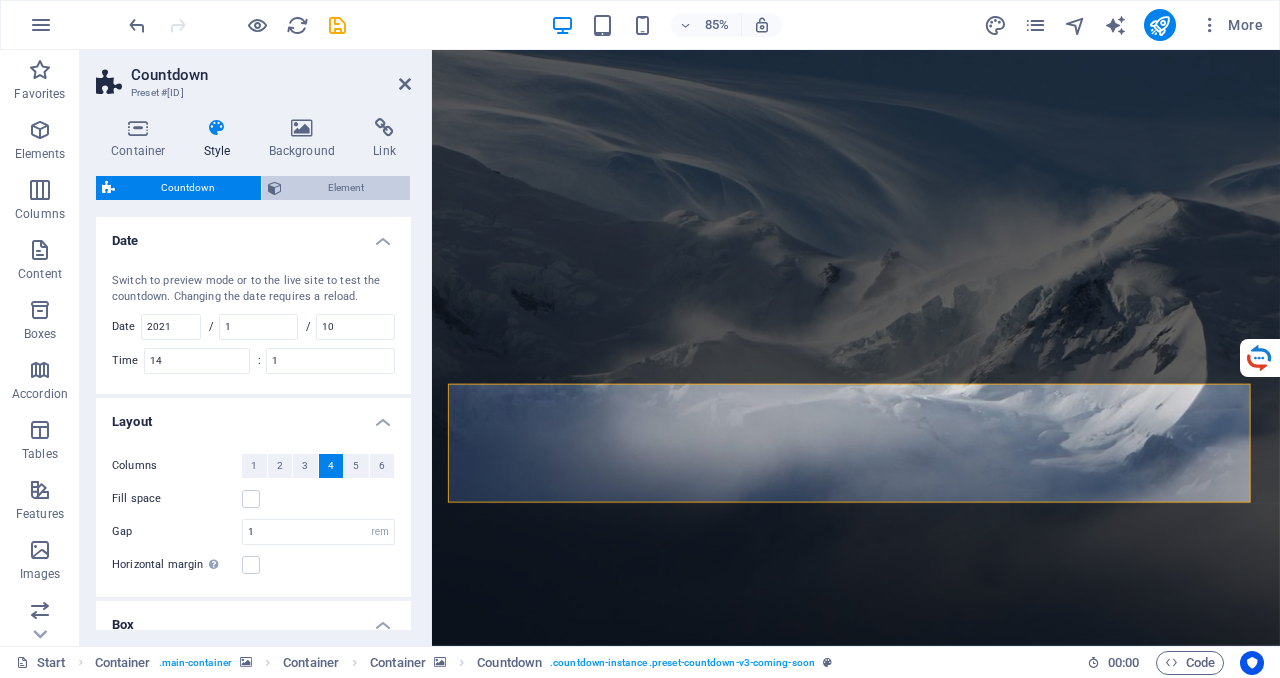 click on "Element" at bounding box center [346, 188] 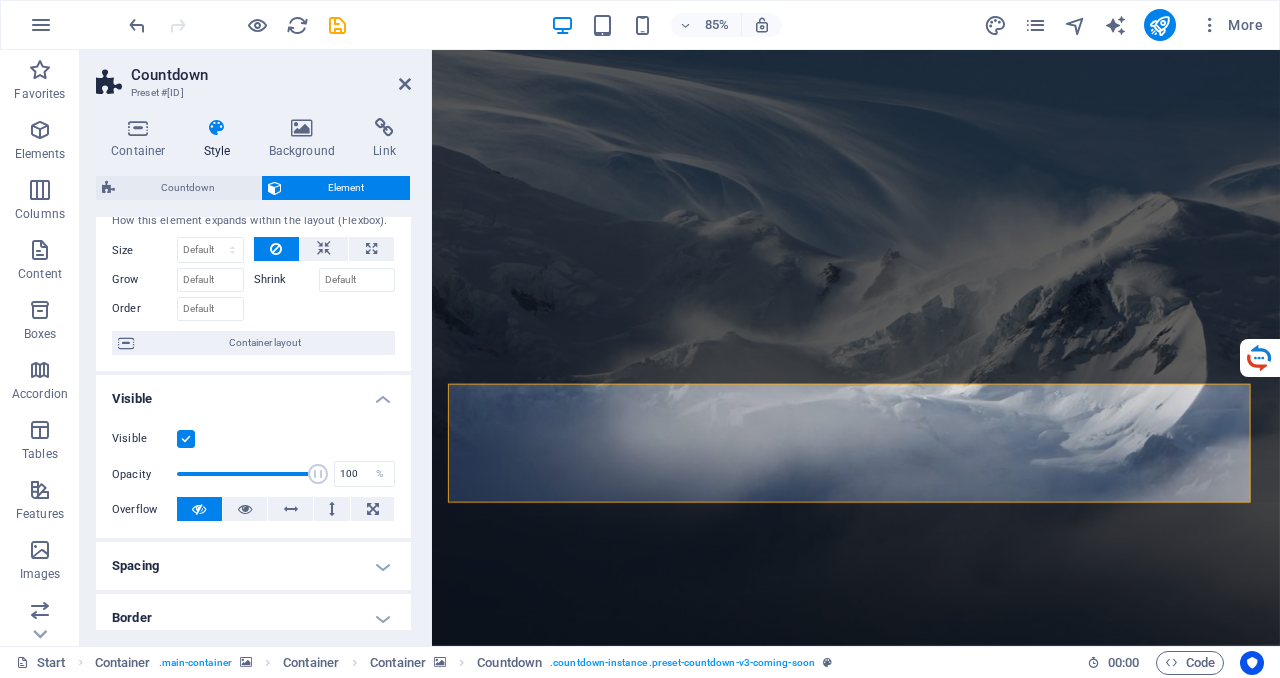 scroll, scrollTop: 0, scrollLeft: 0, axis: both 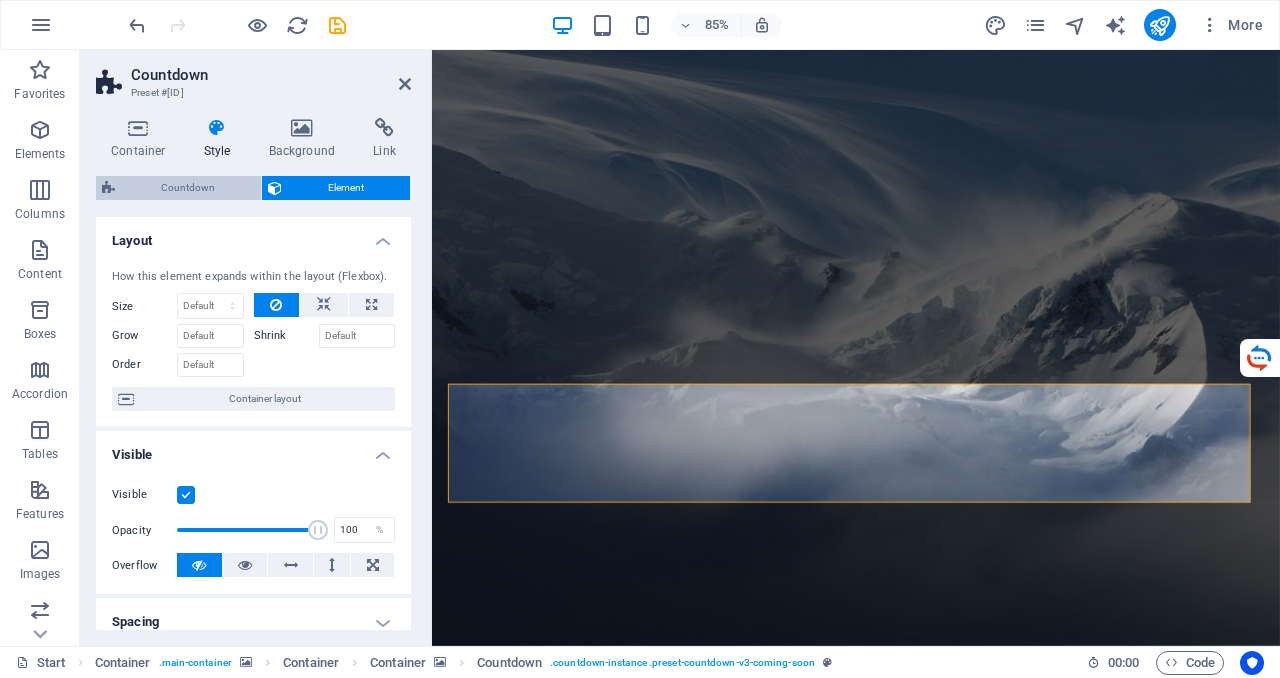 click on "Countdown" at bounding box center [188, 188] 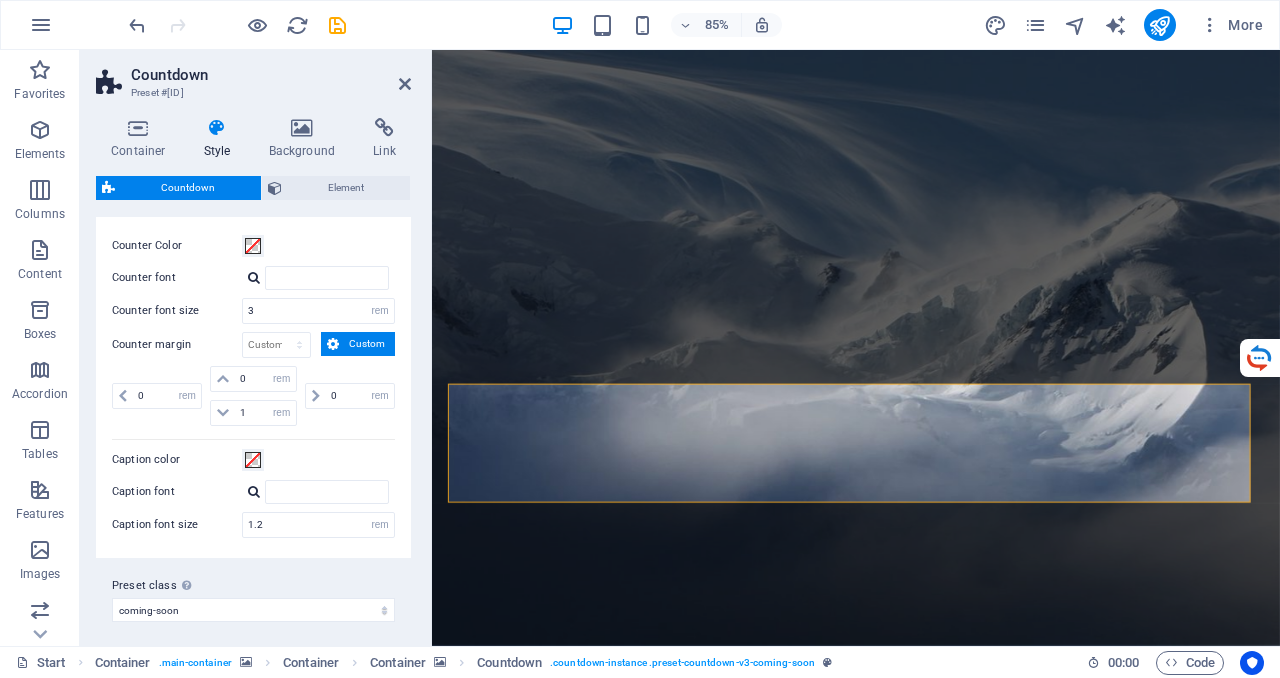 scroll, scrollTop: 0, scrollLeft: 0, axis: both 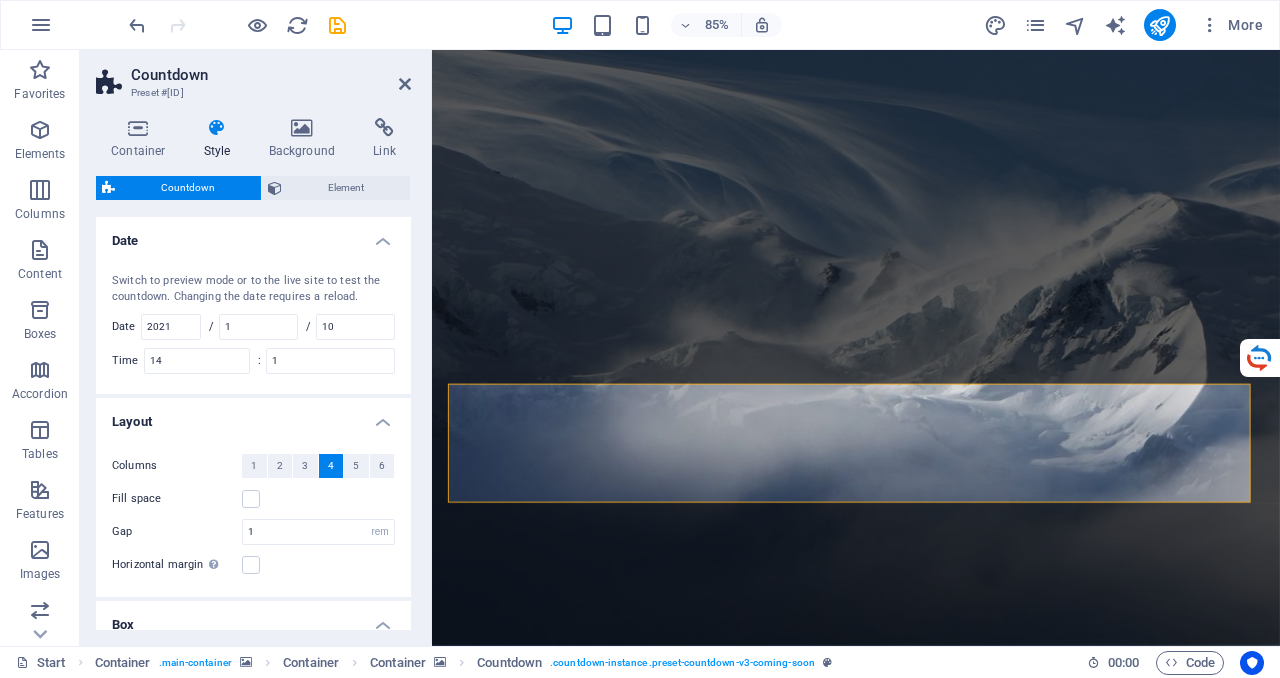 click on "Date" at bounding box center [253, 235] 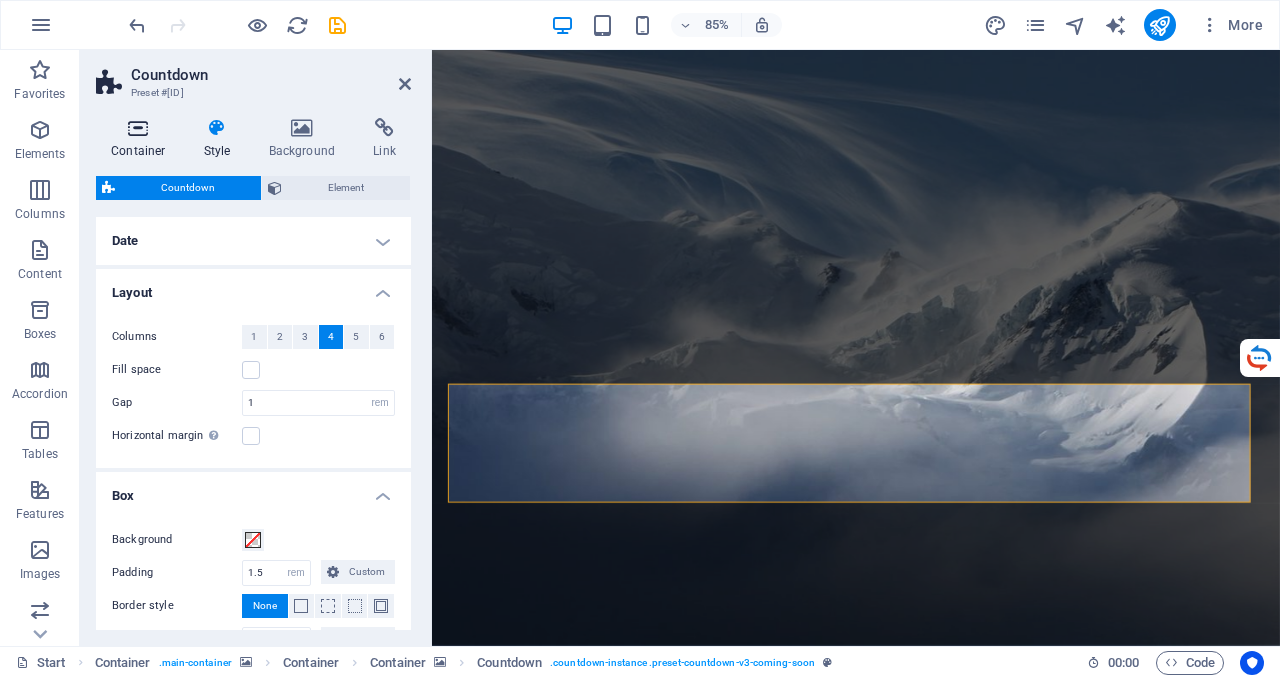 click at bounding box center [138, 128] 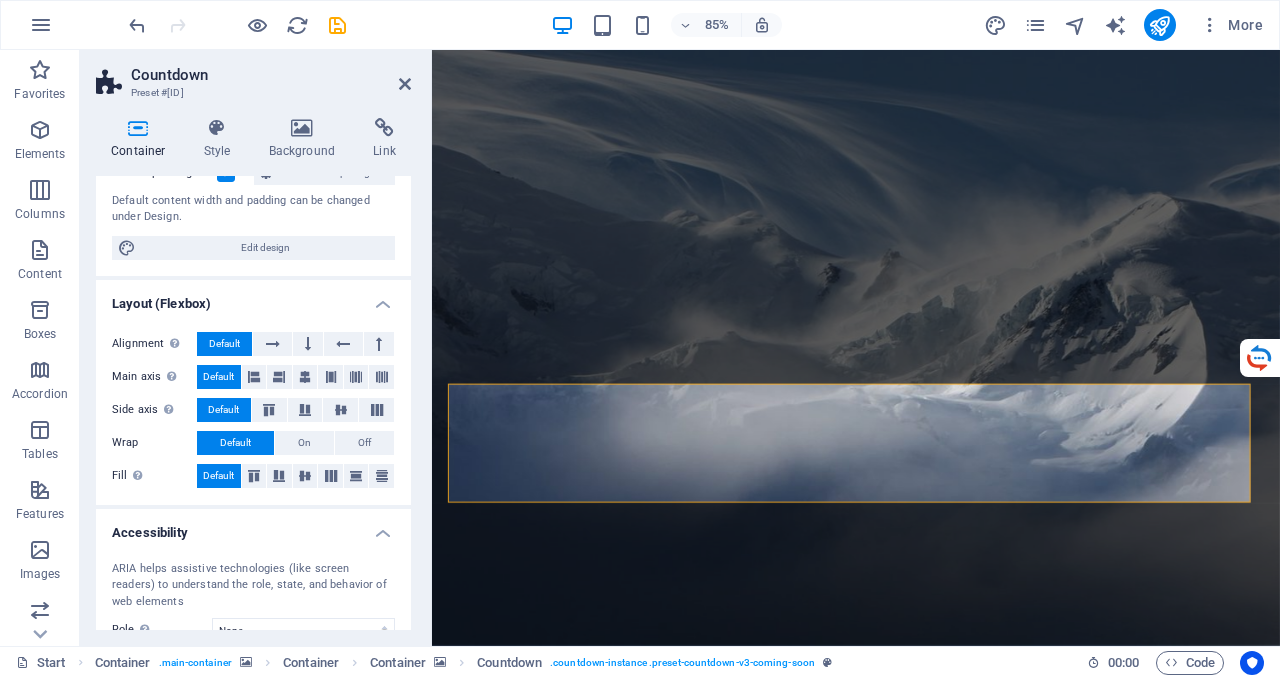 scroll, scrollTop: 0, scrollLeft: 0, axis: both 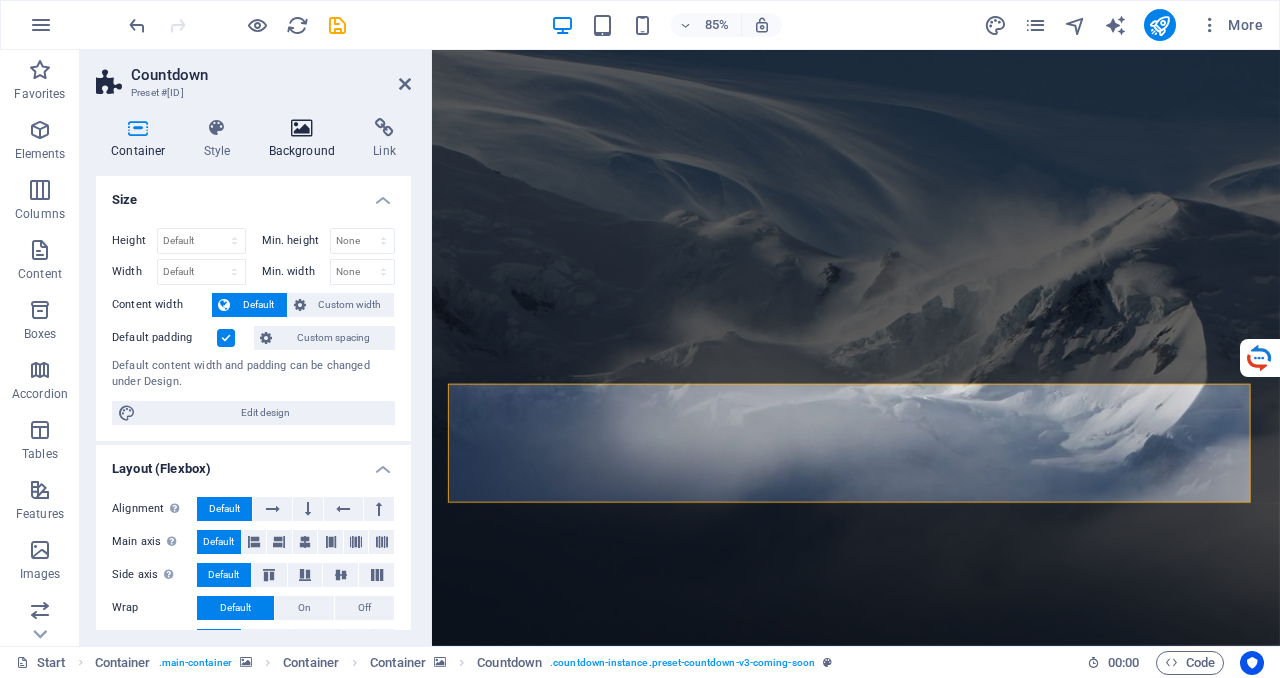 click at bounding box center (302, 128) 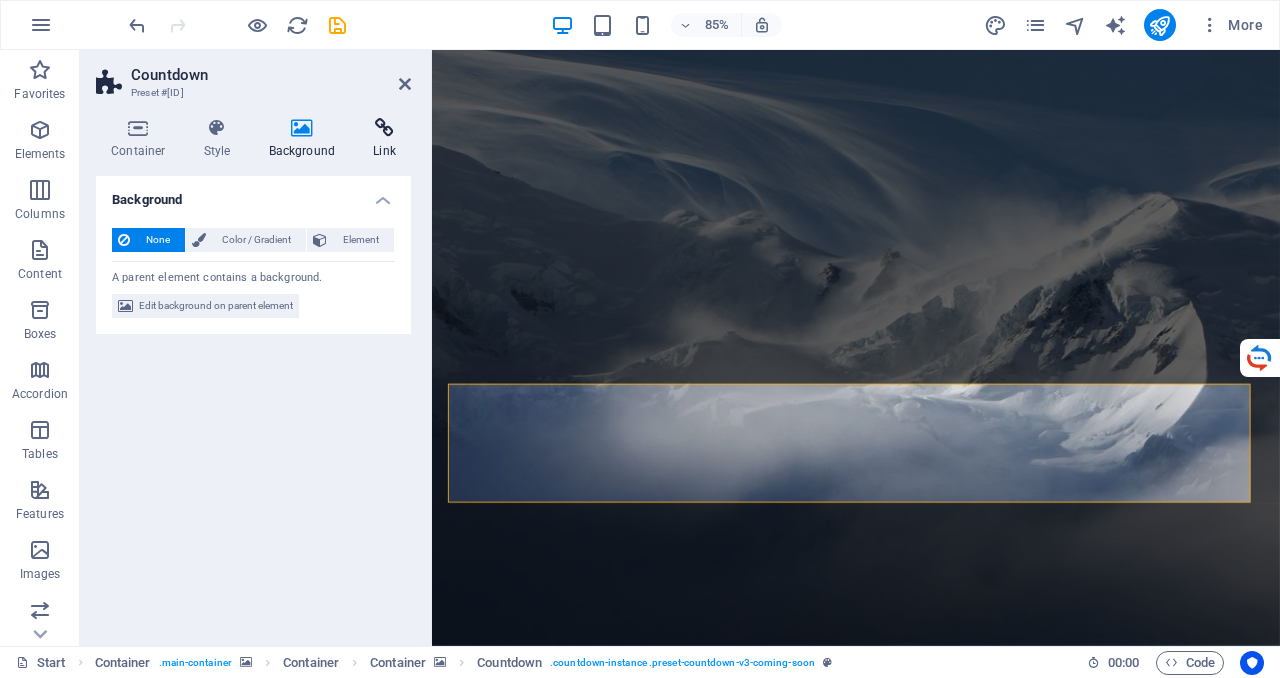 click at bounding box center (384, 128) 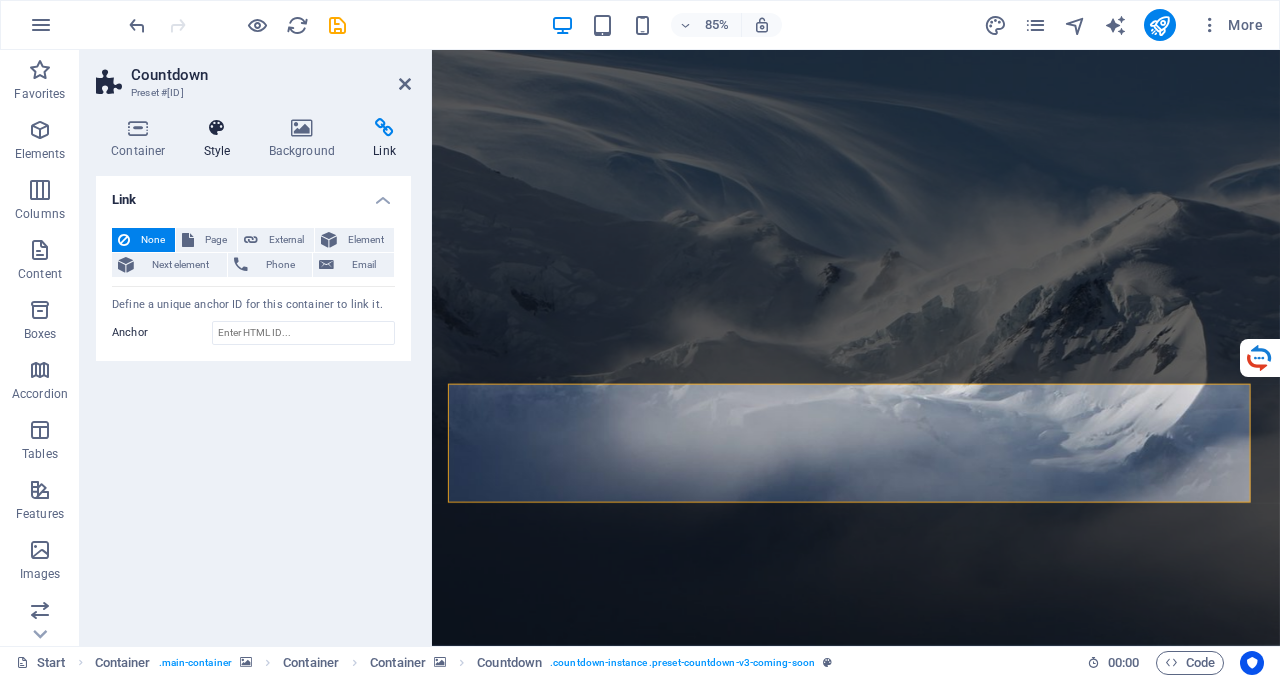 click at bounding box center [217, 128] 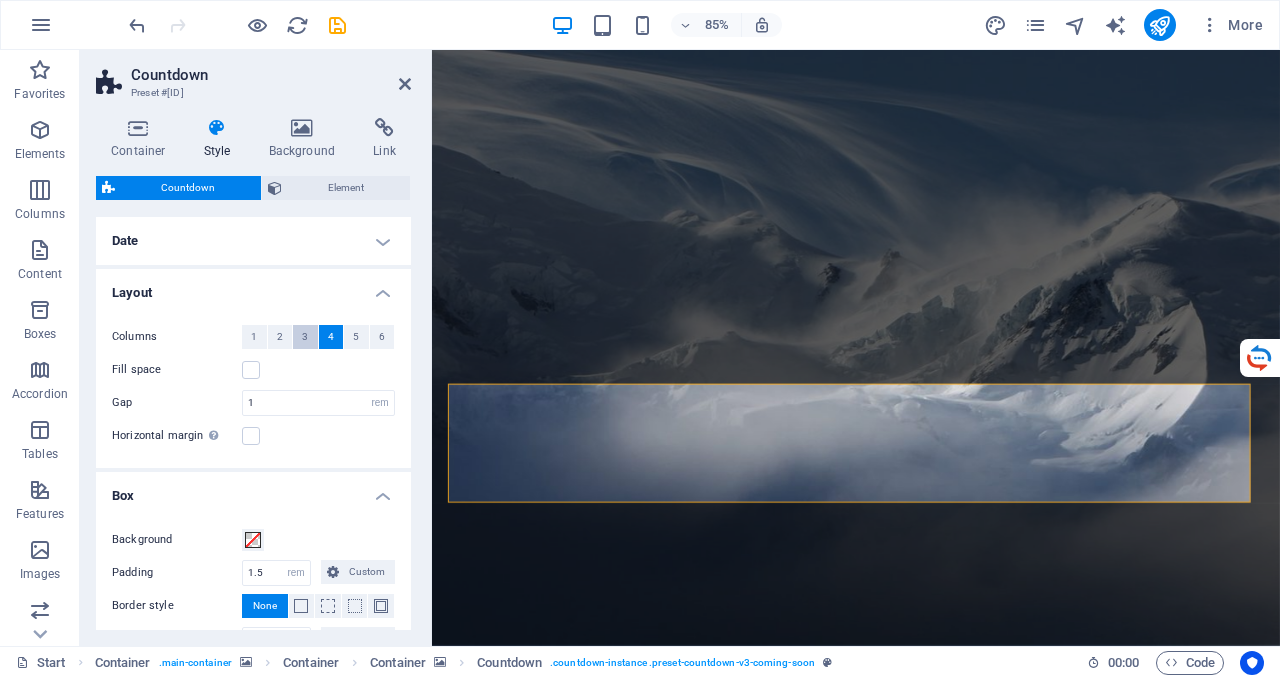 click on "3" at bounding box center [305, 337] 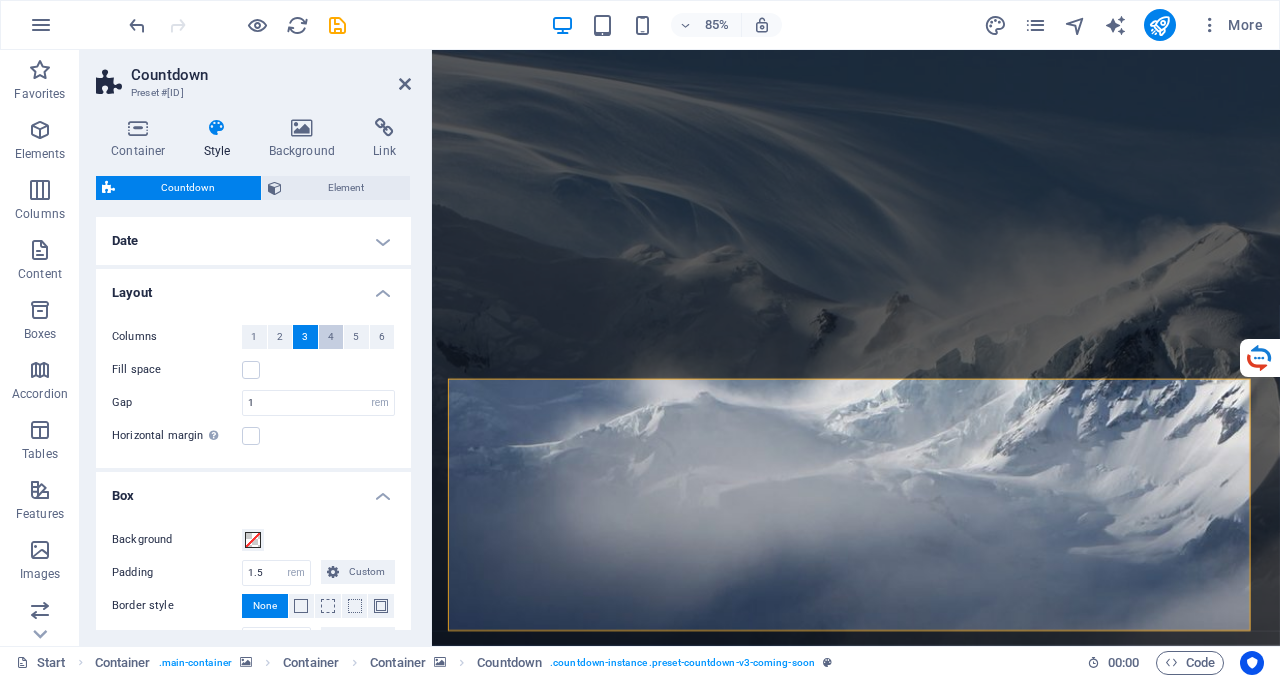 click on "4" at bounding box center (331, 337) 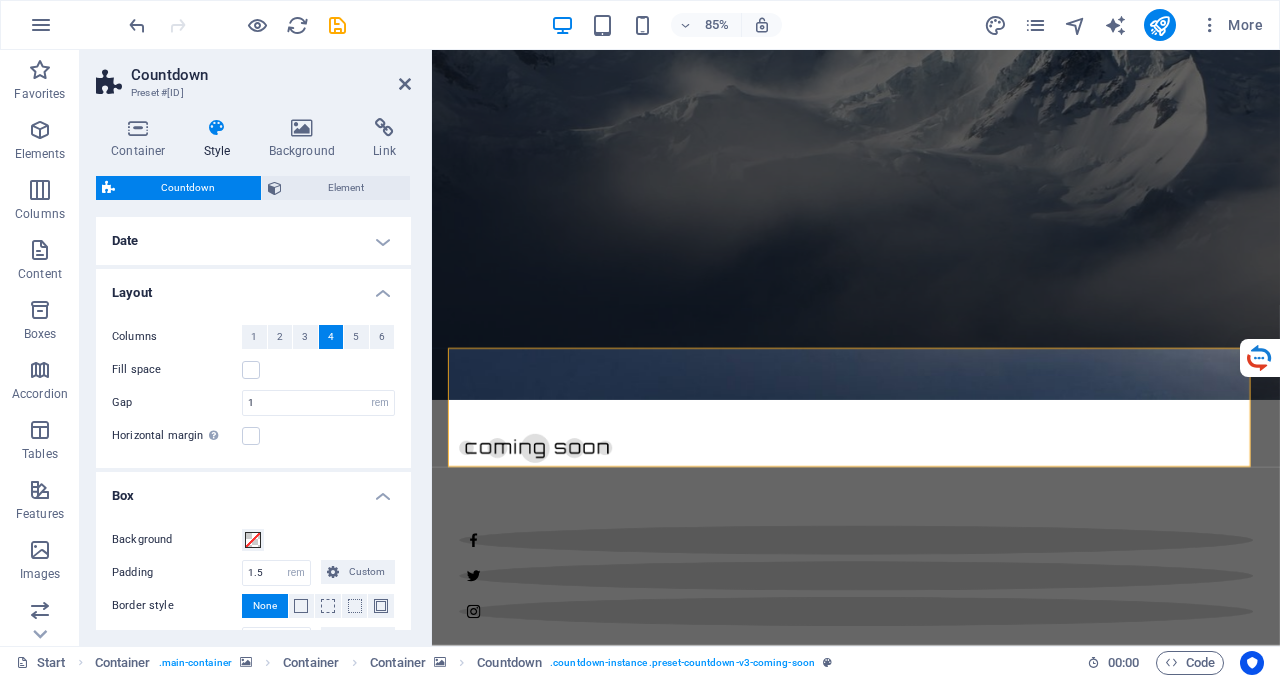 scroll, scrollTop: 0, scrollLeft: 0, axis: both 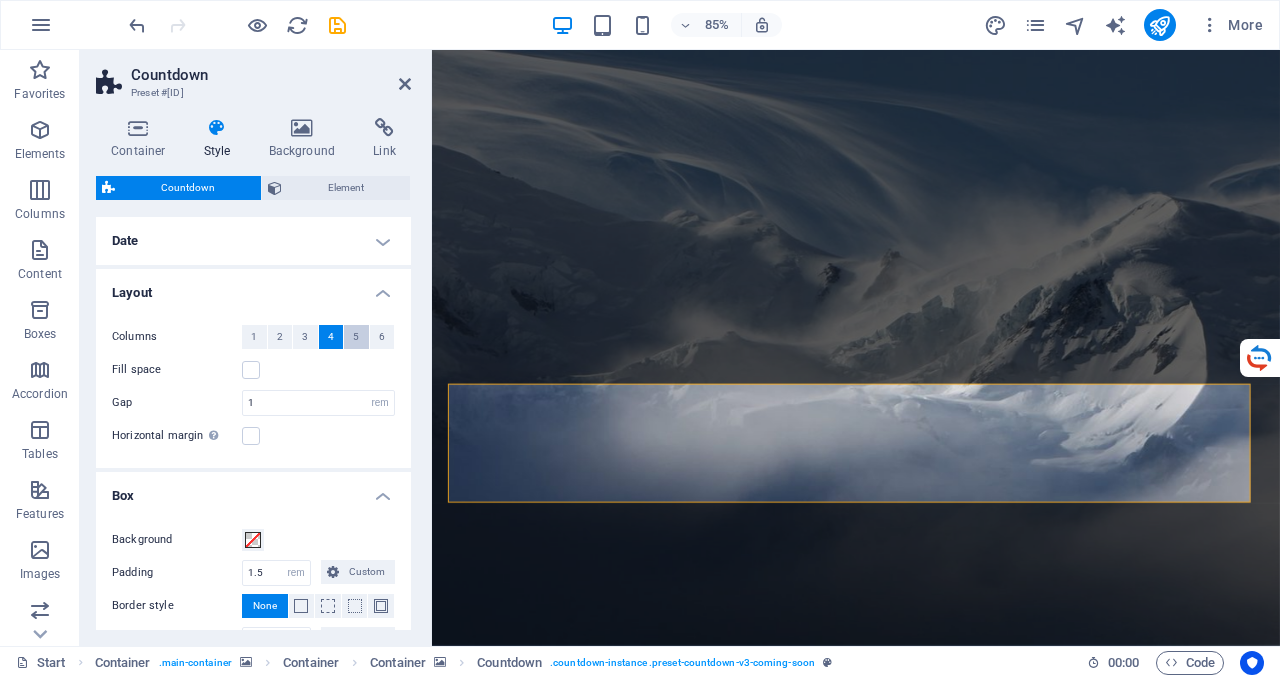 click on "5" at bounding box center (356, 337) 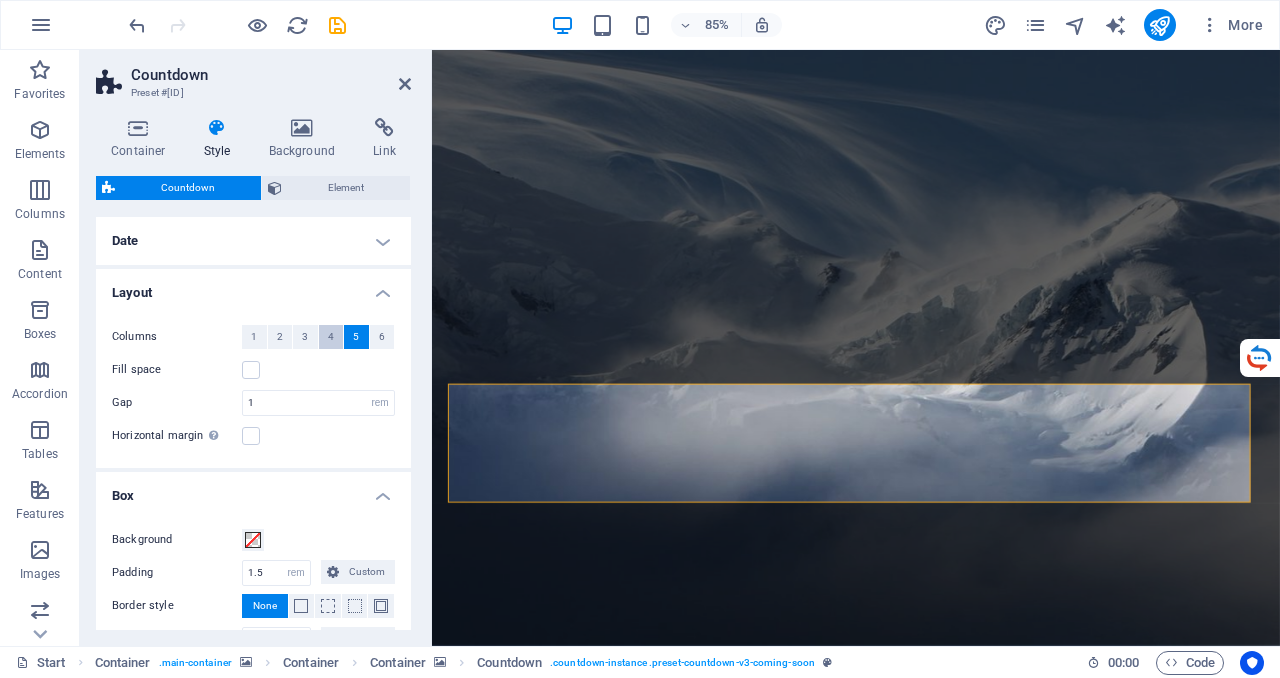 click on "4" at bounding box center (331, 337) 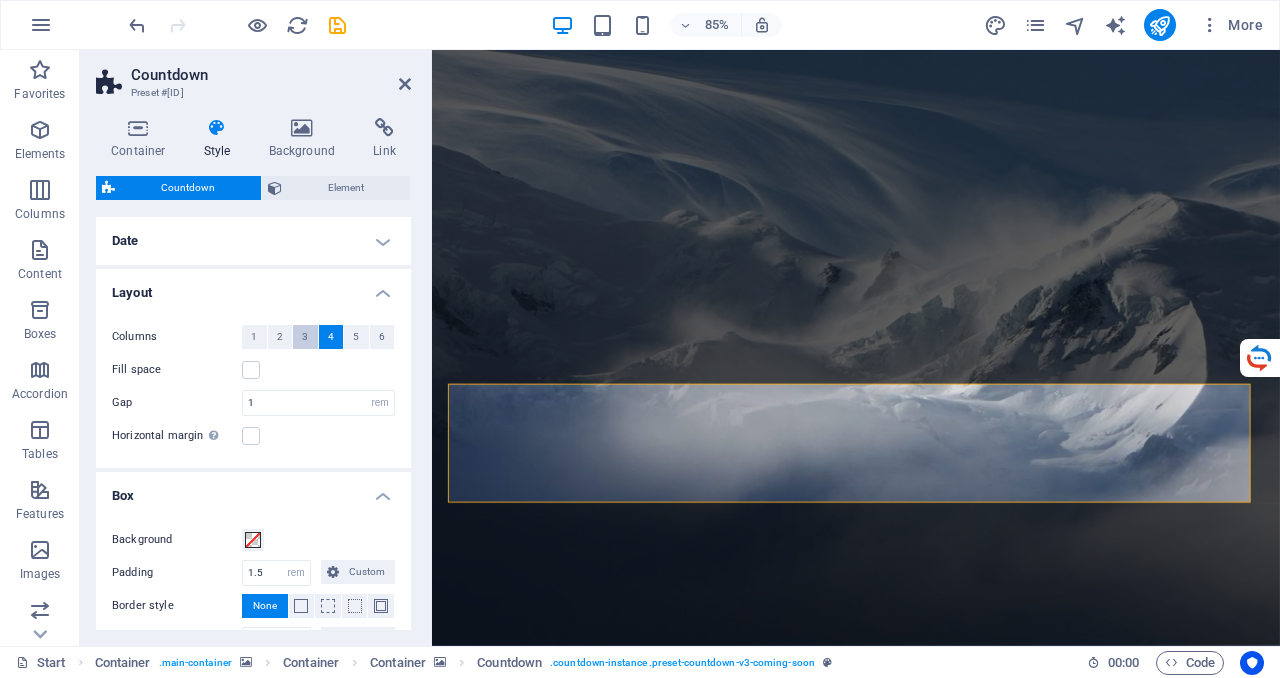 click on "3" at bounding box center (305, 337) 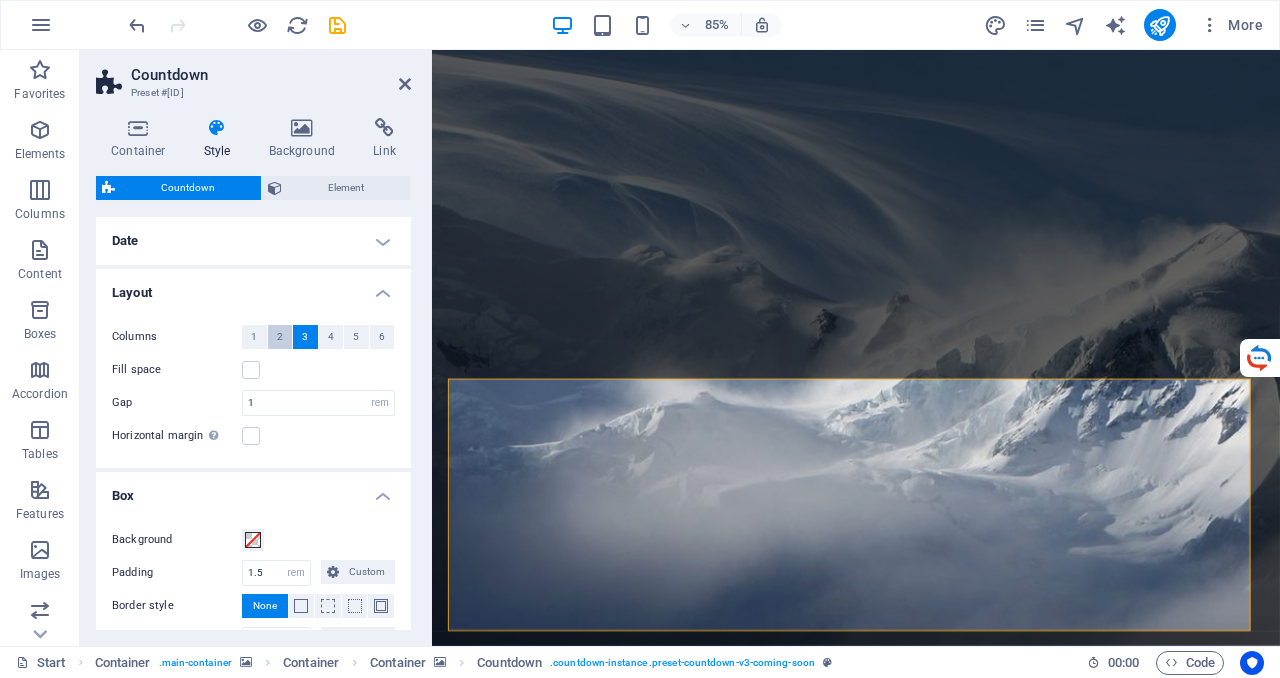 click on "2" at bounding box center [280, 337] 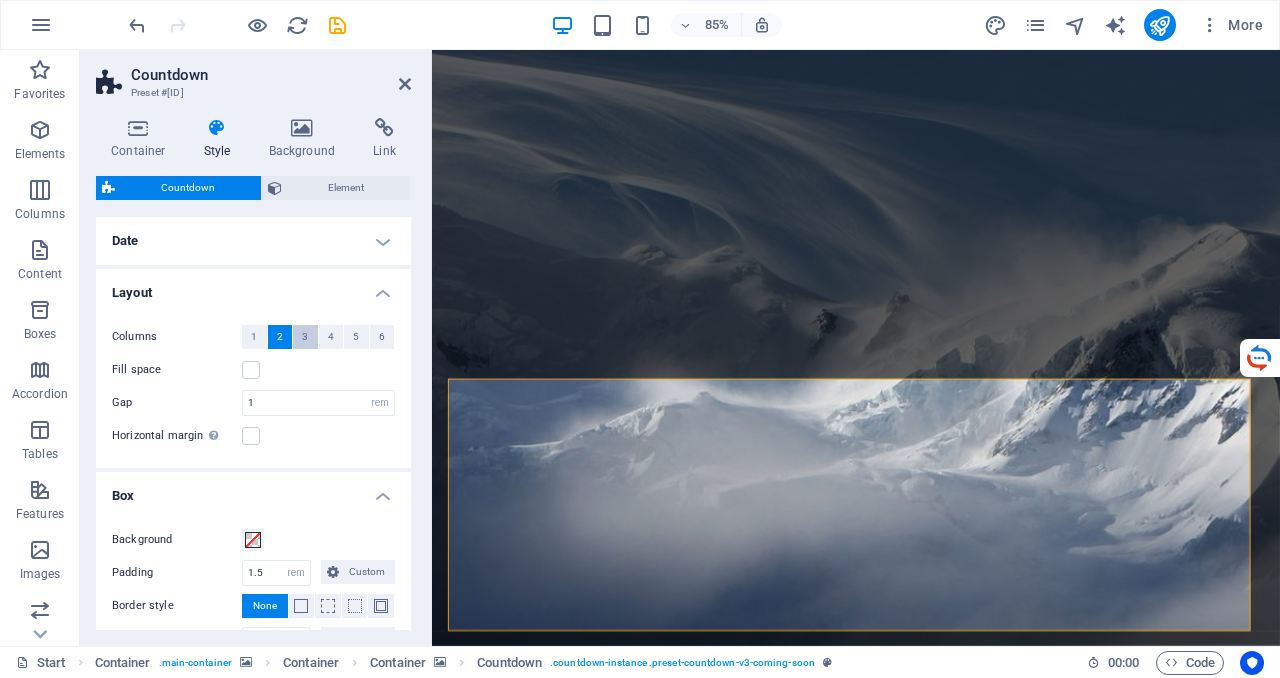 click on "3" at bounding box center [305, 337] 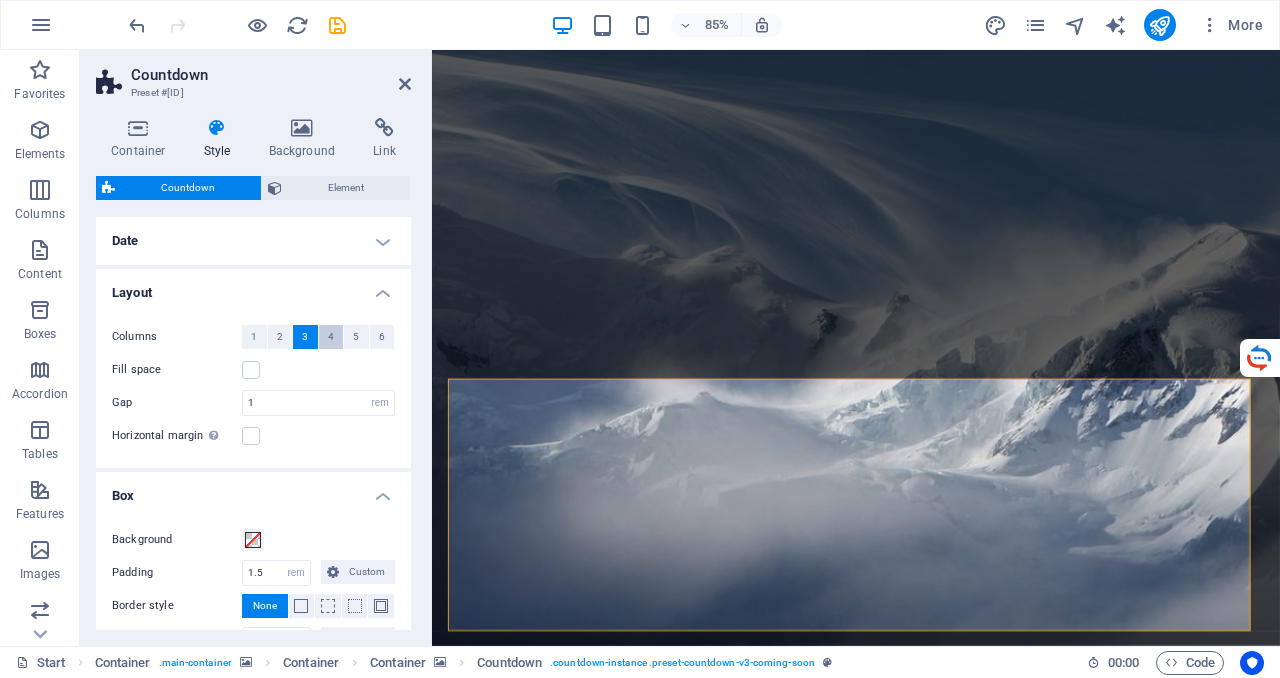 click on "4" at bounding box center [331, 337] 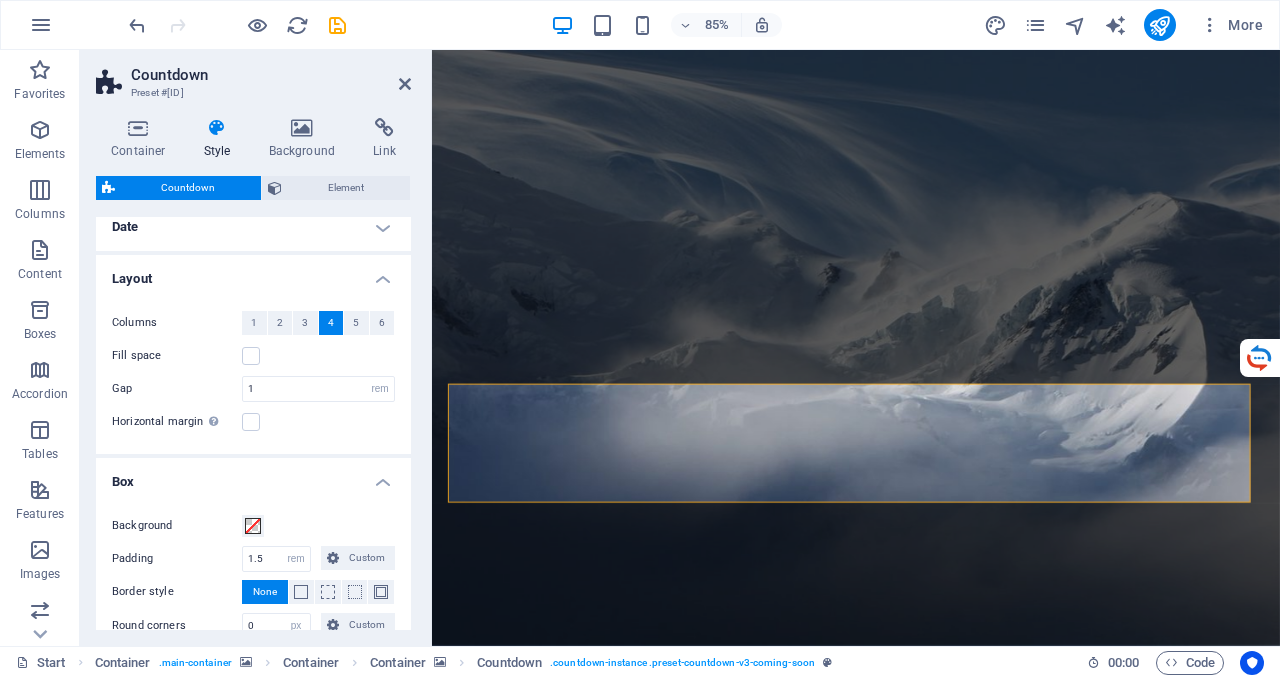 scroll, scrollTop: 0, scrollLeft: 0, axis: both 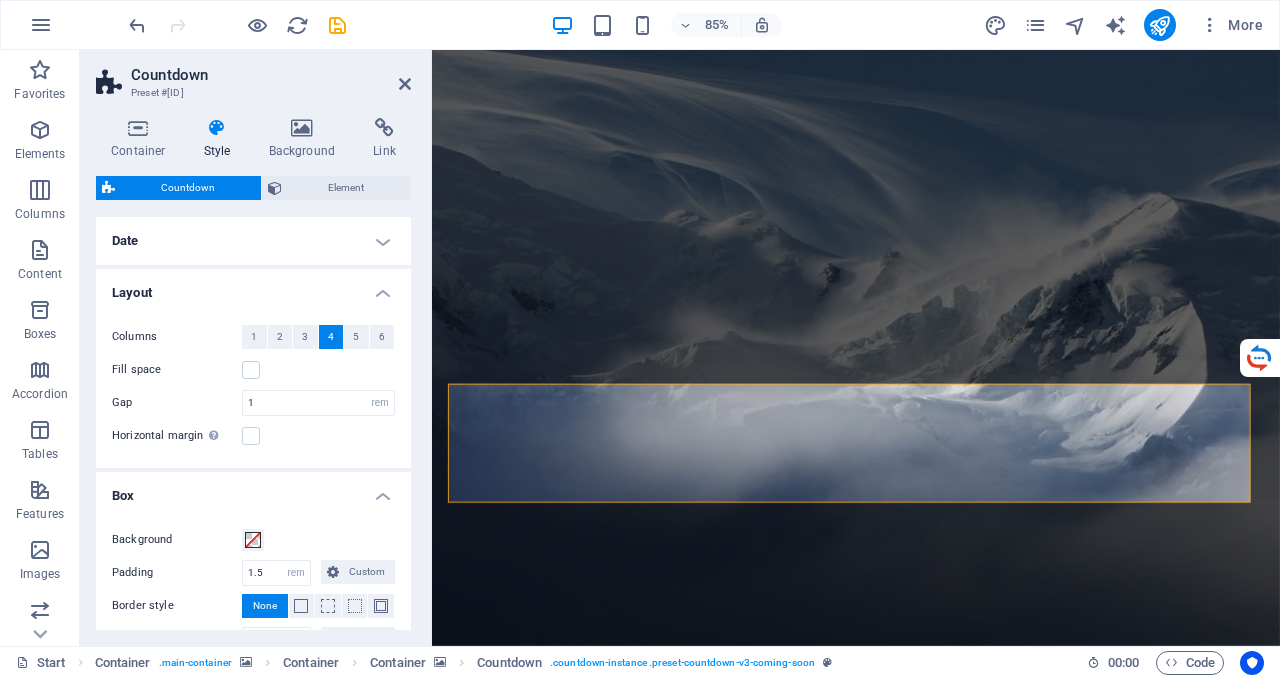 click on "Layout" at bounding box center (253, 287) 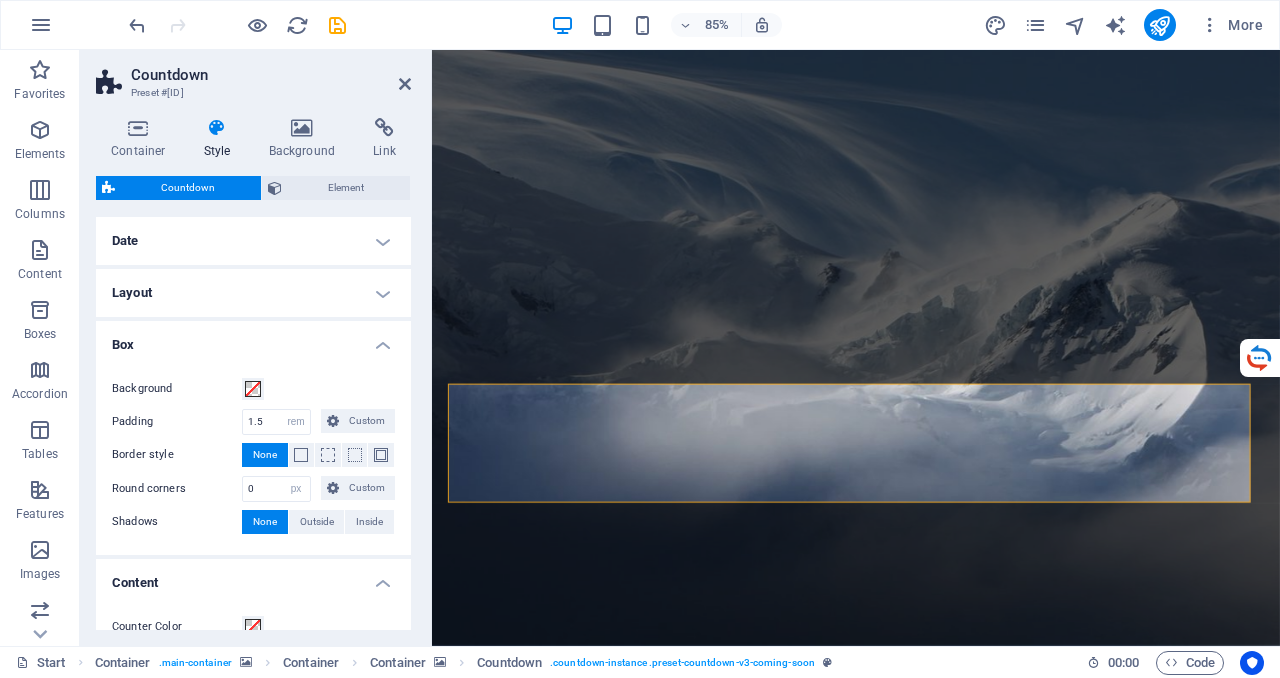 click on "Date" at bounding box center (253, 241) 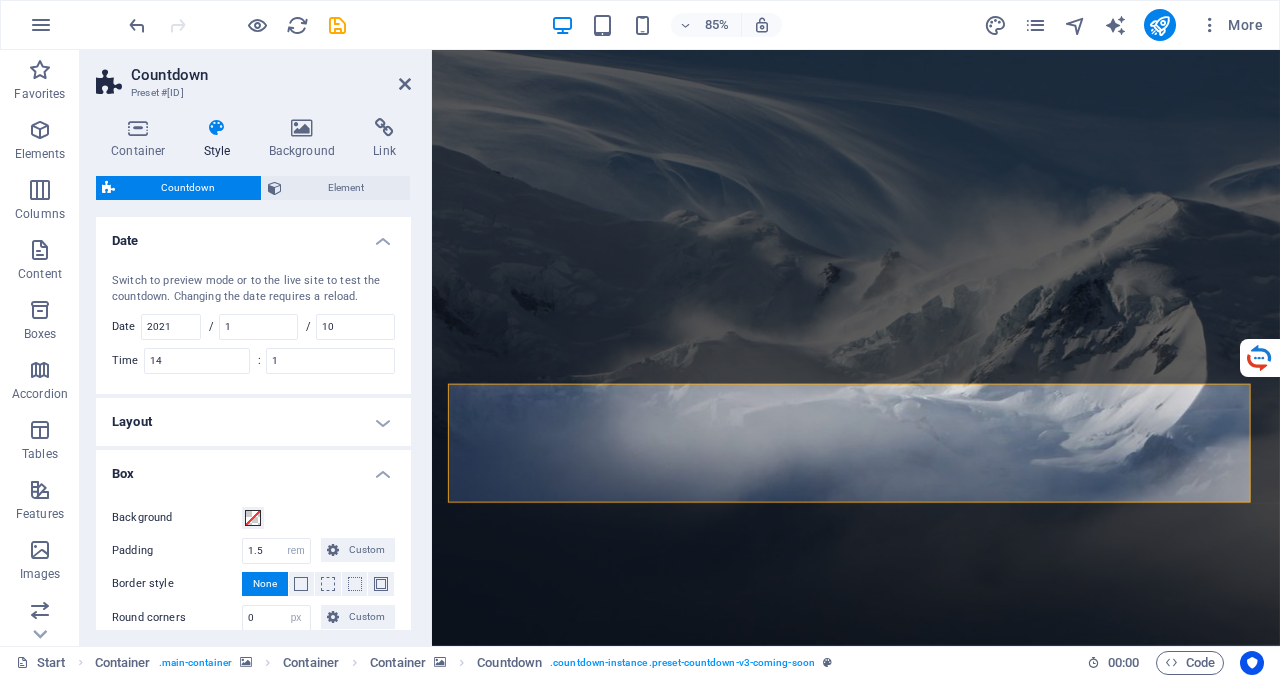 click on "Switch to preview mode or to the live site to test the countdown. Changing the date requires a reload." at bounding box center [253, 289] 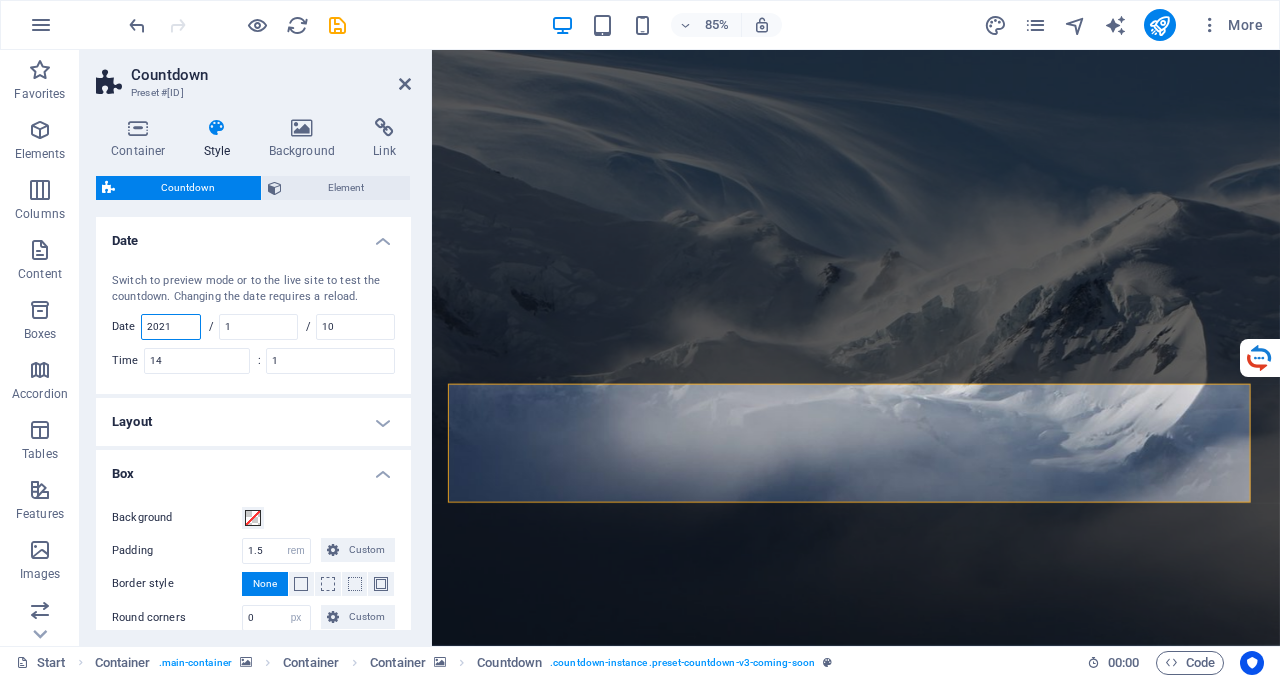 click on "2021" at bounding box center (171, 327) 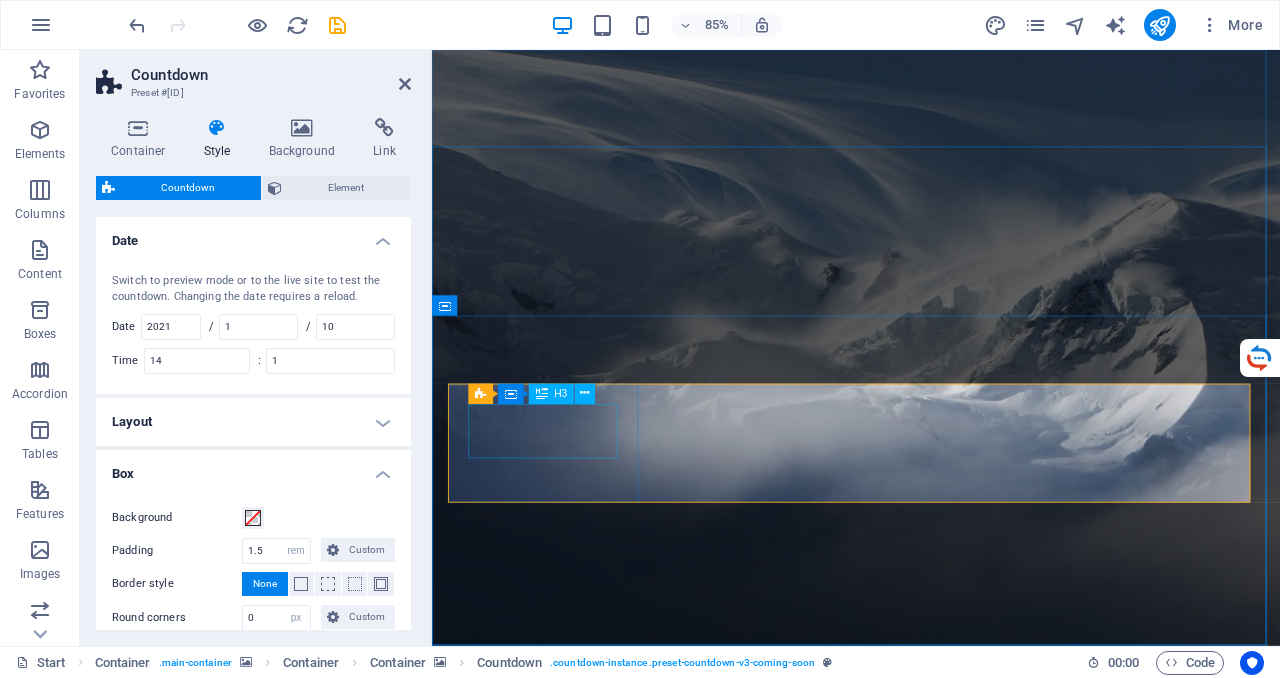 click on "14" at bounding box center [571, 1766] 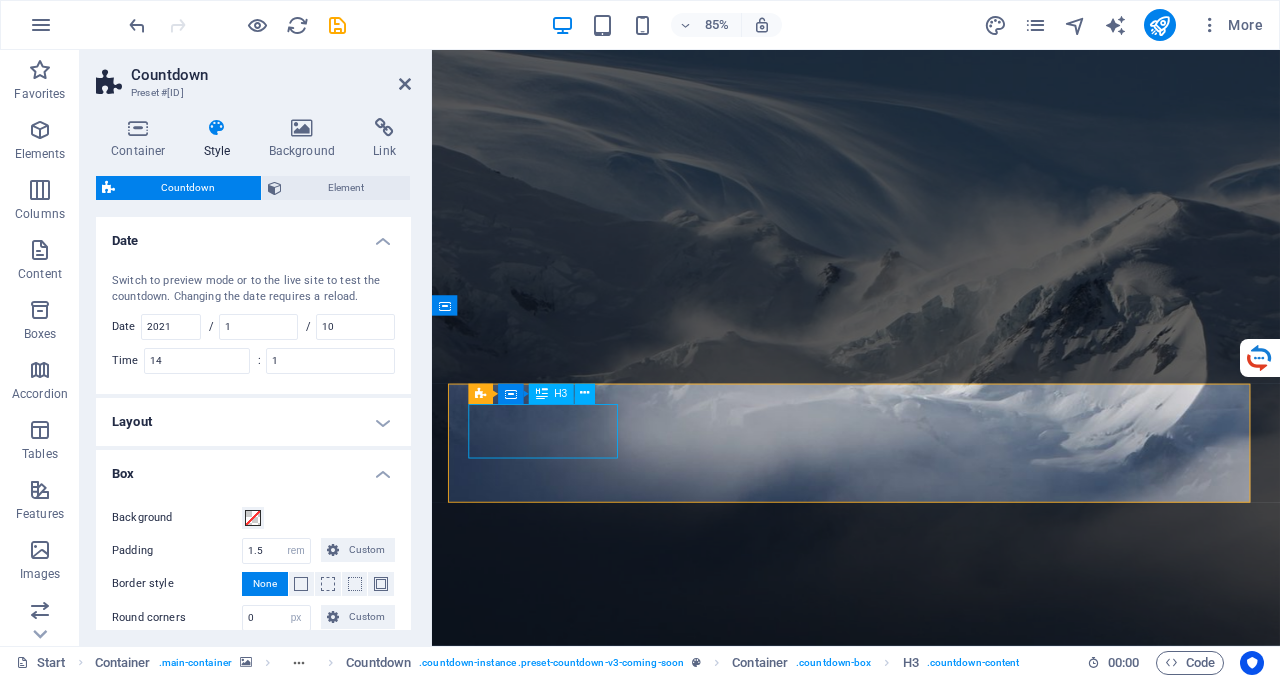 click on "14" at bounding box center (571, 1766) 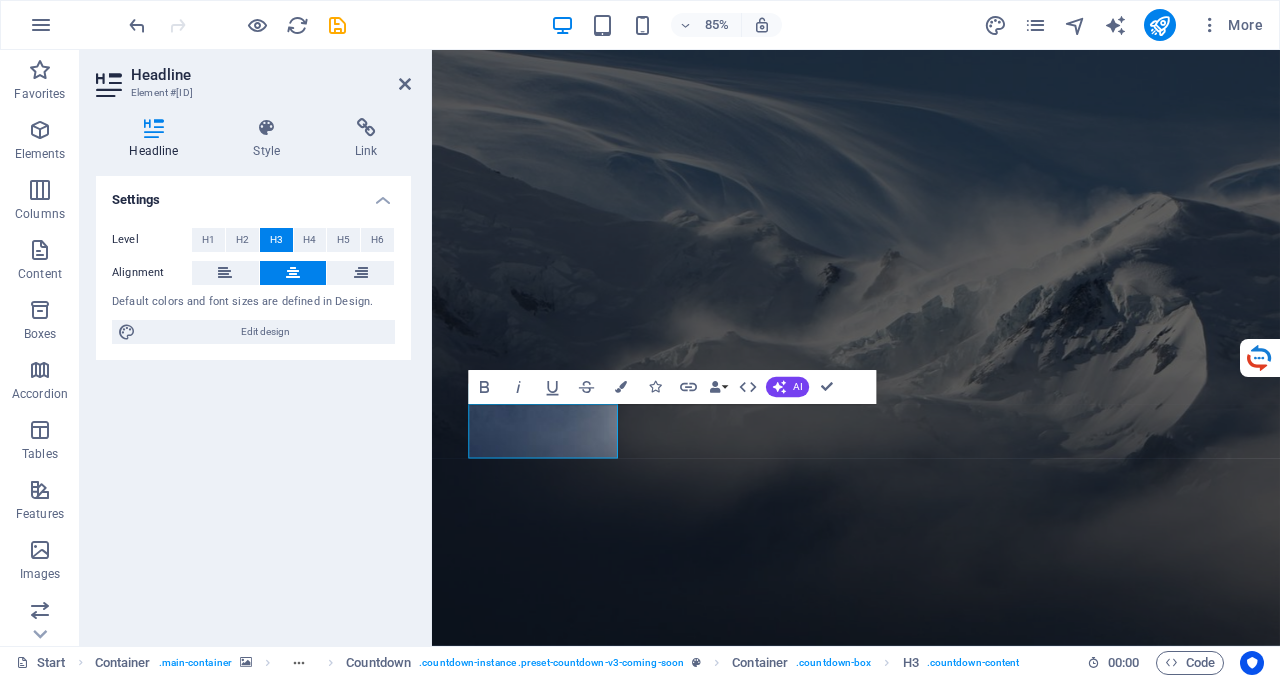 click at bounding box center [931, 1443] 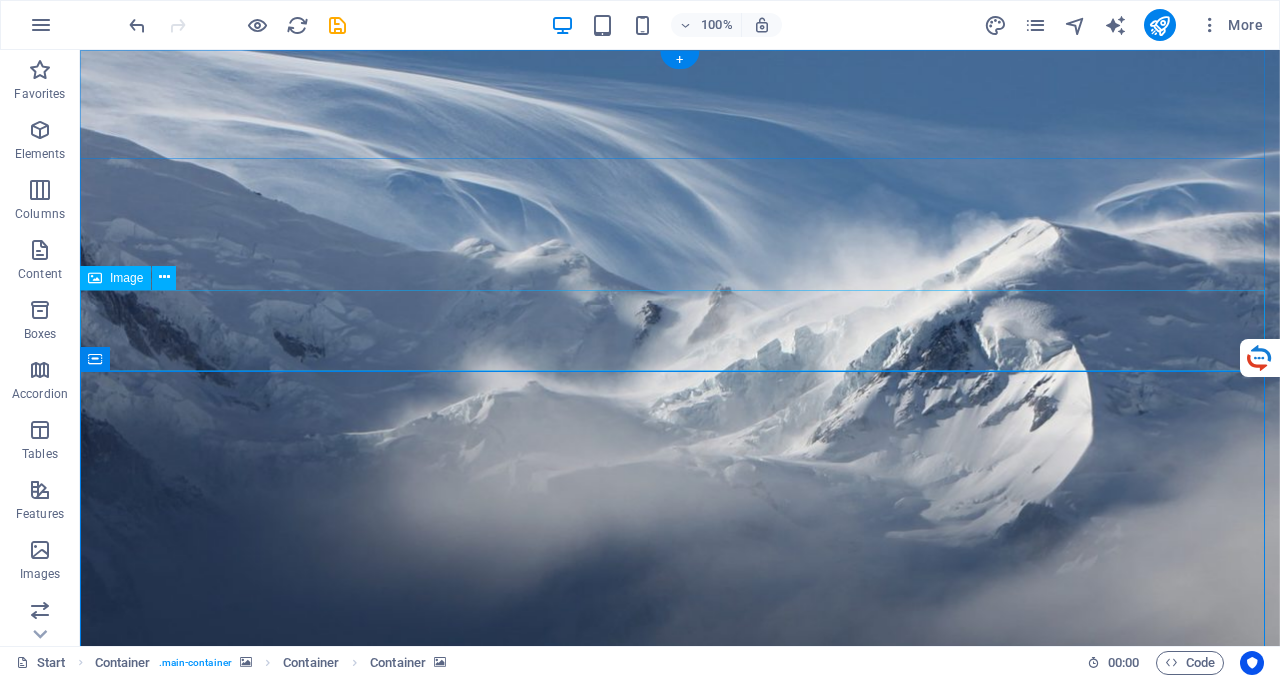 click at bounding box center [680, 1222] 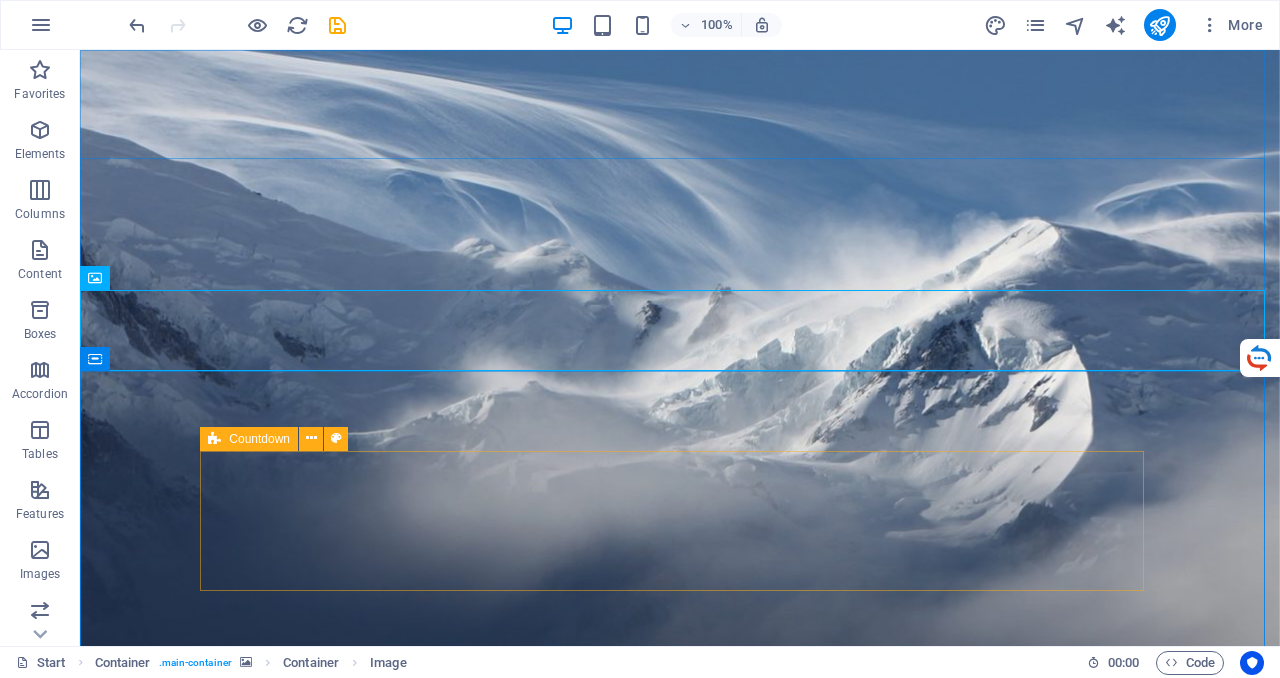 click on "Countdown" at bounding box center [249, 439] 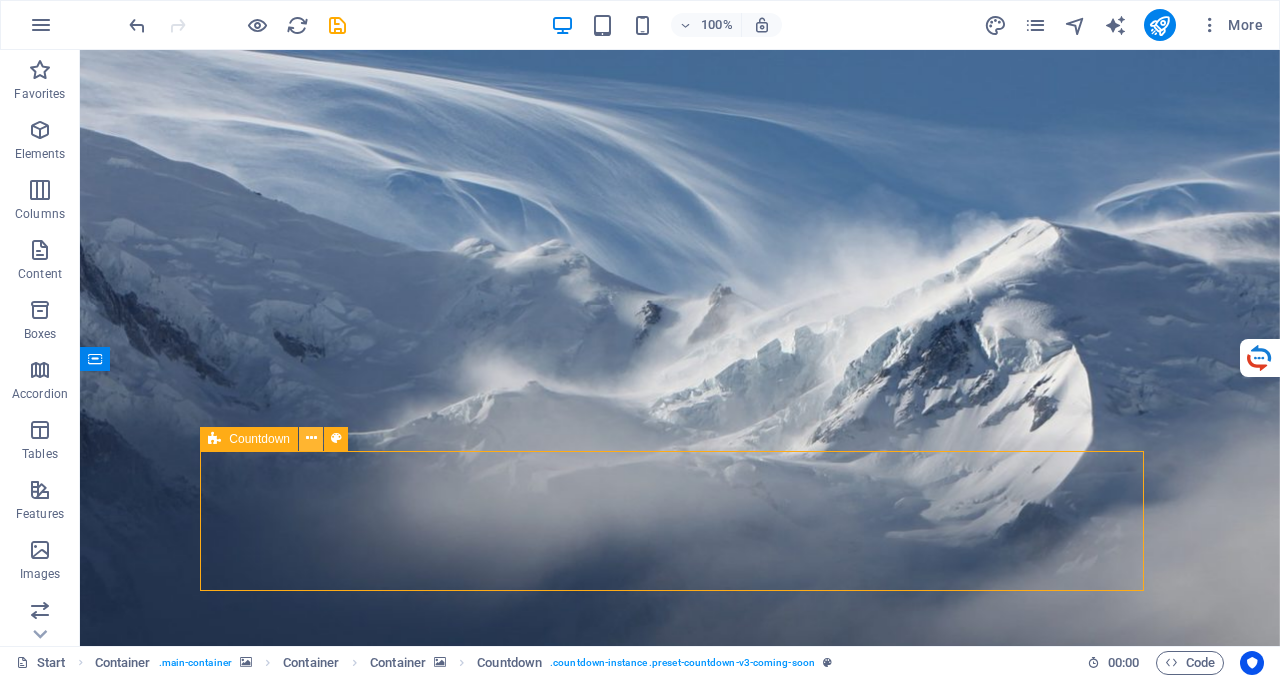 click at bounding box center (311, 438) 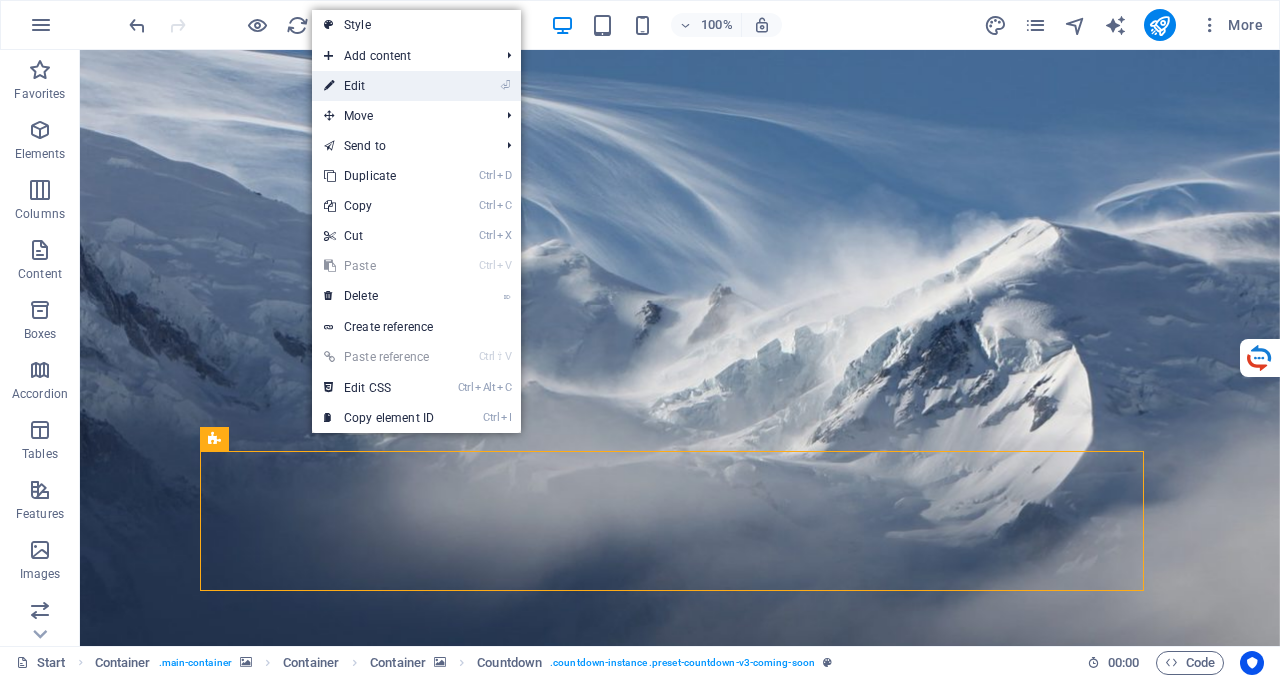 click on "⏎  Edit" at bounding box center [379, 86] 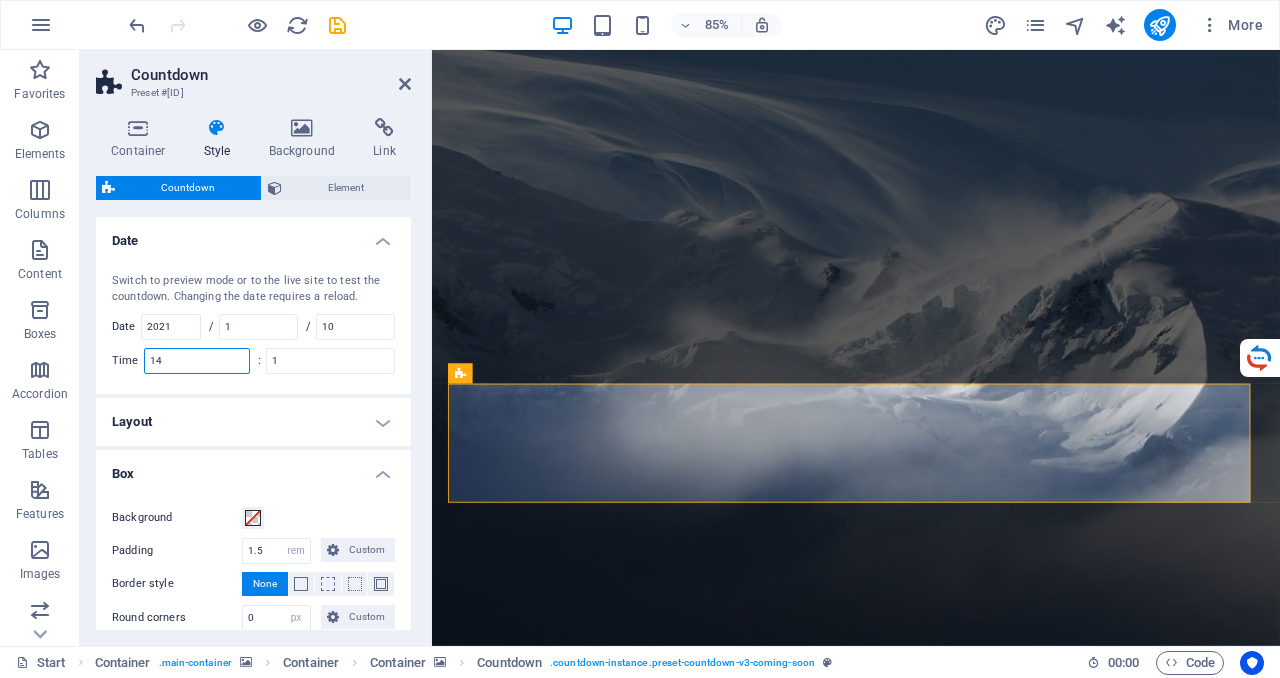 click on "14" at bounding box center [197, 361] 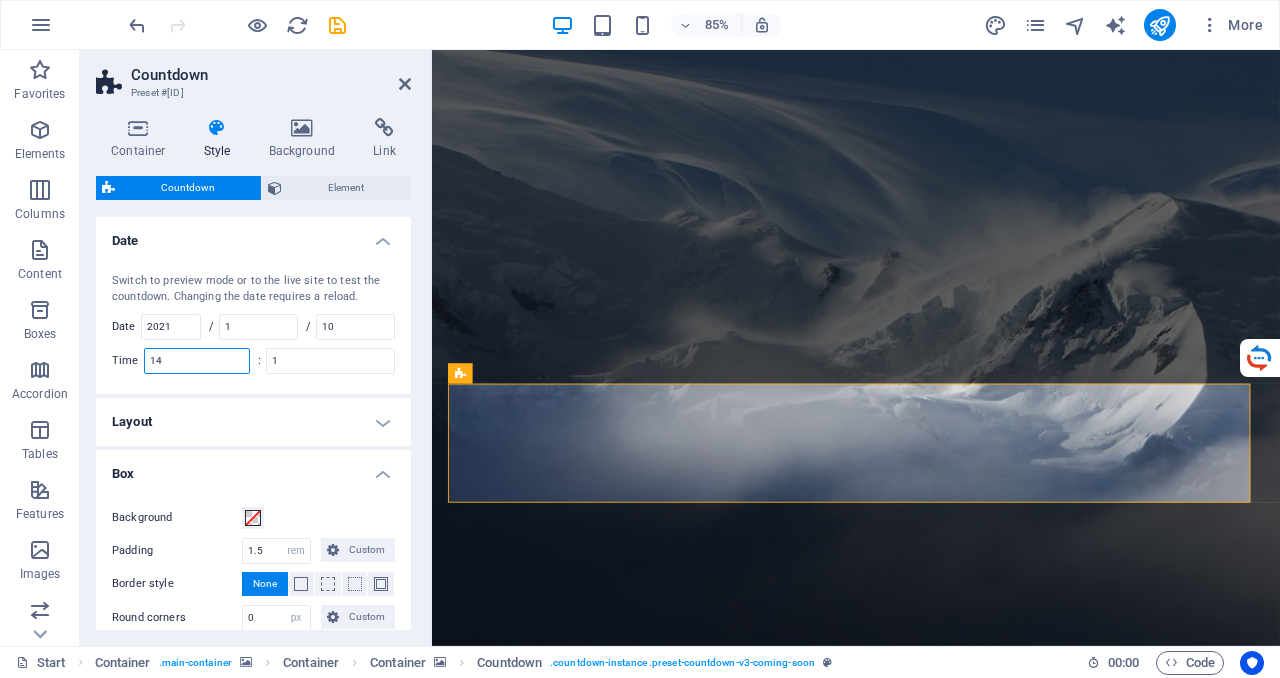 type on "1" 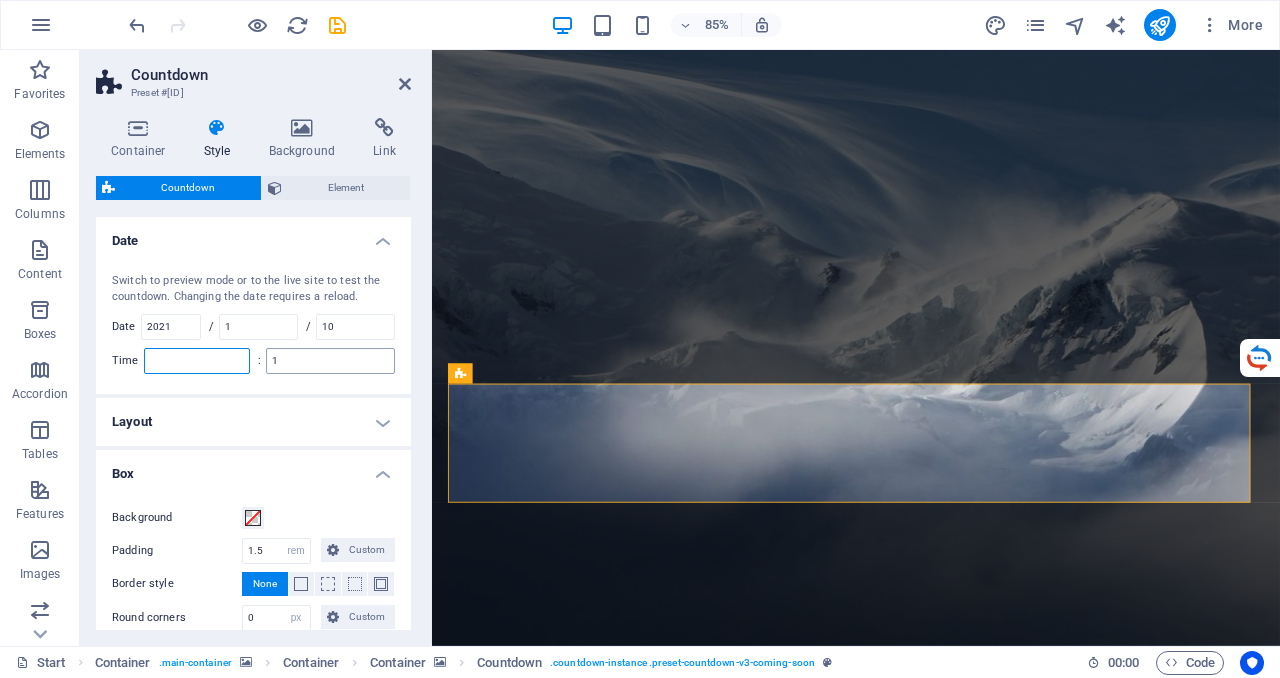type 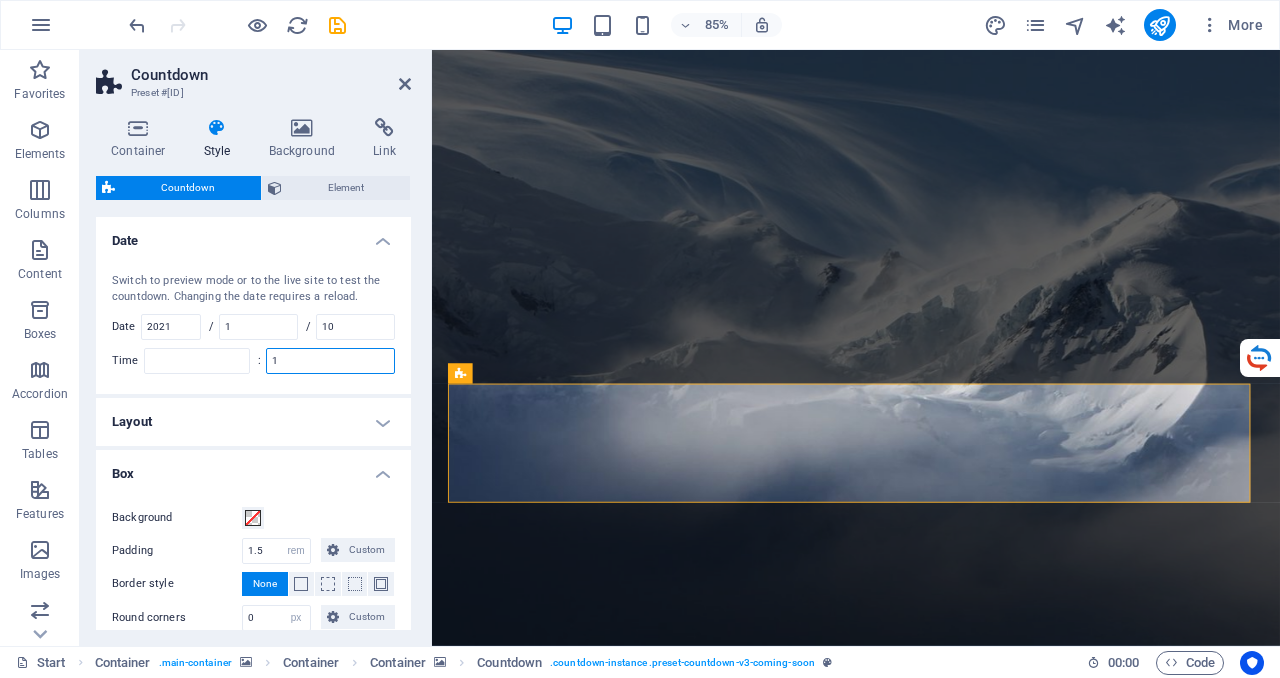 click on "1" at bounding box center [330, 361] 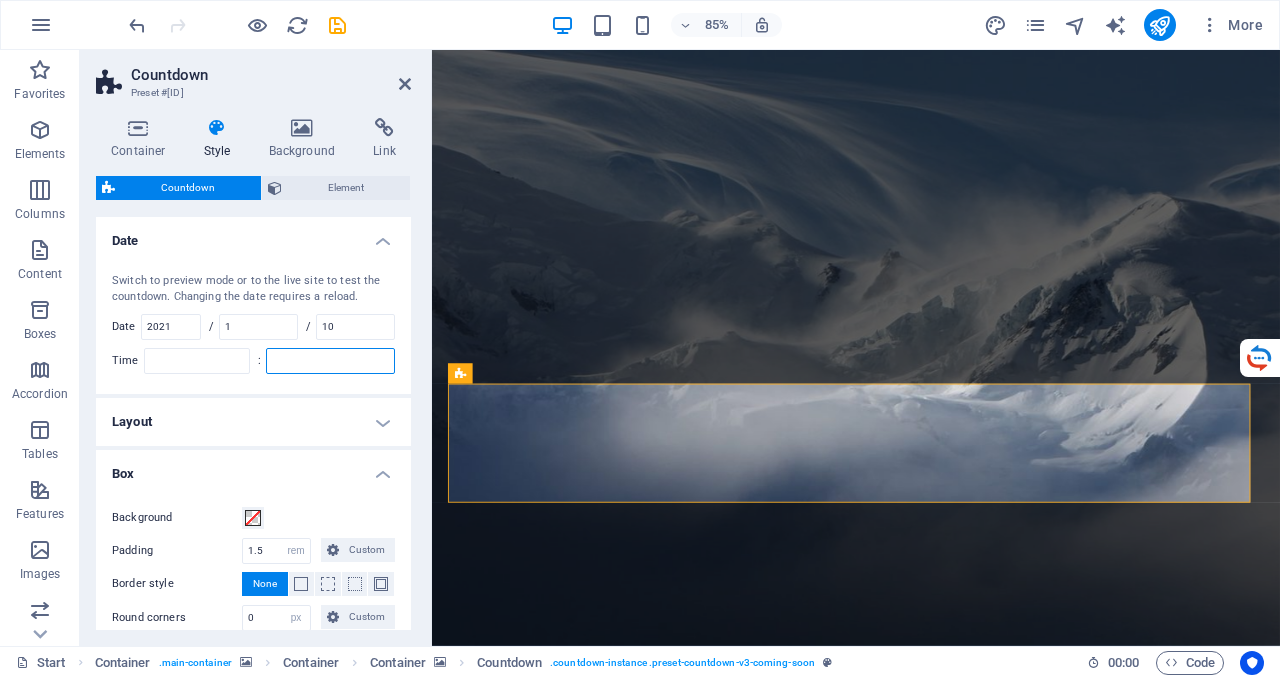 type 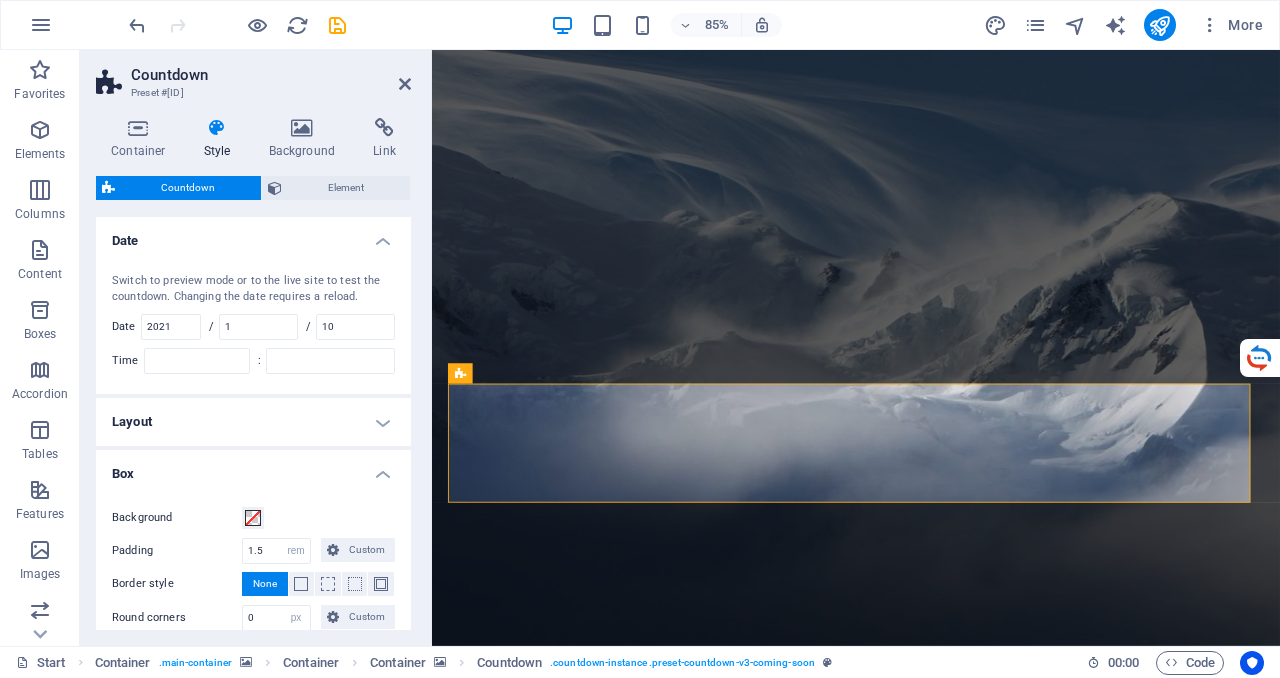 click on "Date" at bounding box center [253, 235] 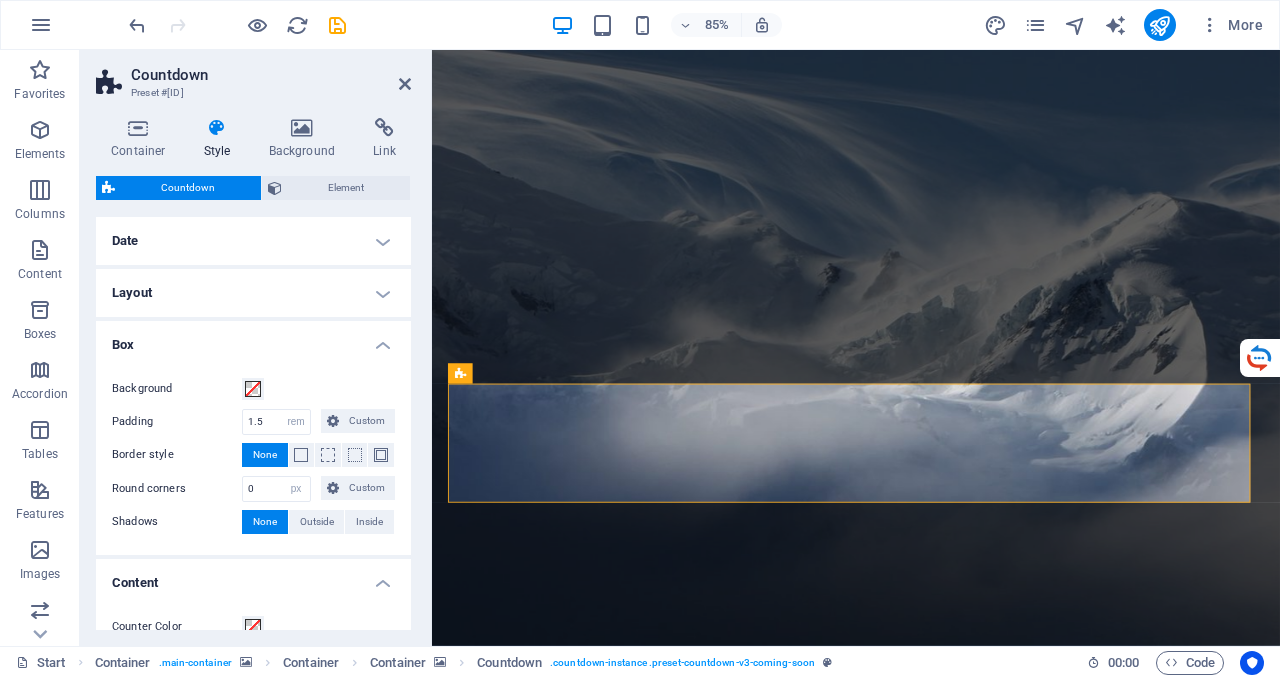 click on "Date" at bounding box center [253, 241] 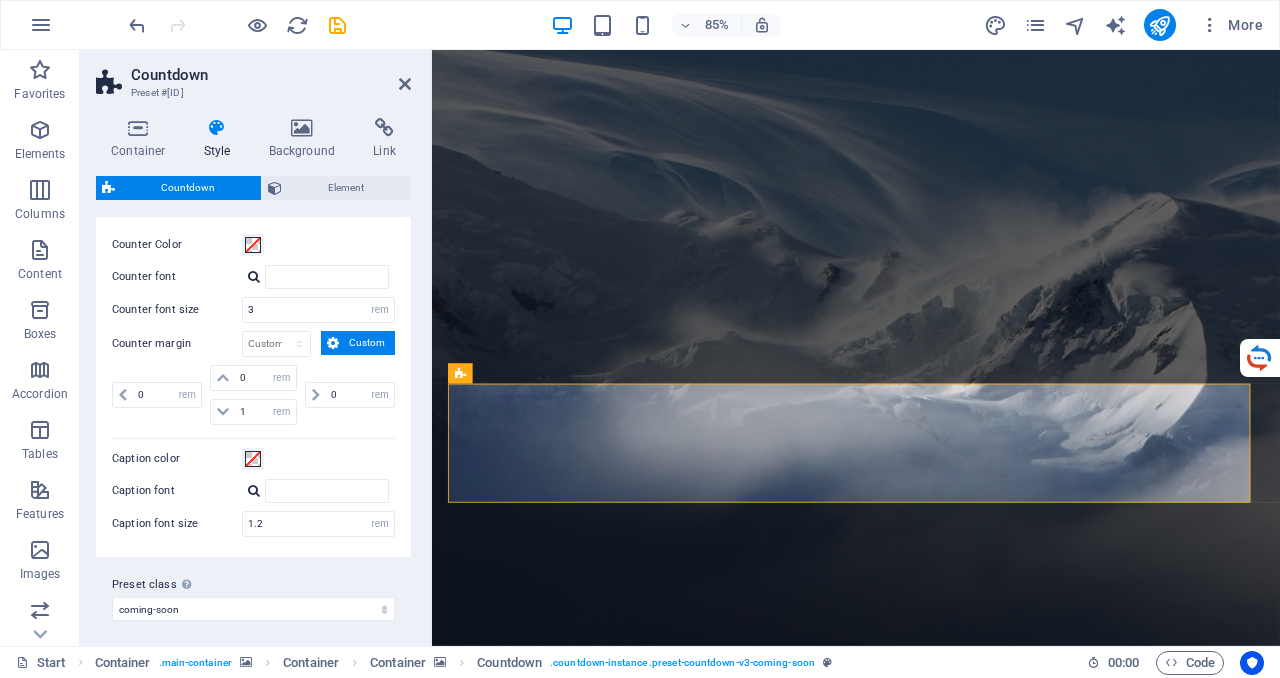 scroll, scrollTop: 0, scrollLeft: 0, axis: both 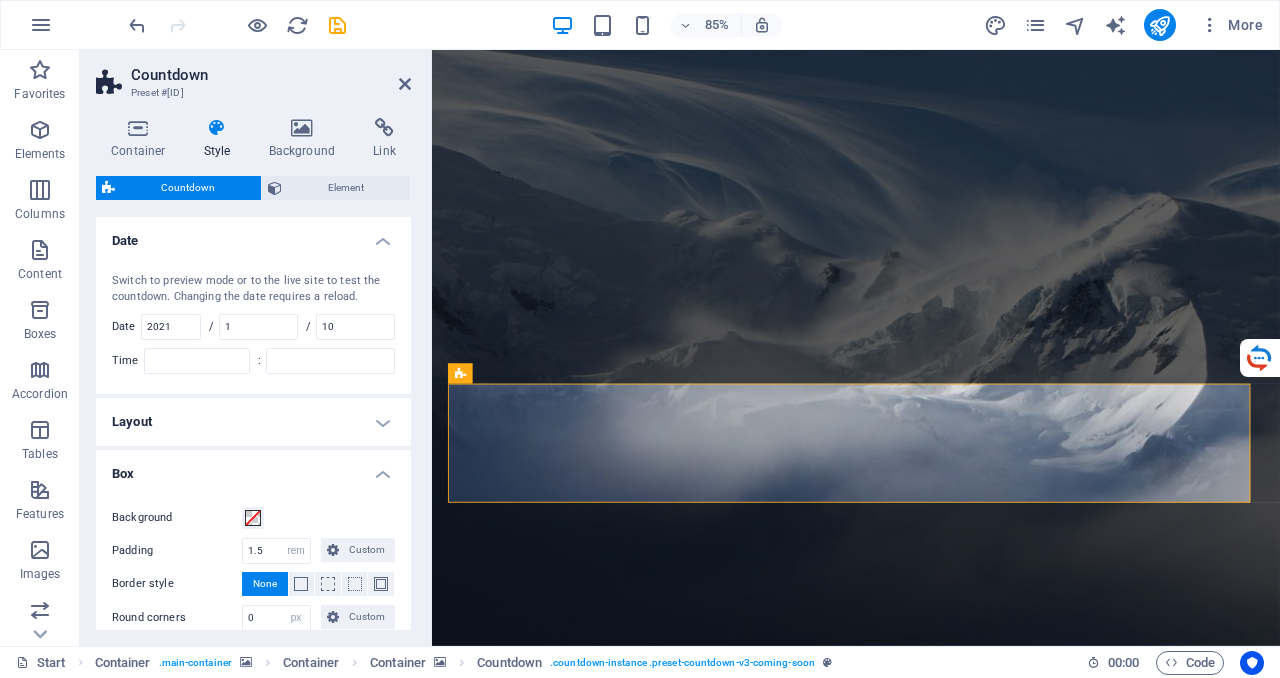 click on "Date" at bounding box center [253, 235] 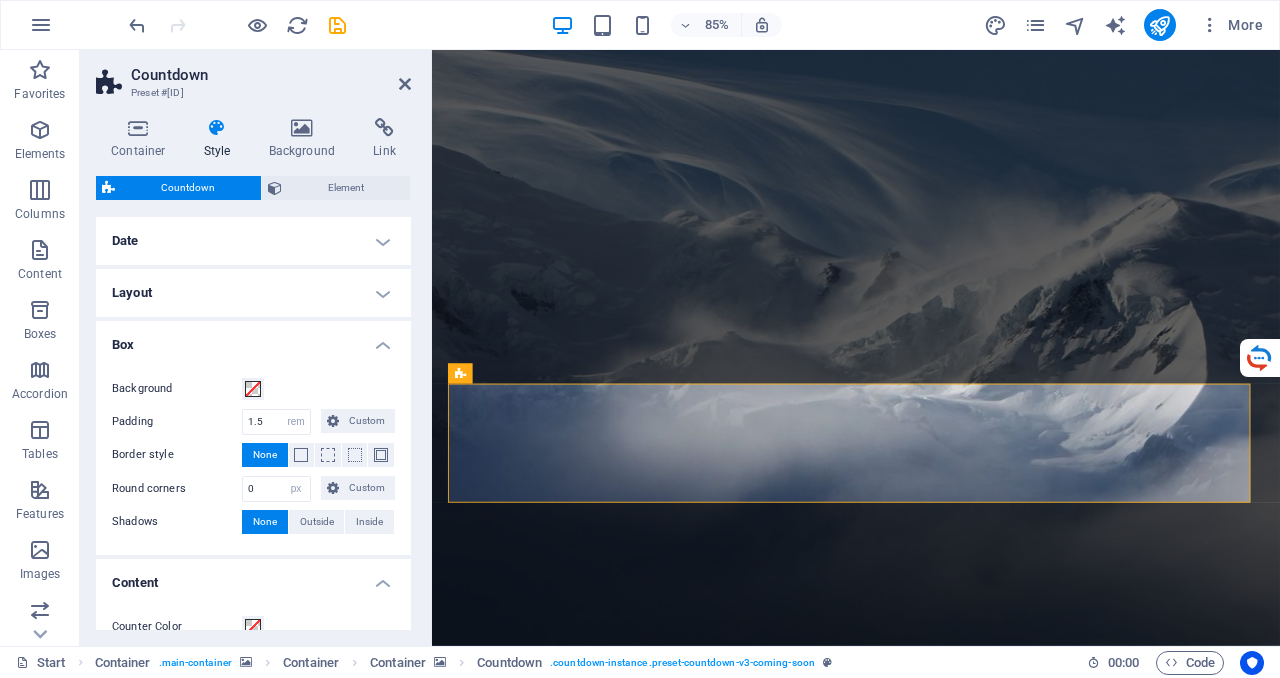 click on "Date" at bounding box center (253, 241) 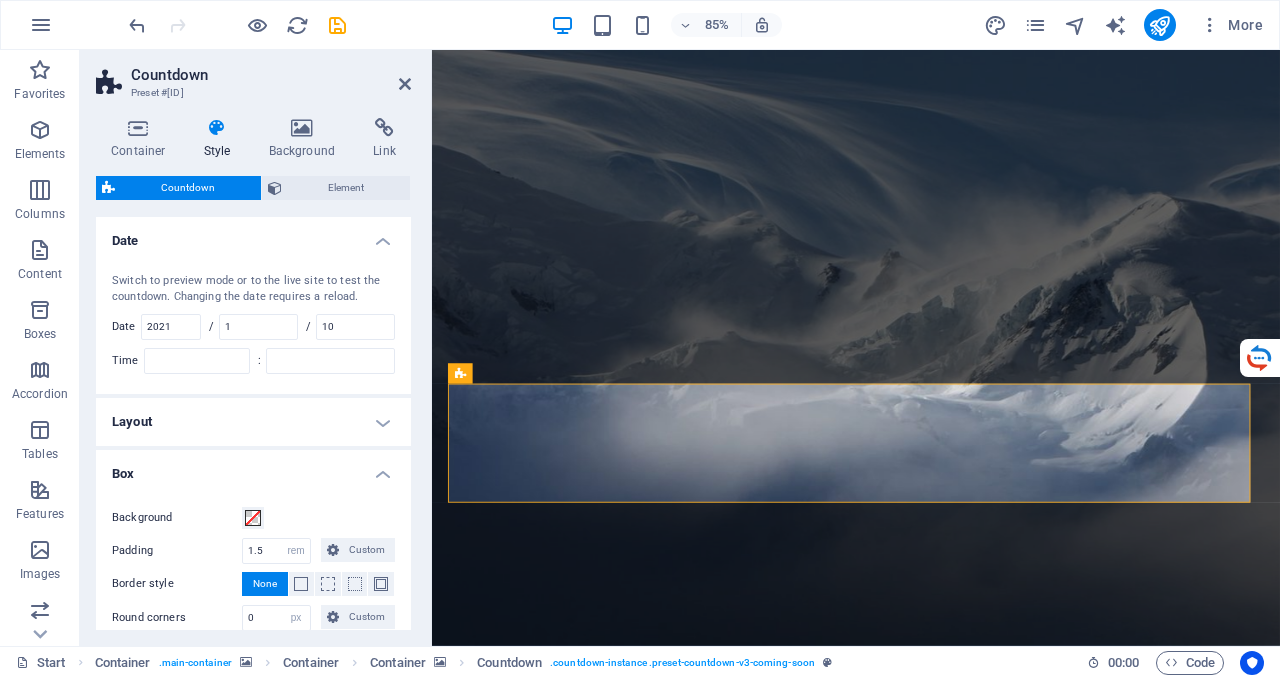 click at bounding box center [217, 128] 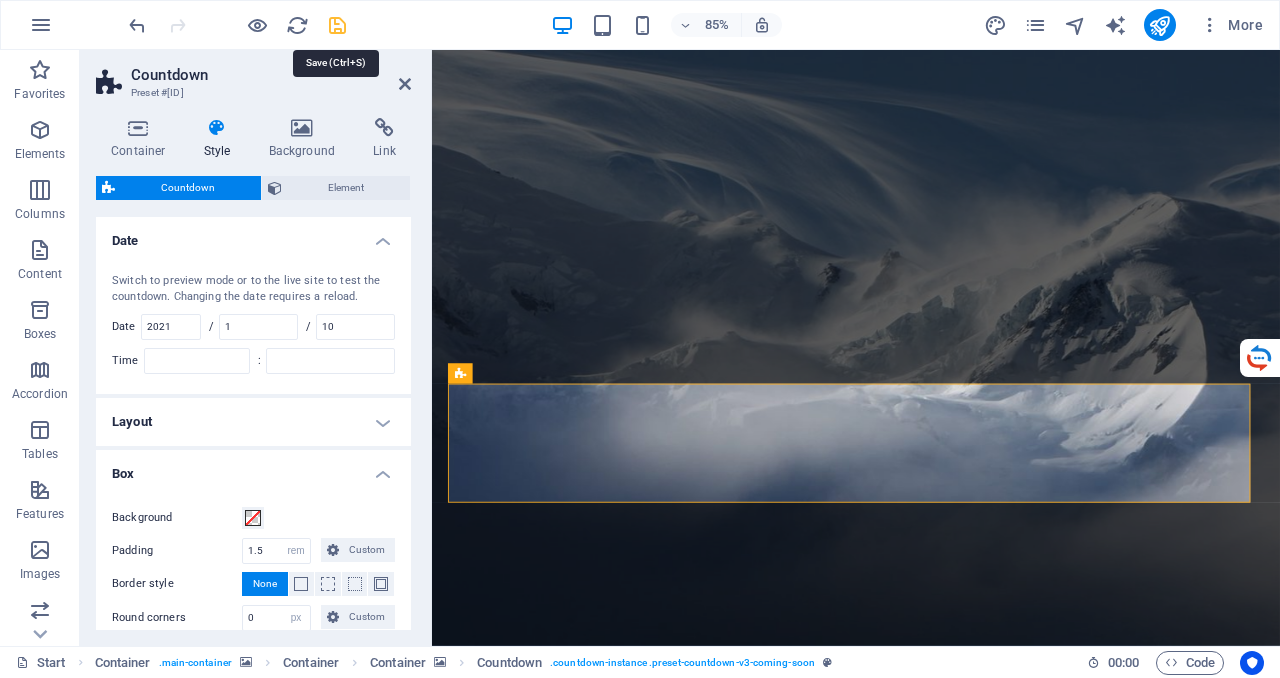 click at bounding box center [337, 25] 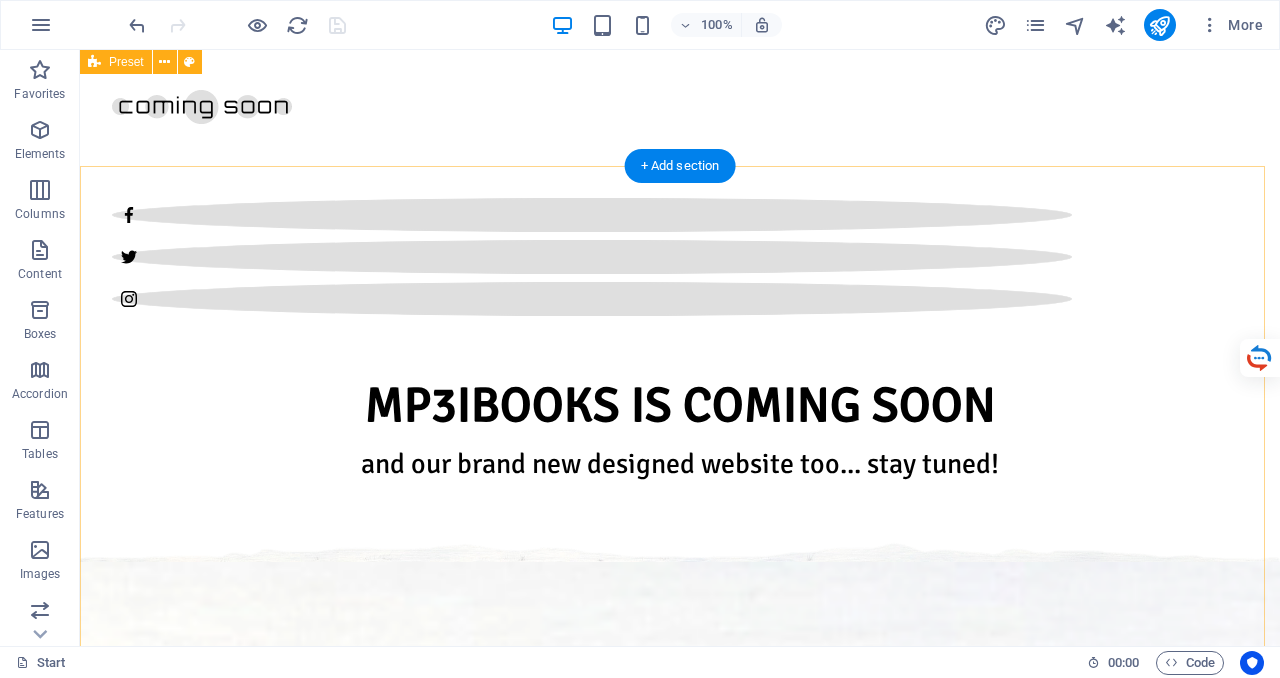 scroll, scrollTop: 0, scrollLeft: 0, axis: both 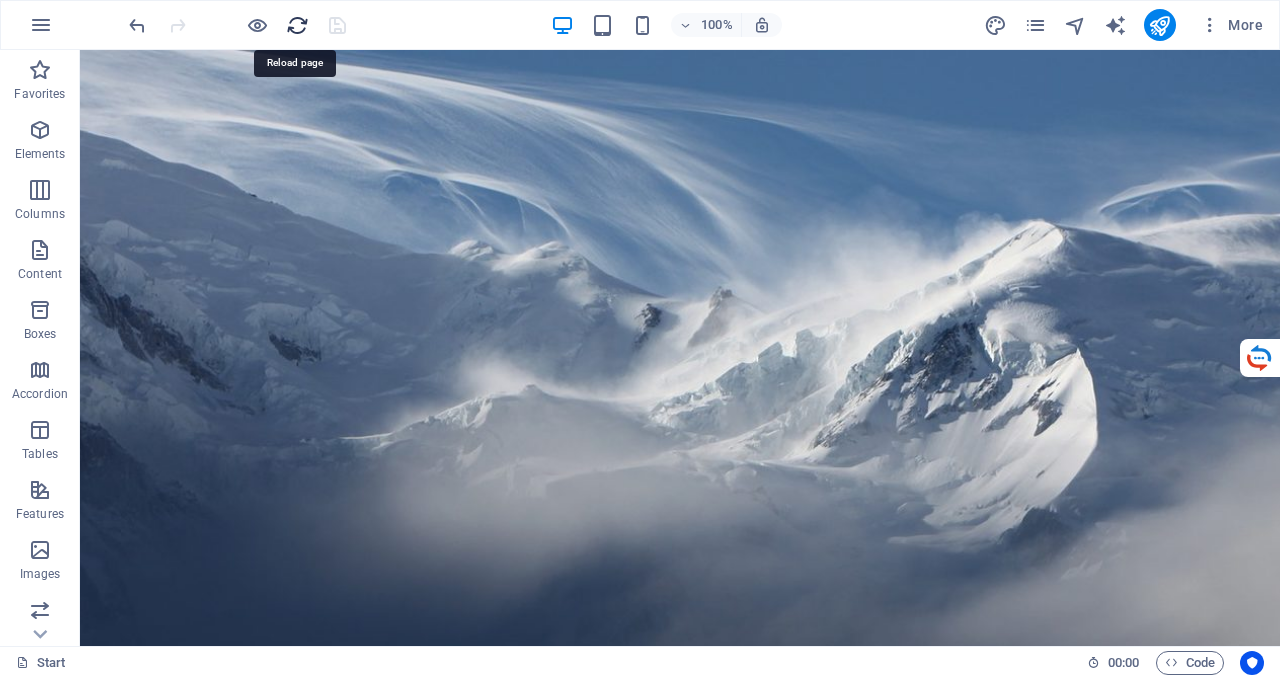 click at bounding box center [297, 25] 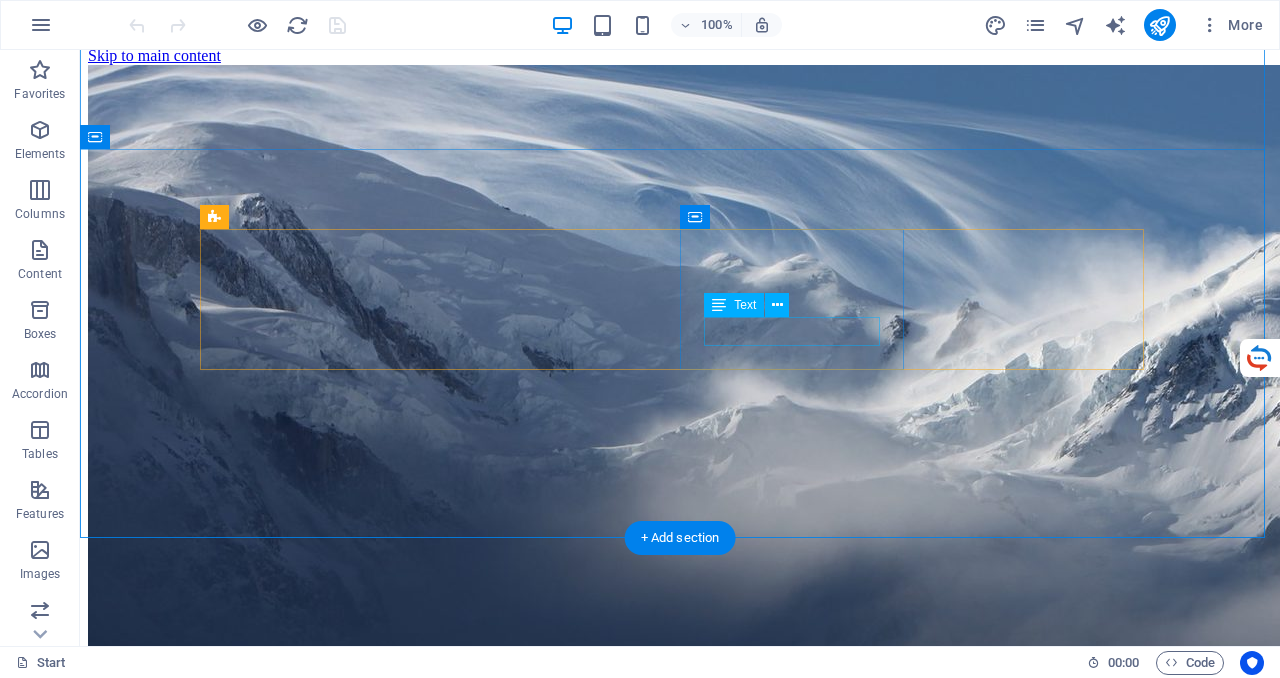 scroll, scrollTop: 0, scrollLeft: 0, axis: both 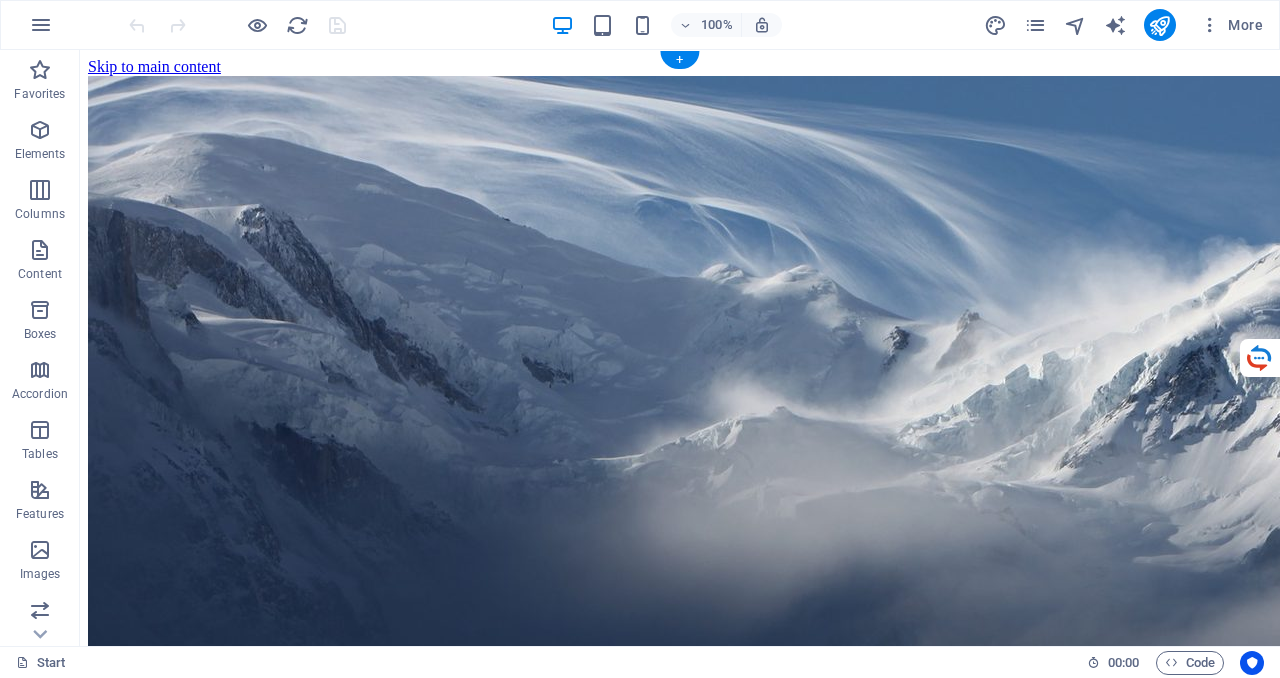 click at bounding box center [680, 5625] 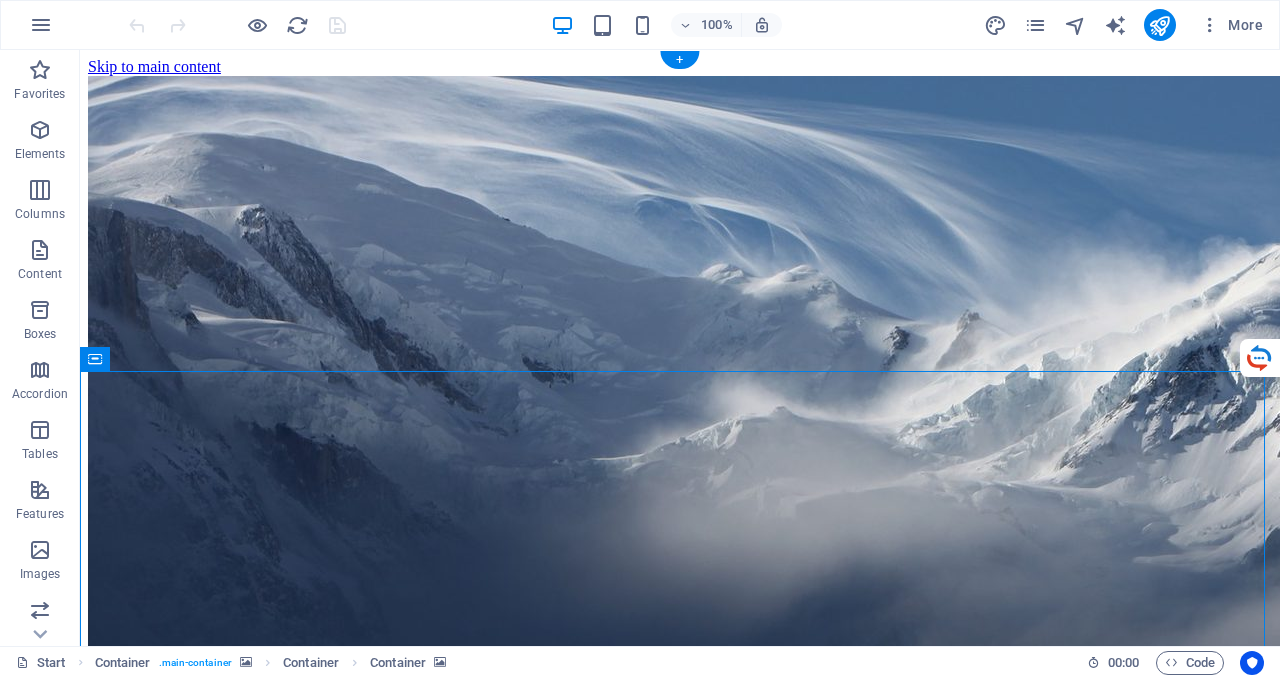 click at bounding box center [680, 5625] 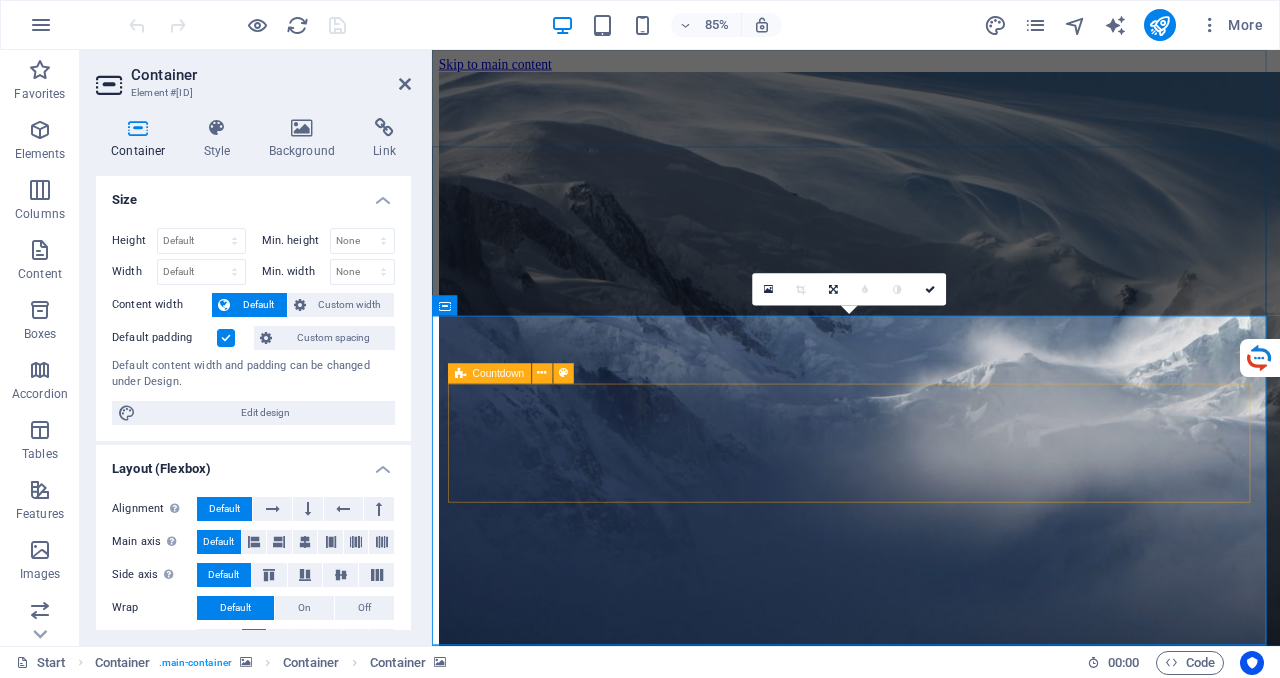 click at bounding box center [460, 373] 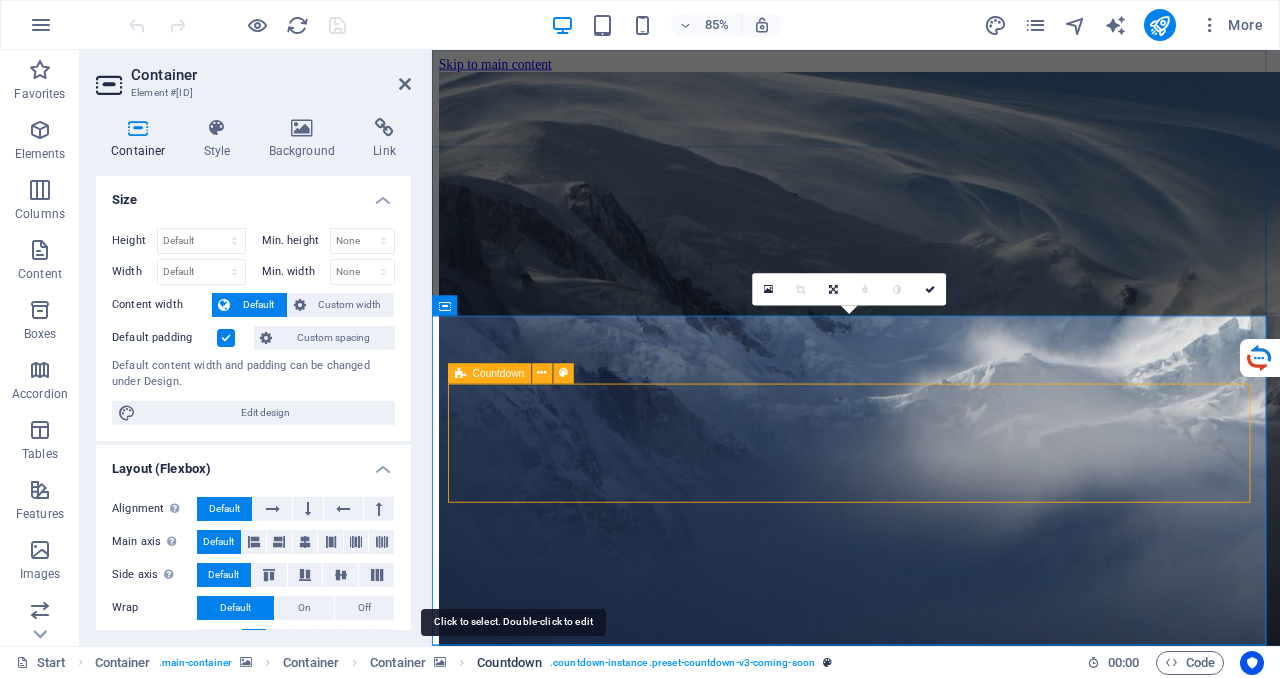 click on "Countdown" at bounding box center (509, 663) 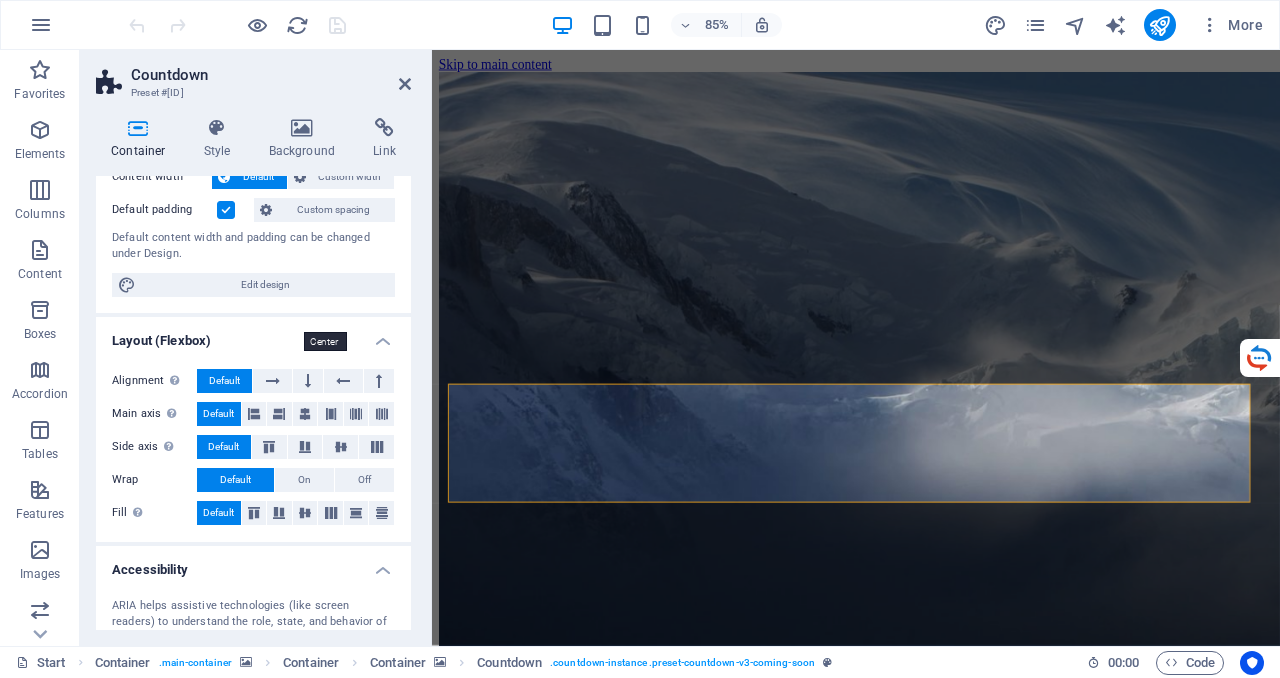 scroll, scrollTop: 0, scrollLeft: 0, axis: both 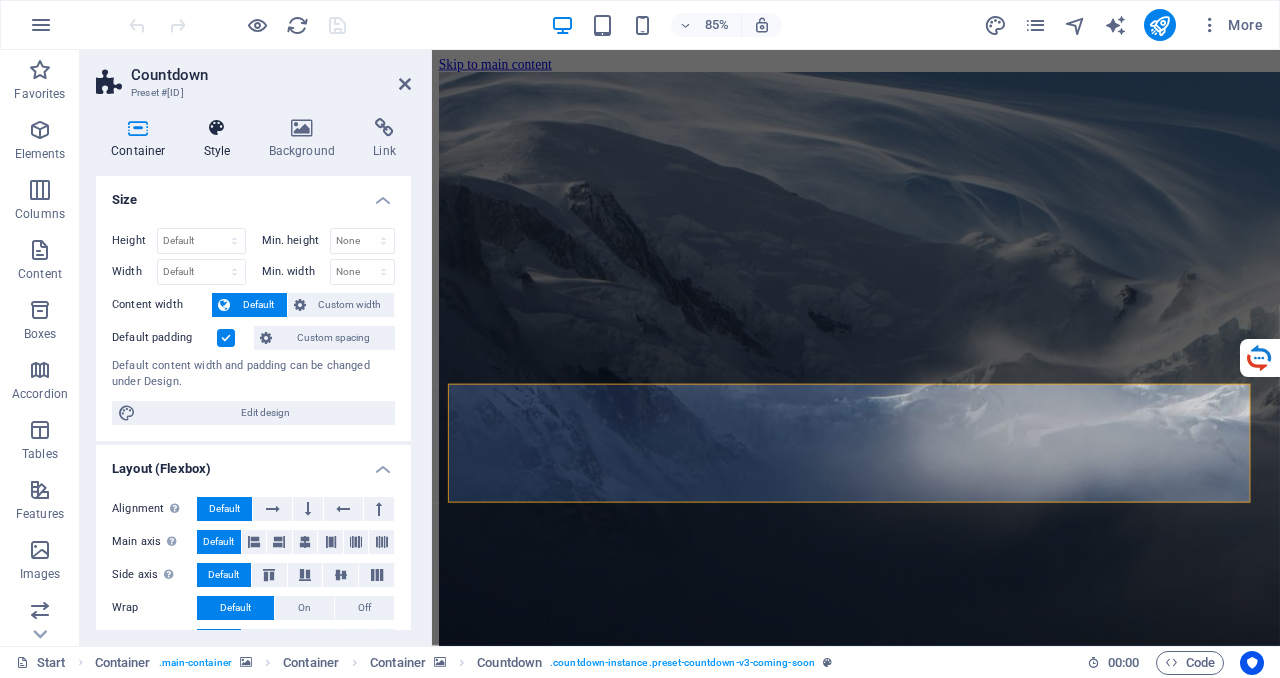 click at bounding box center [217, 128] 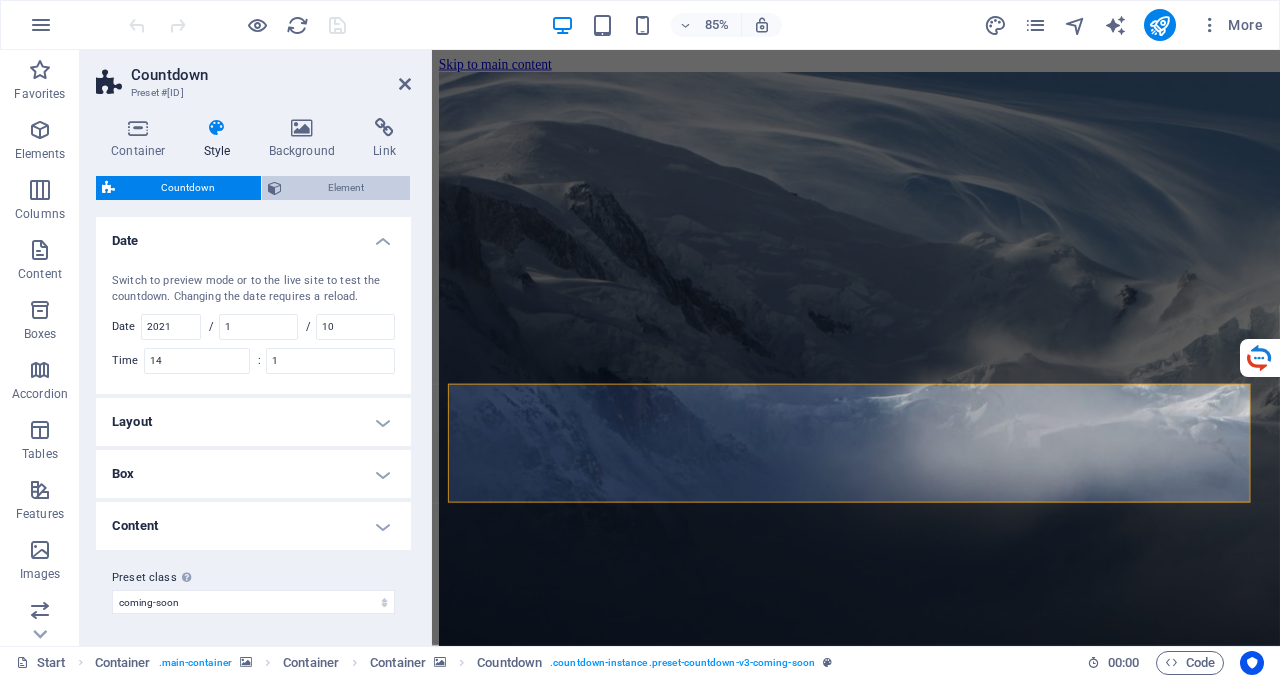 click on "Element" at bounding box center (346, 188) 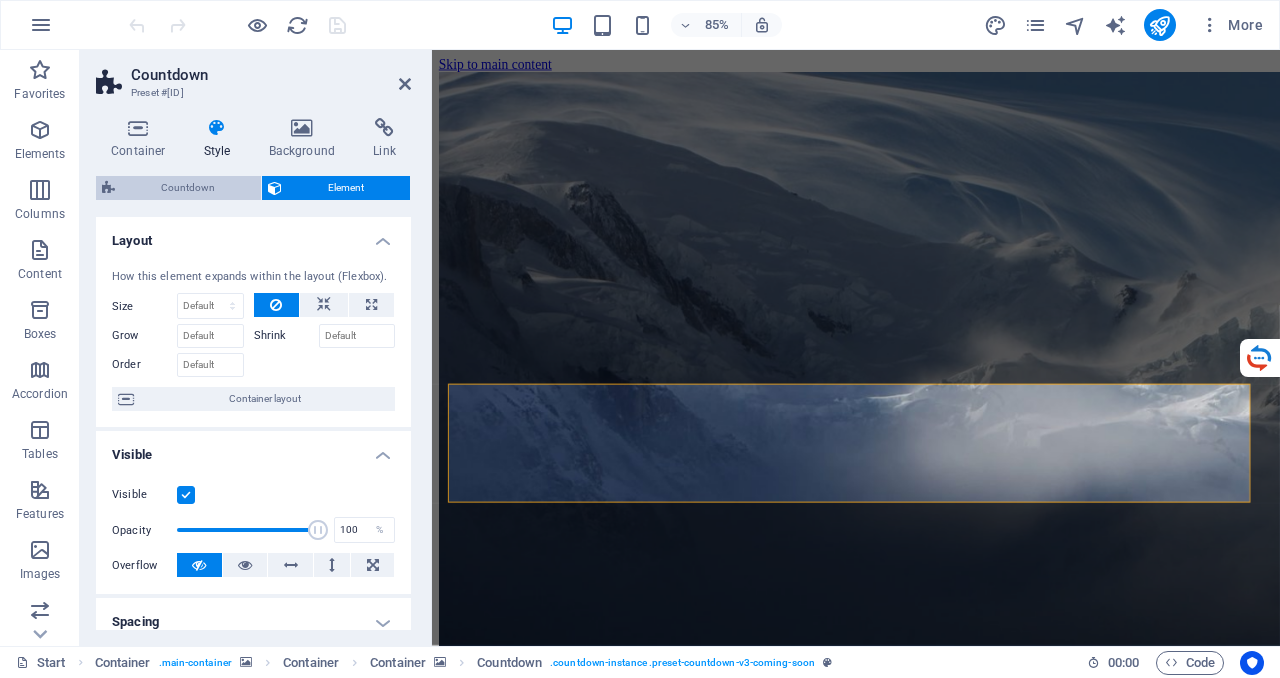 click on "Countdown" at bounding box center (188, 188) 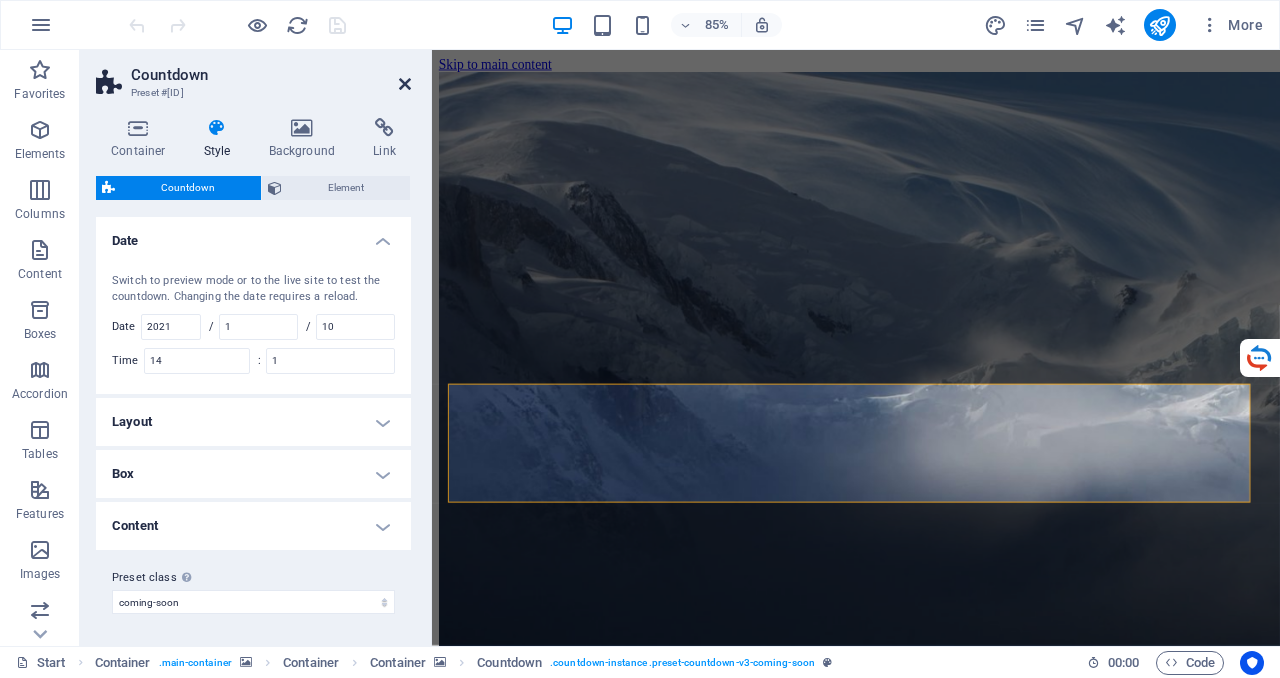 click at bounding box center [405, 84] 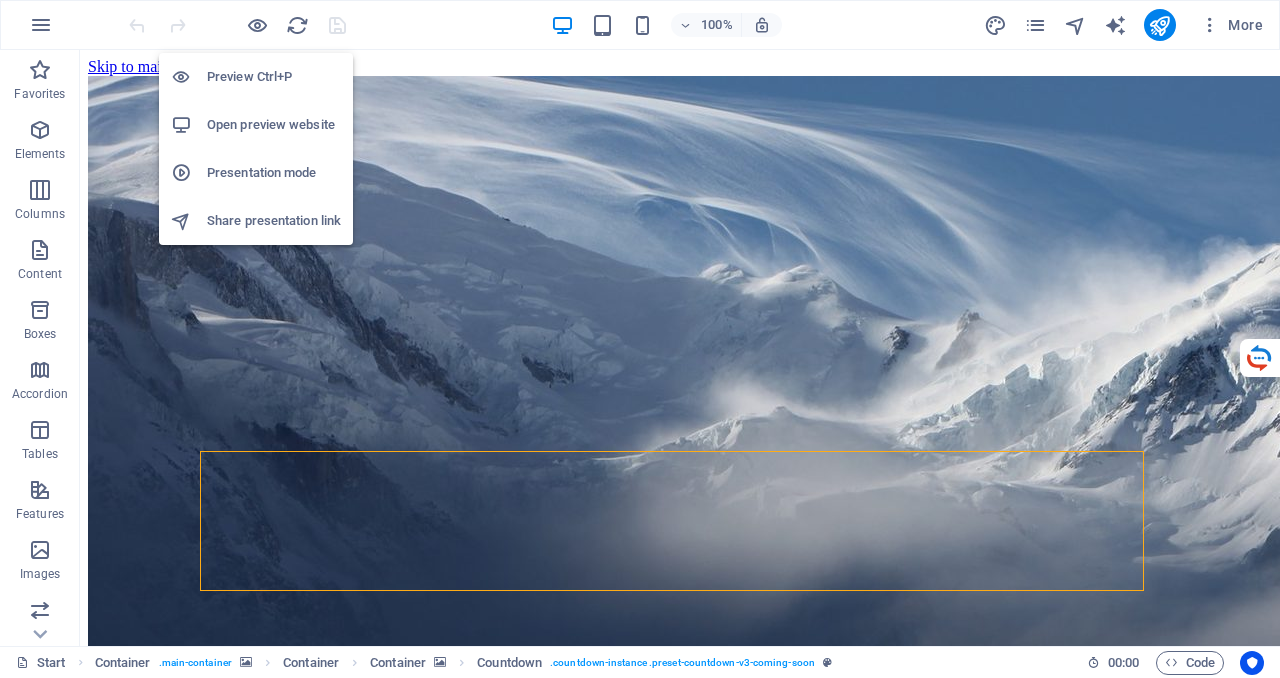 click on "Preview Ctrl+P" at bounding box center [274, 77] 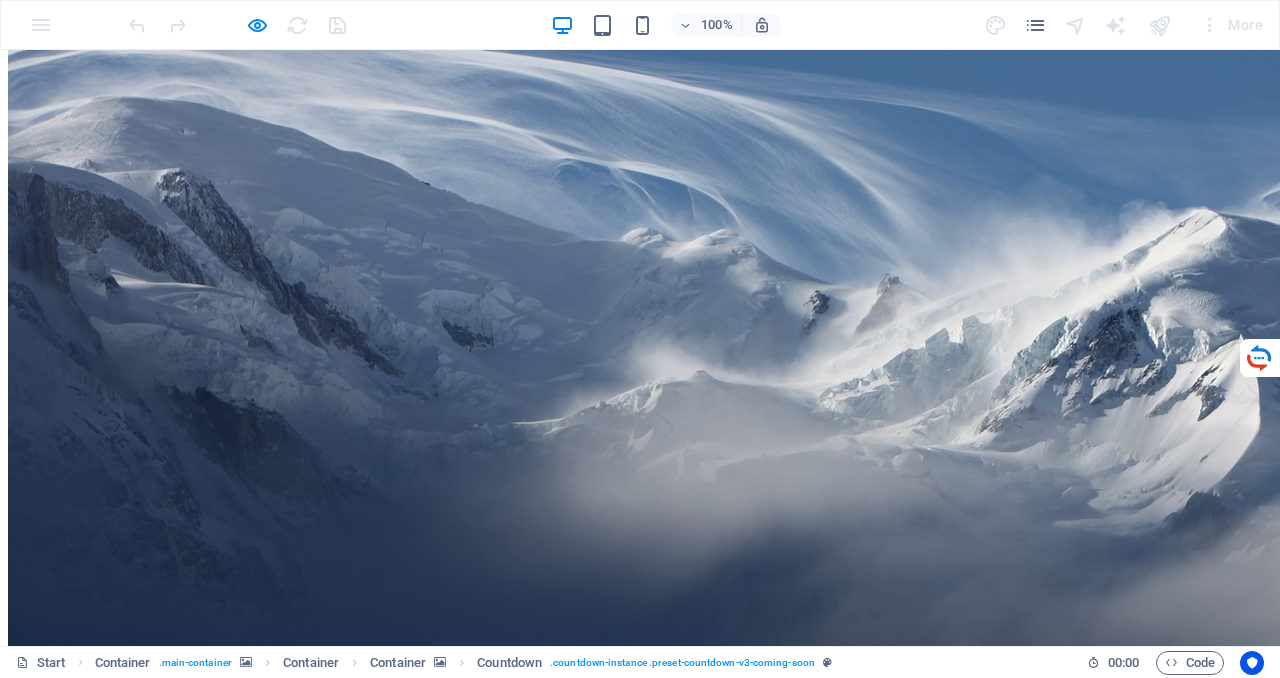 scroll, scrollTop: 0, scrollLeft: 0, axis: both 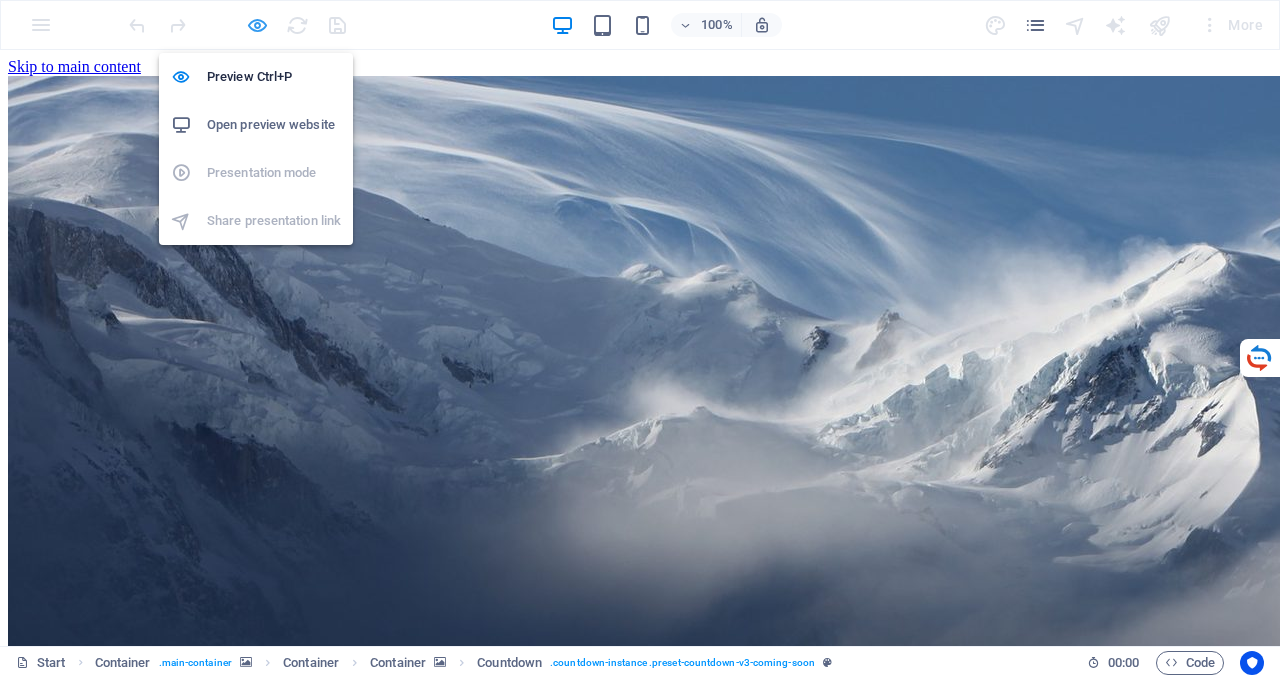 click at bounding box center (257, 25) 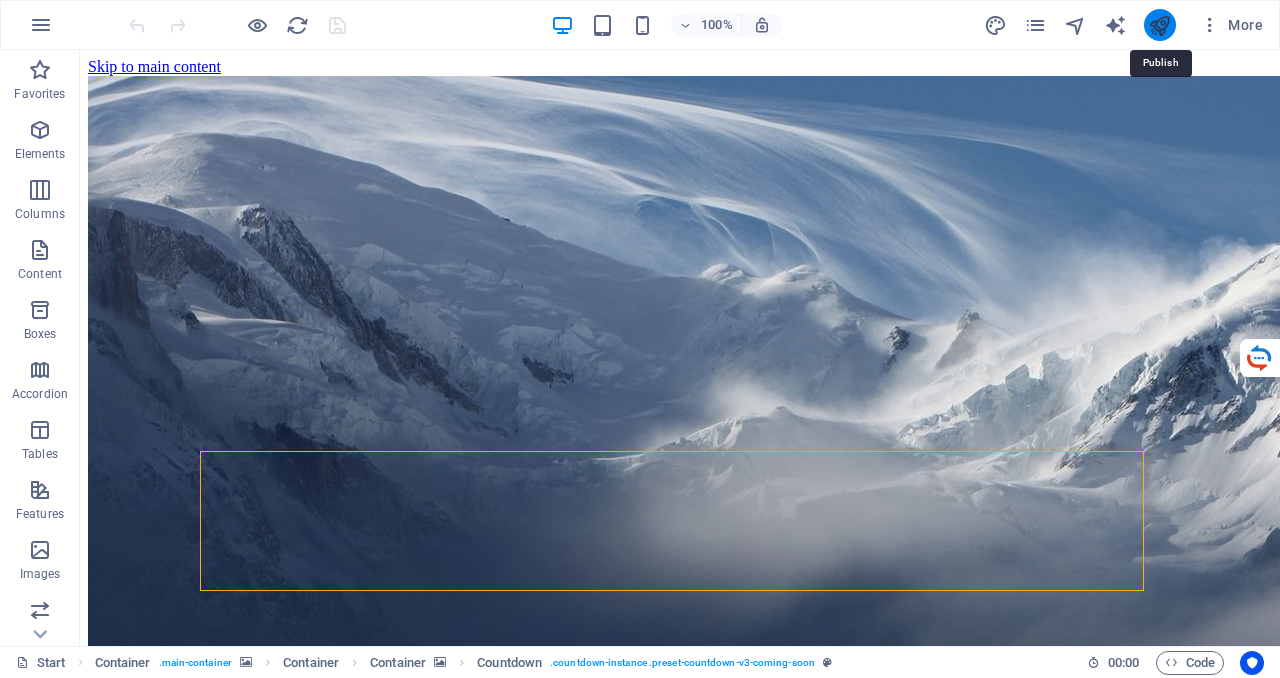 click at bounding box center (1159, 25) 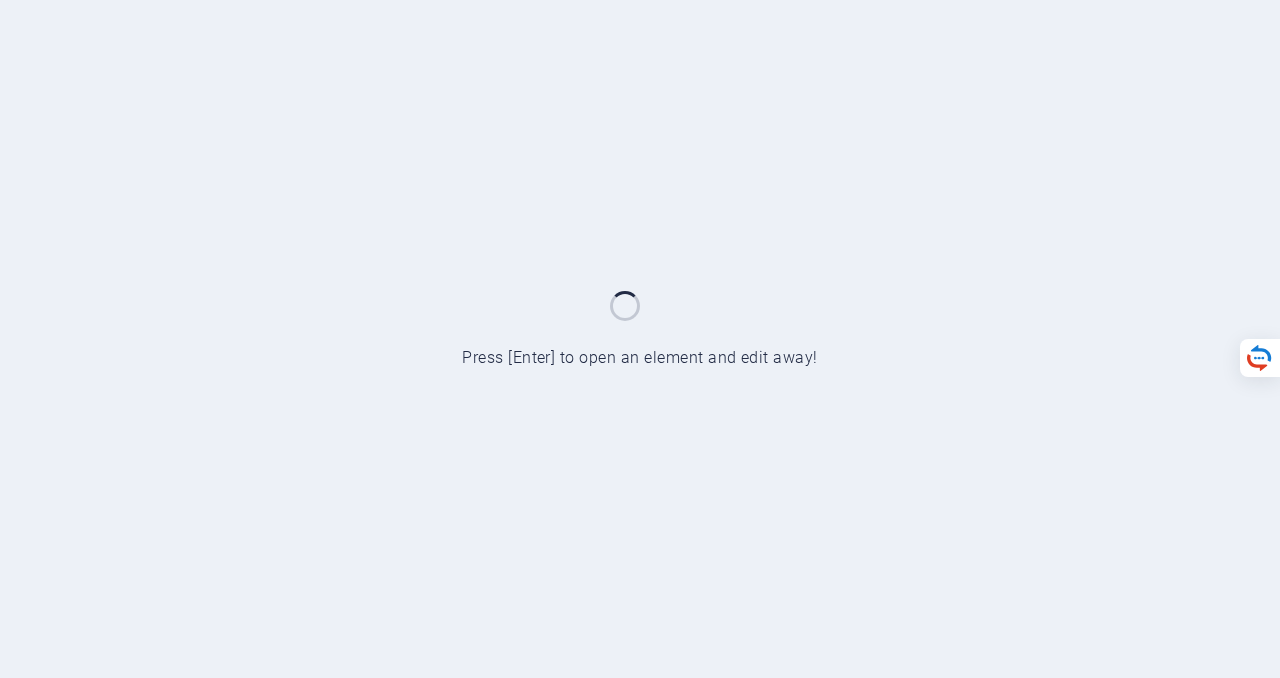 scroll, scrollTop: 0, scrollLeft: 0, axis: both 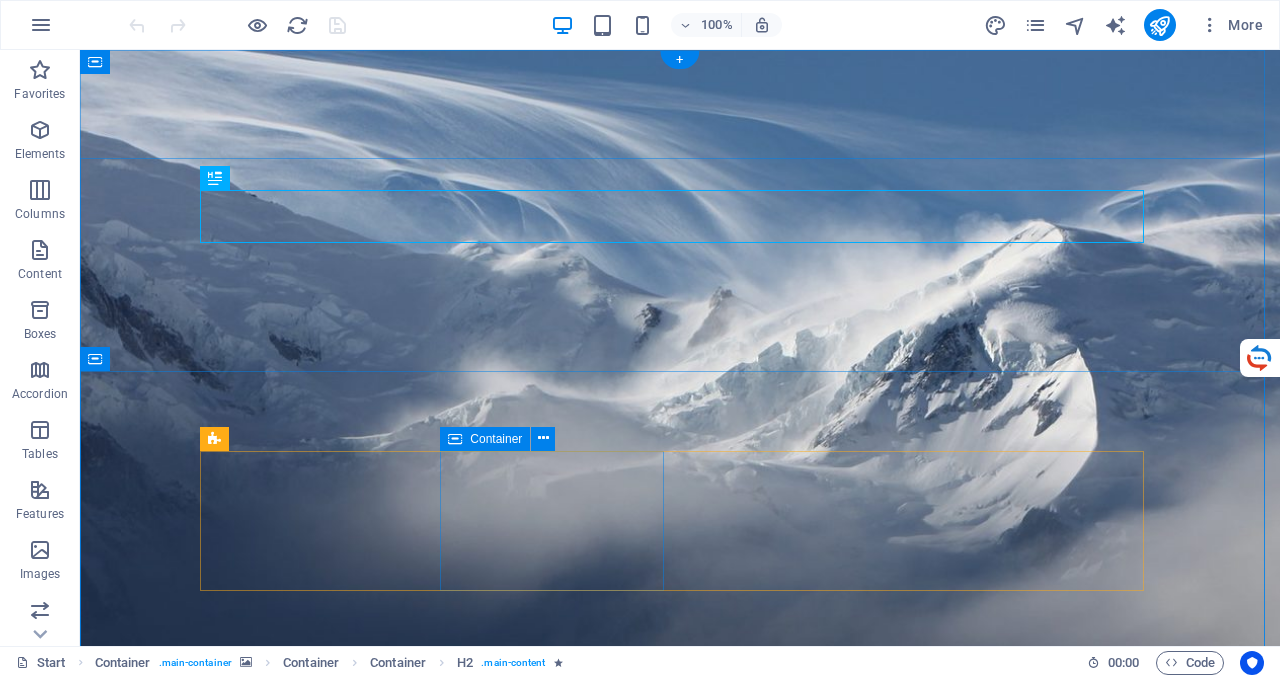 click on "0 Hours" at bounding box center (320, 1958) 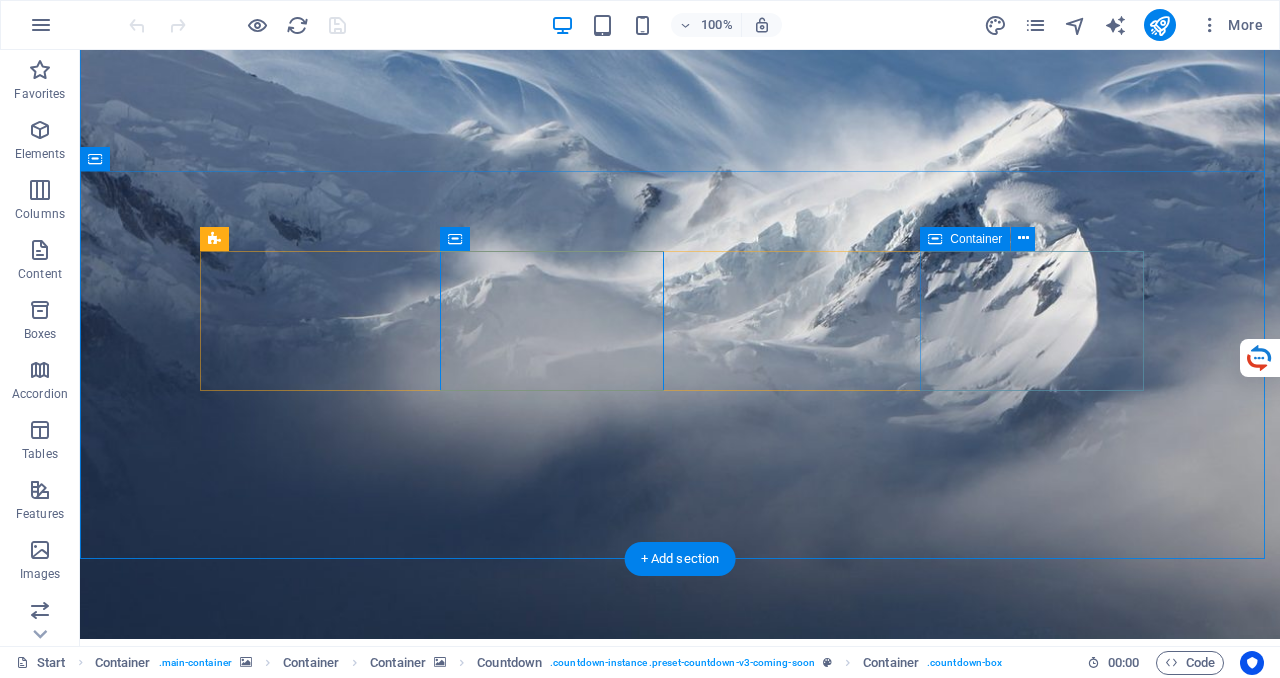 scroll, scrollTop: 0, scrollLeft: 0, axis: both 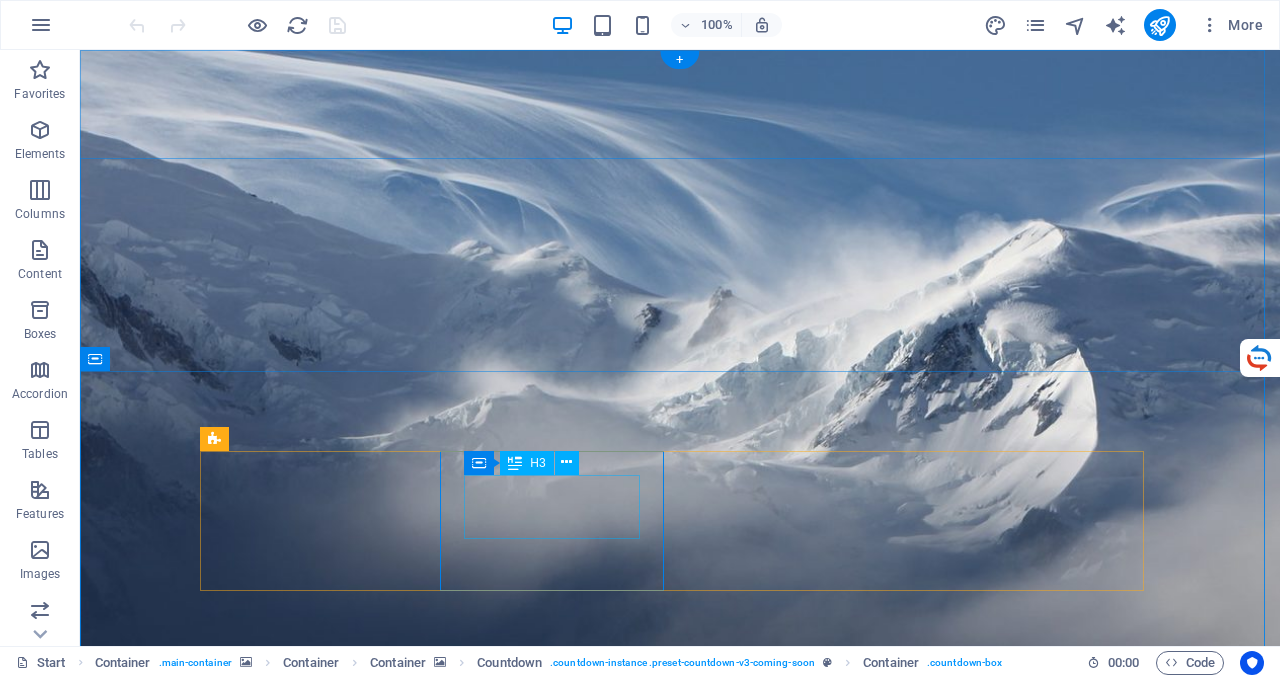 click on "0" at bounding box center (320, 1936) 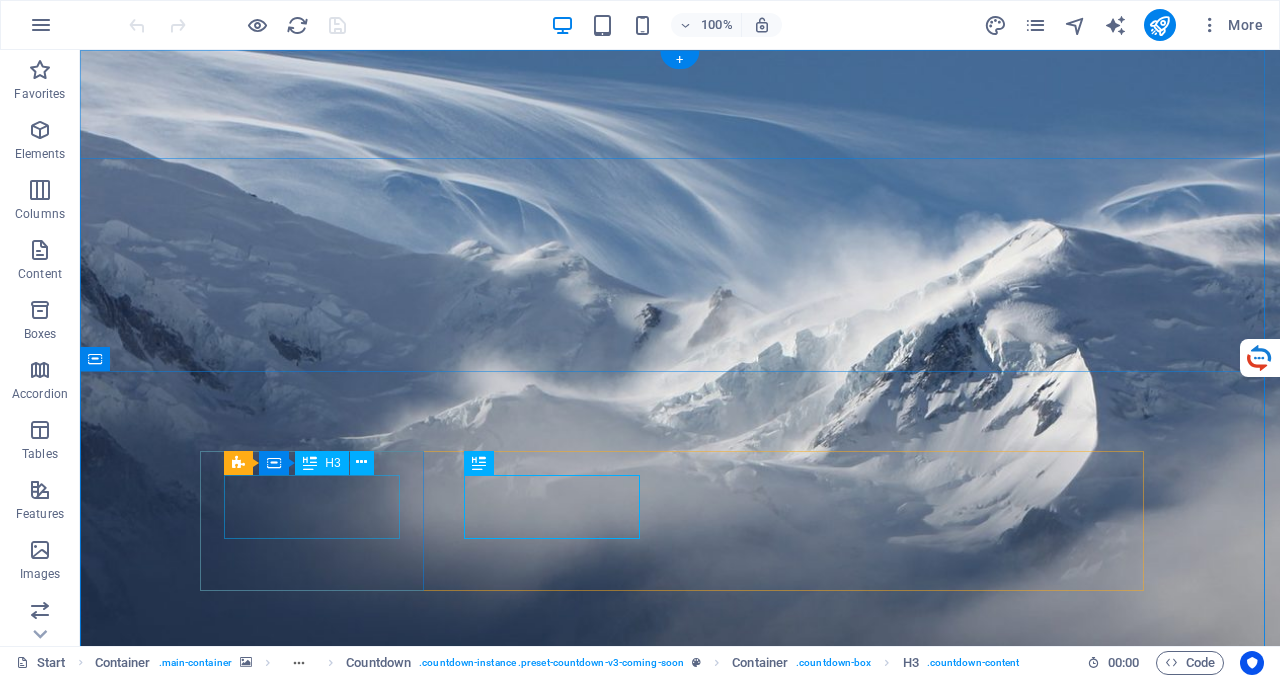 click on "14" at bounding box center [320, 1788] 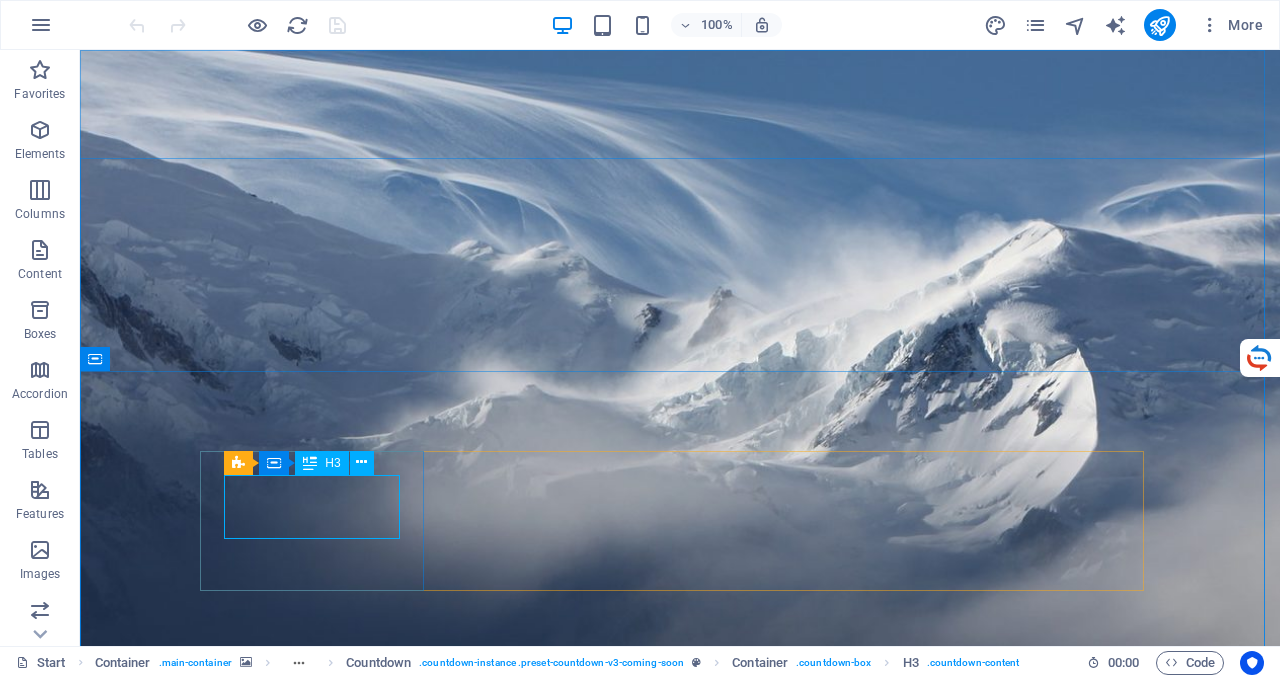 click at bounding box center (310, 463) 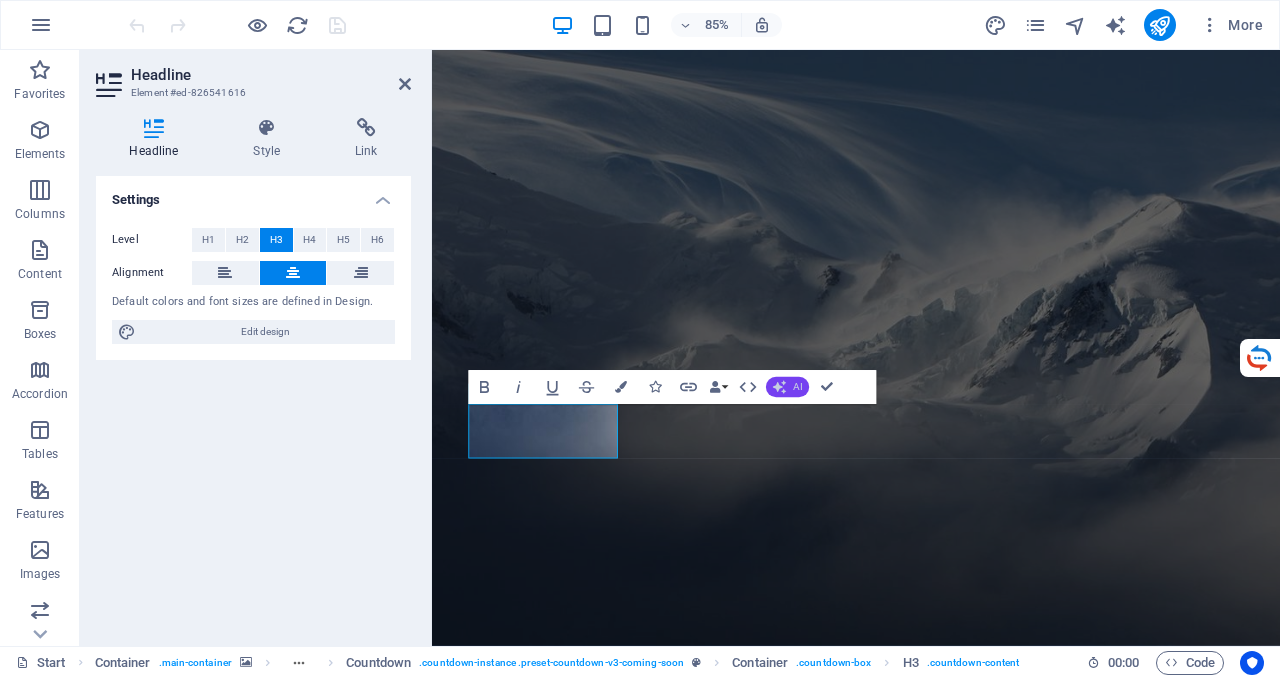 click 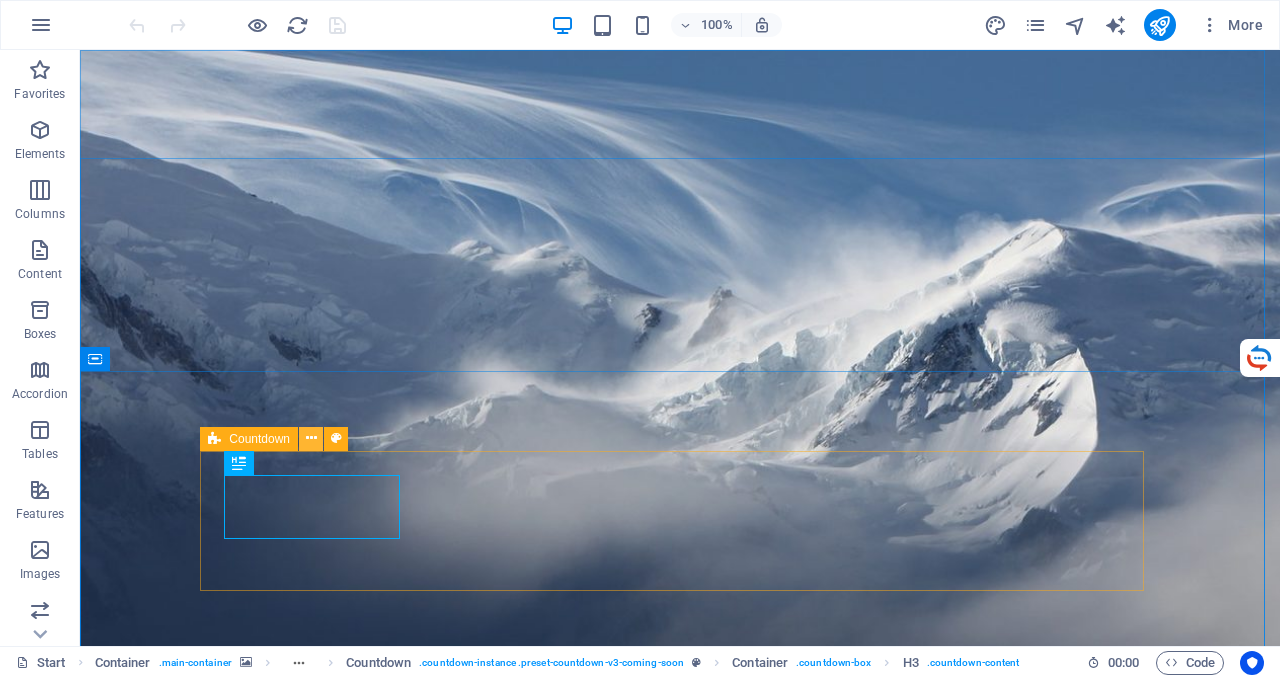 click at bounding box center [311, 438] 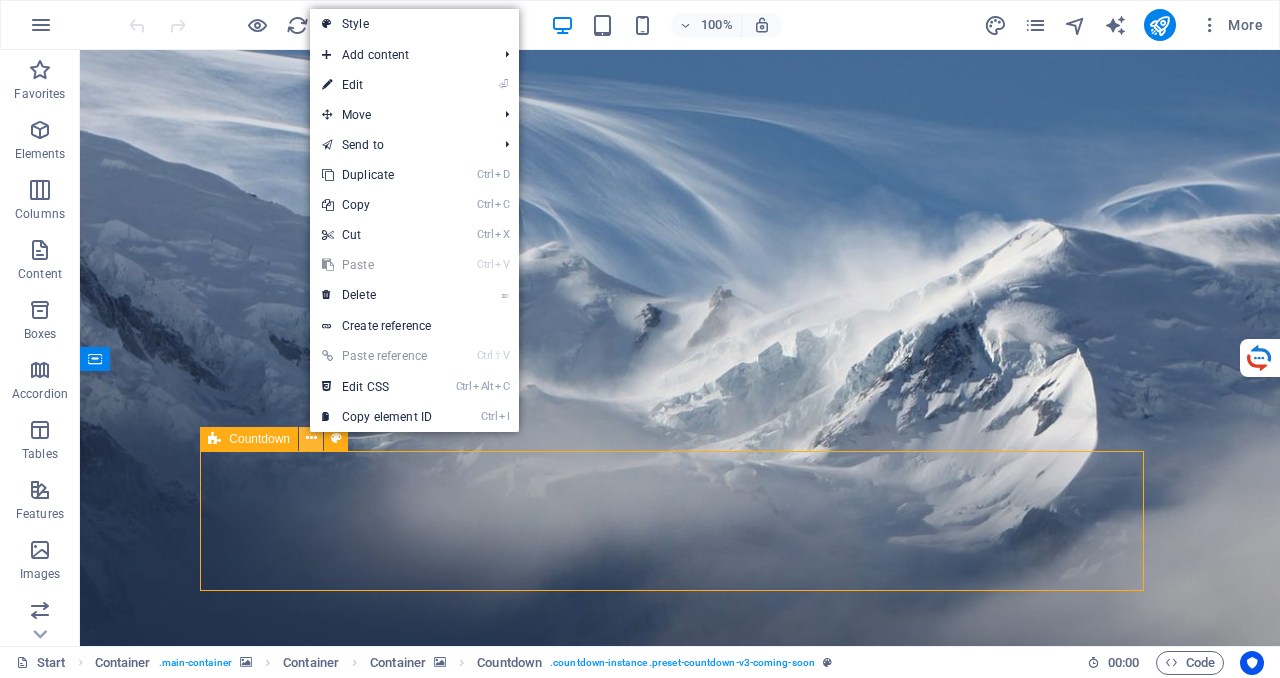 click at bounding box center [311, 438] 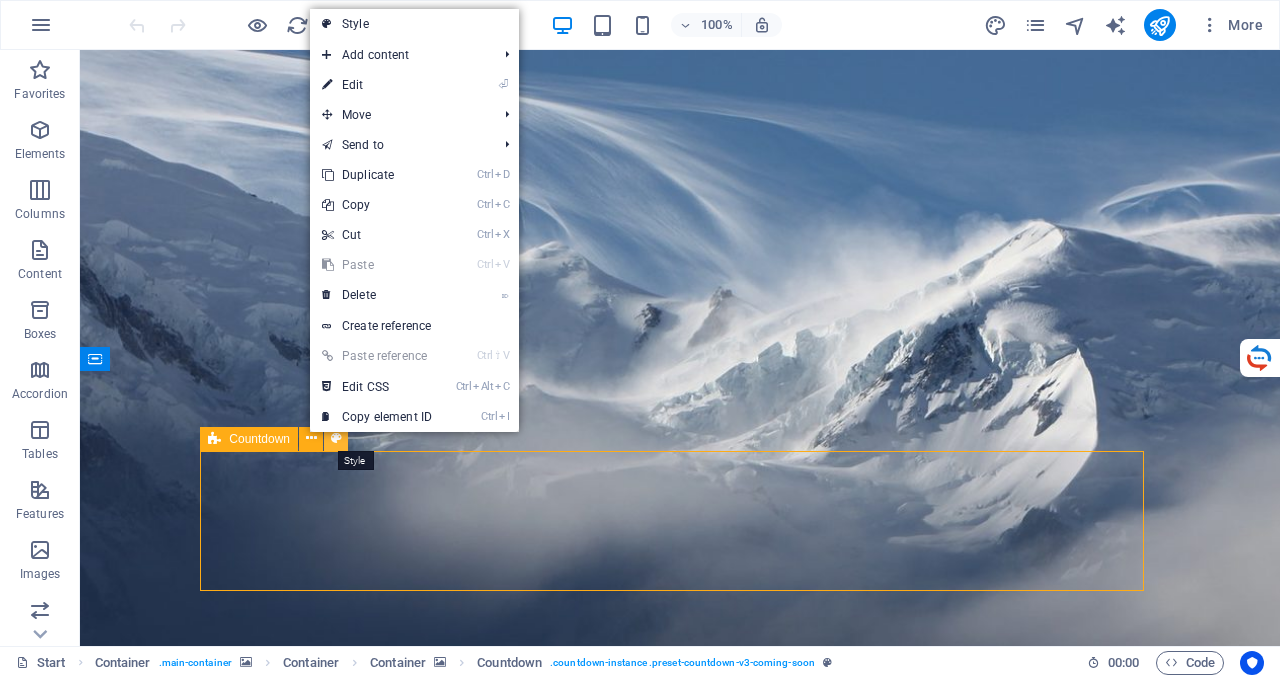 click at bounding box center [336, 438] 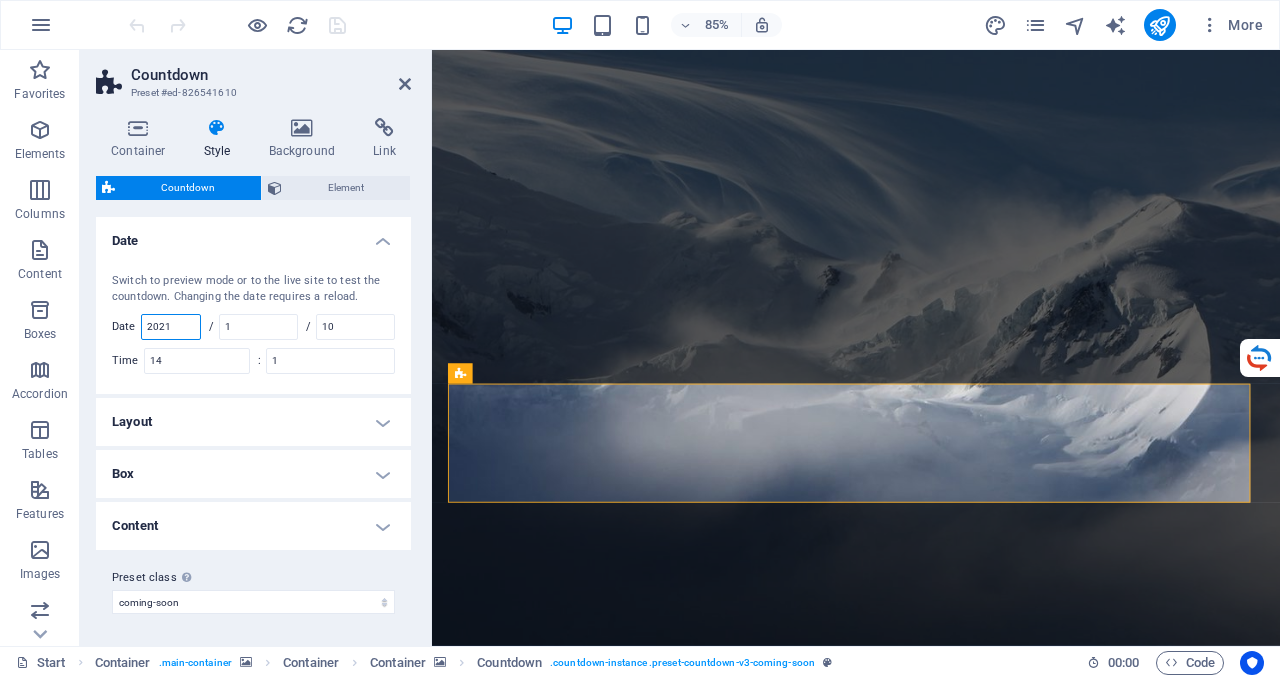 click on "2021" at bounding box center (171, 327) 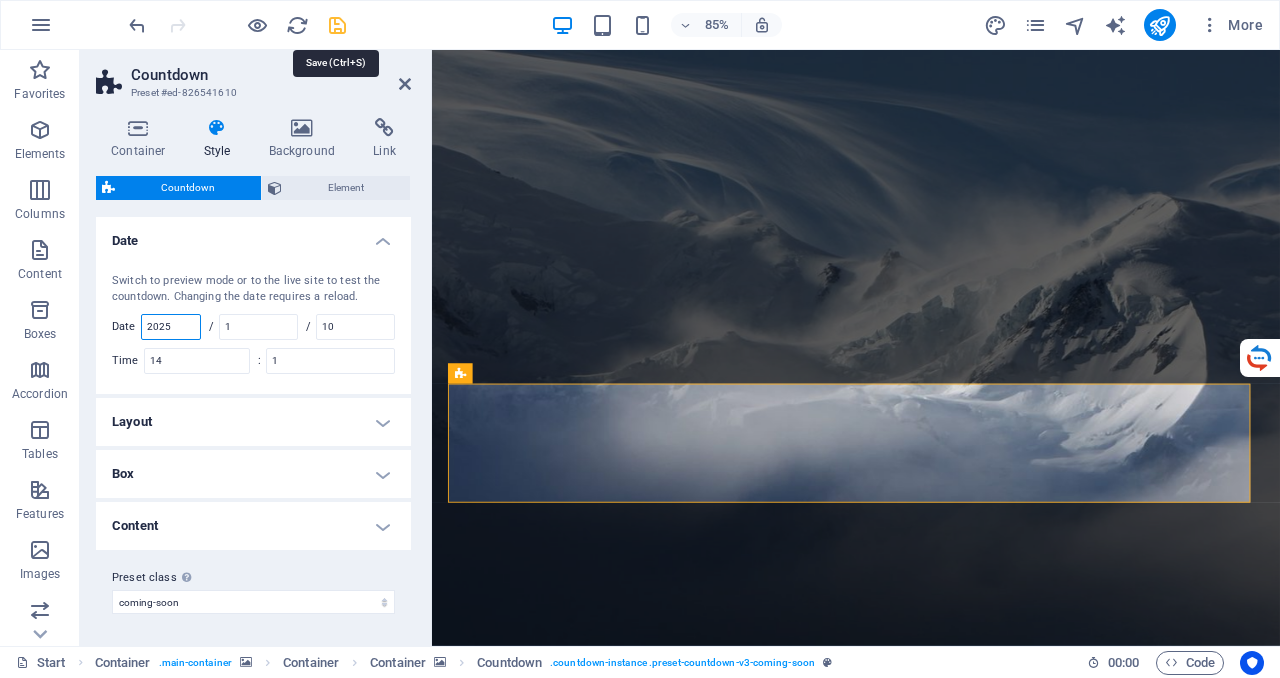 type on "2025" 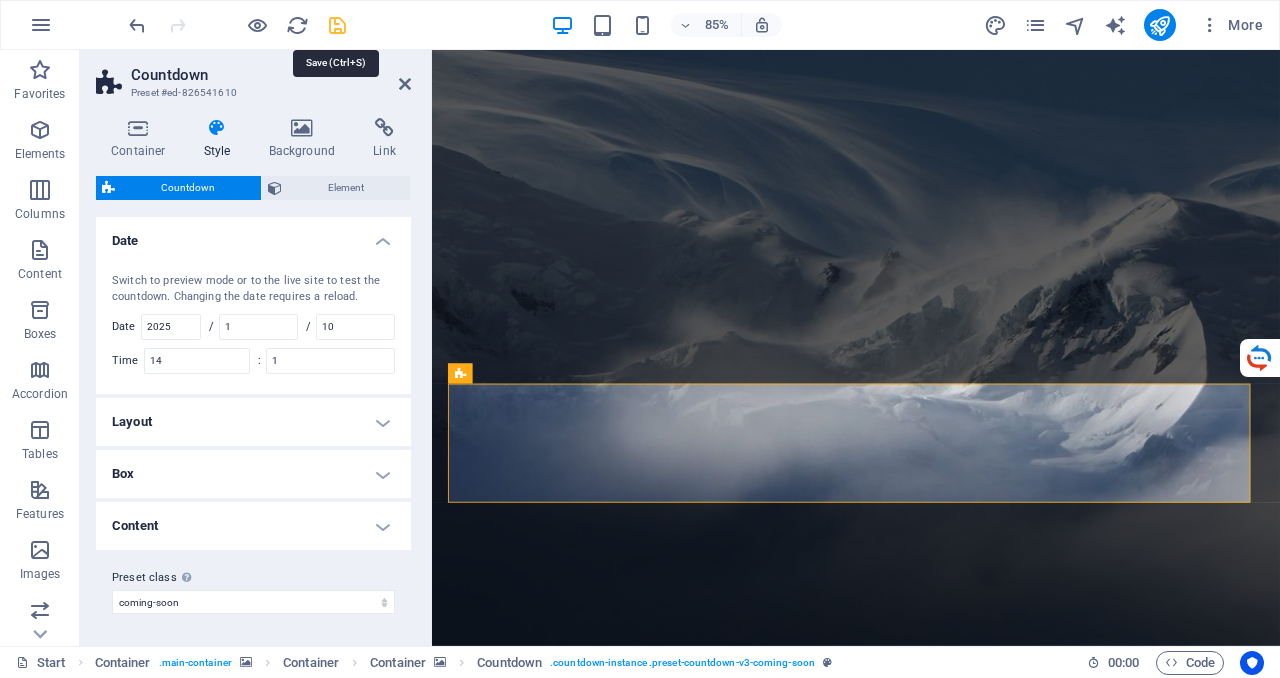 click at bounding box center [337, 25] 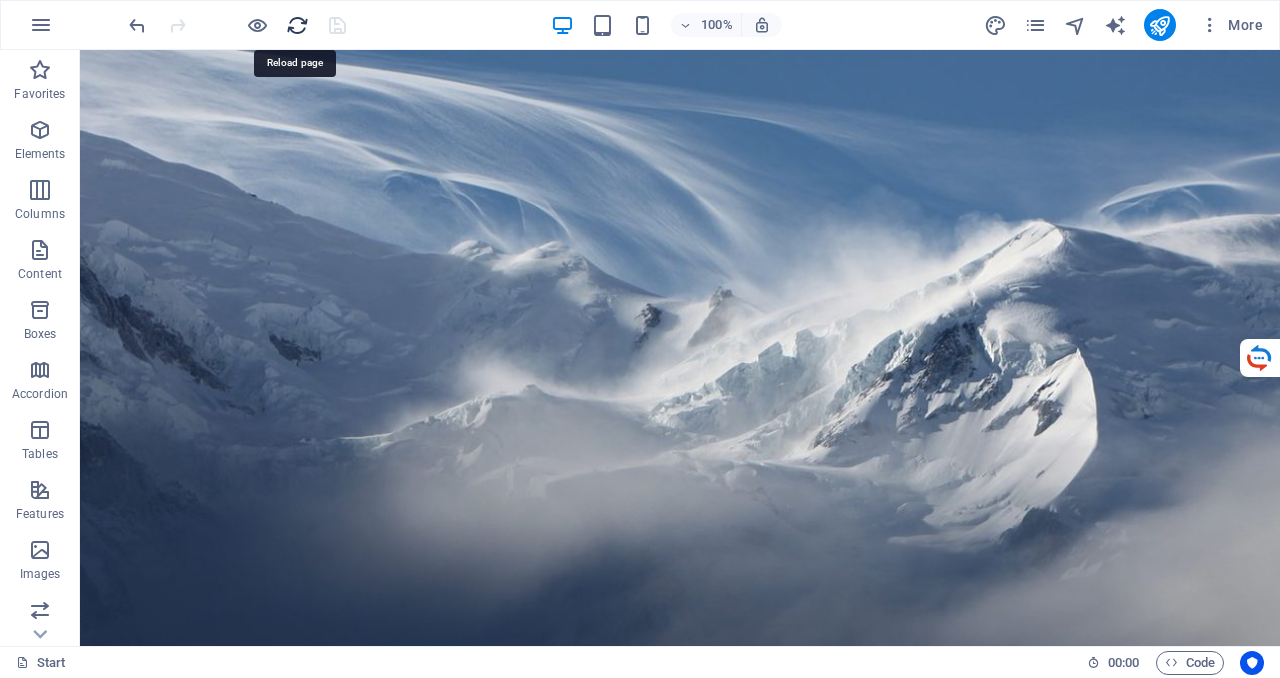 click at bounding box center [297, 25] 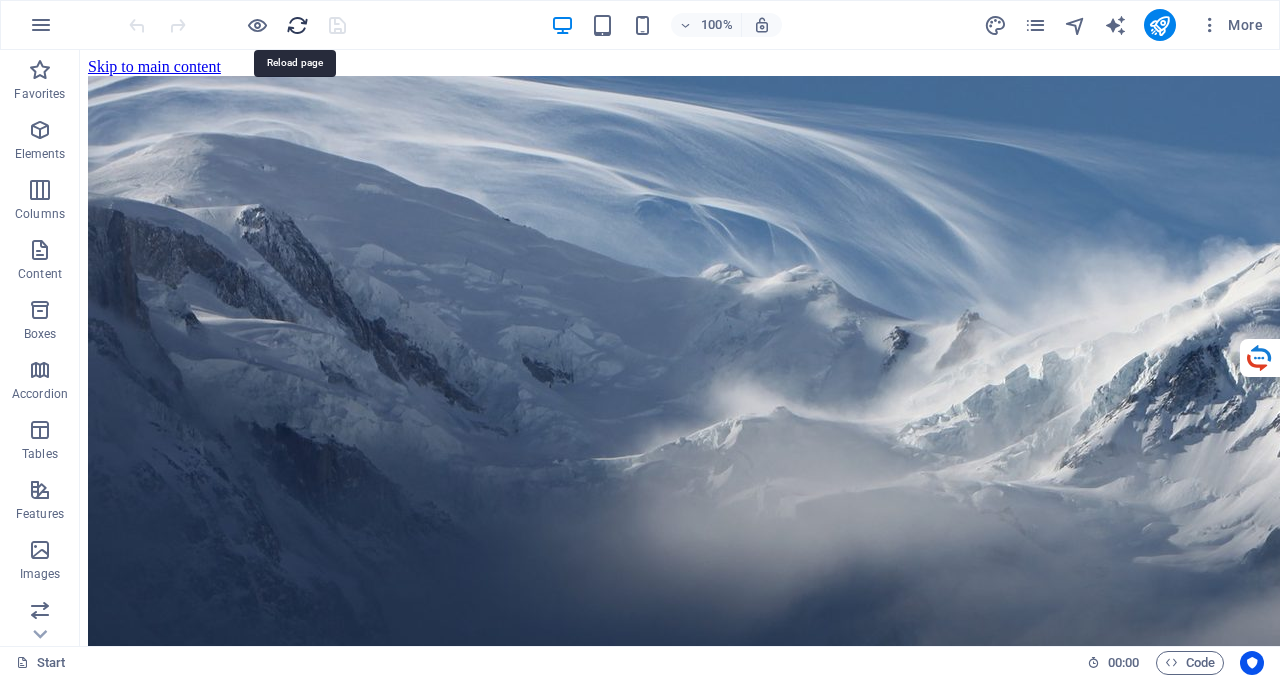 scroll, scrollTop: 0, scrollLeft: 0, axis: both 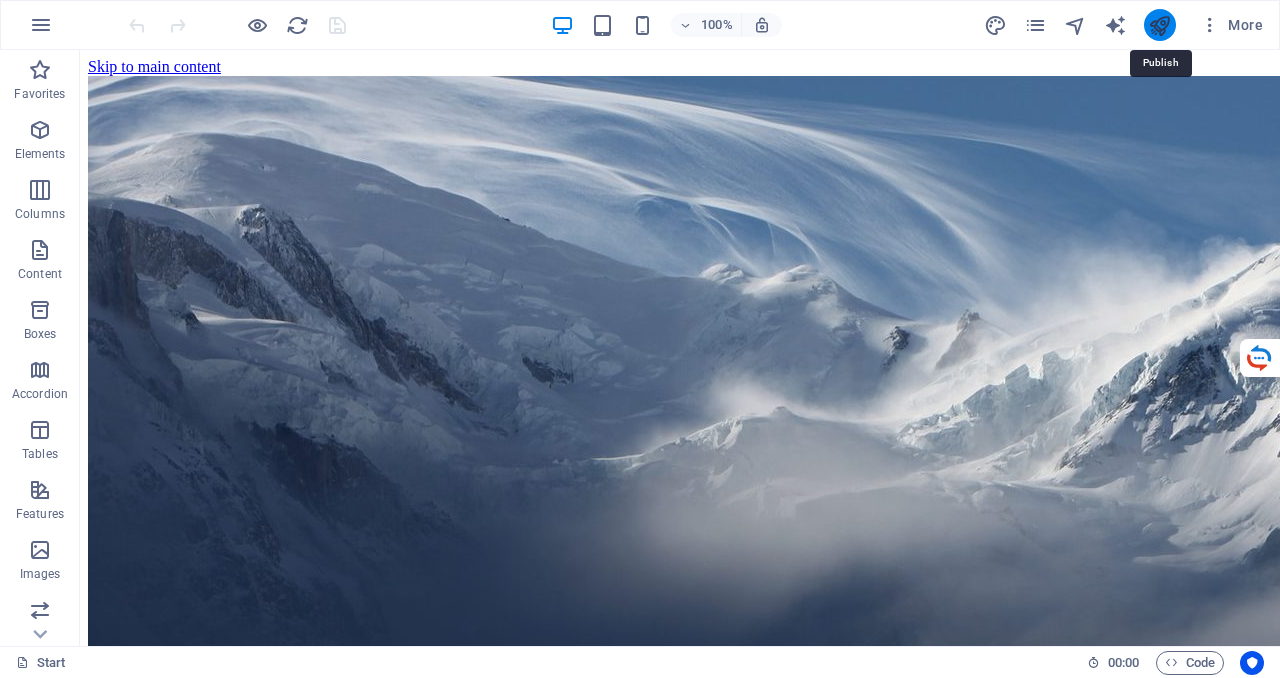click at bounding box center [1159, 25] 